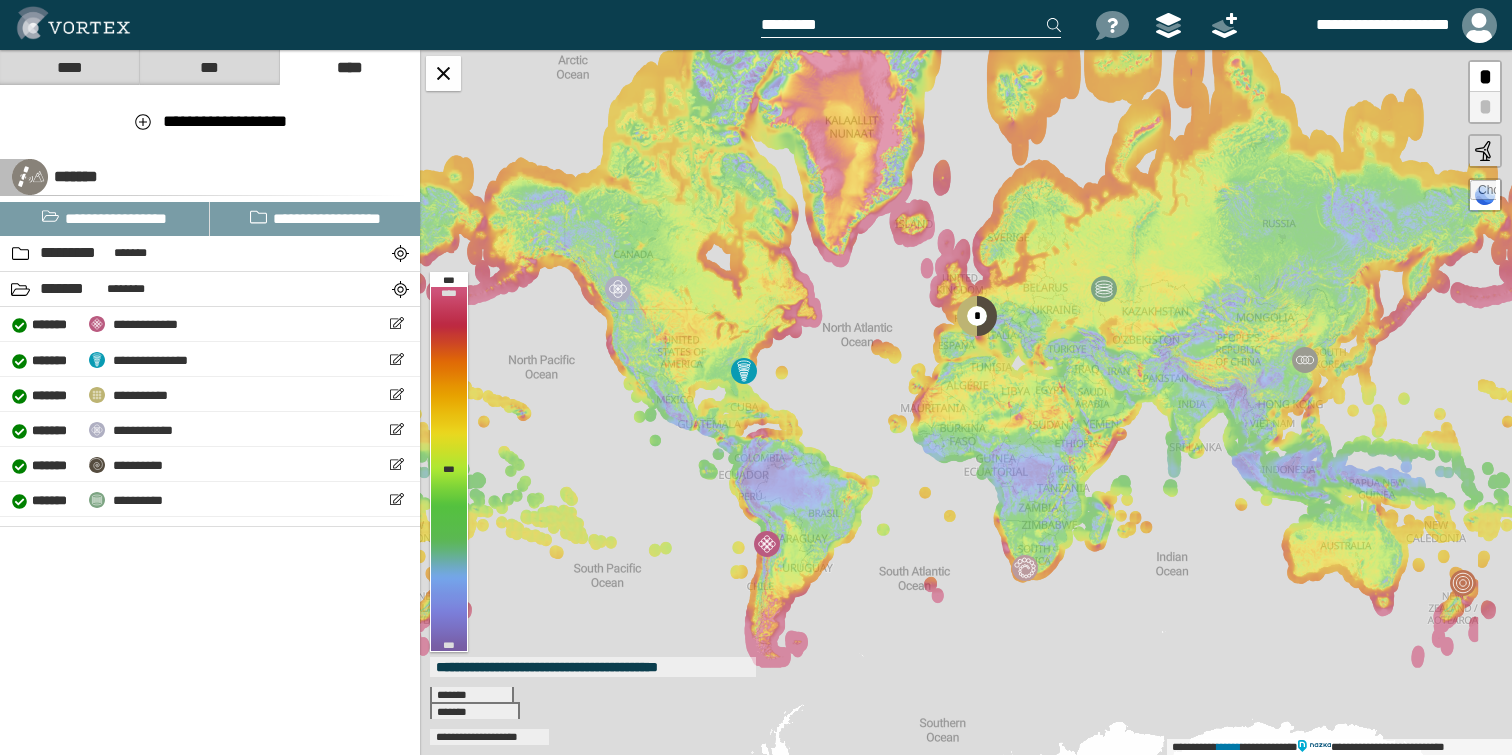 scroll, scrollTop: 0, scrollLeft: 0, axis: both 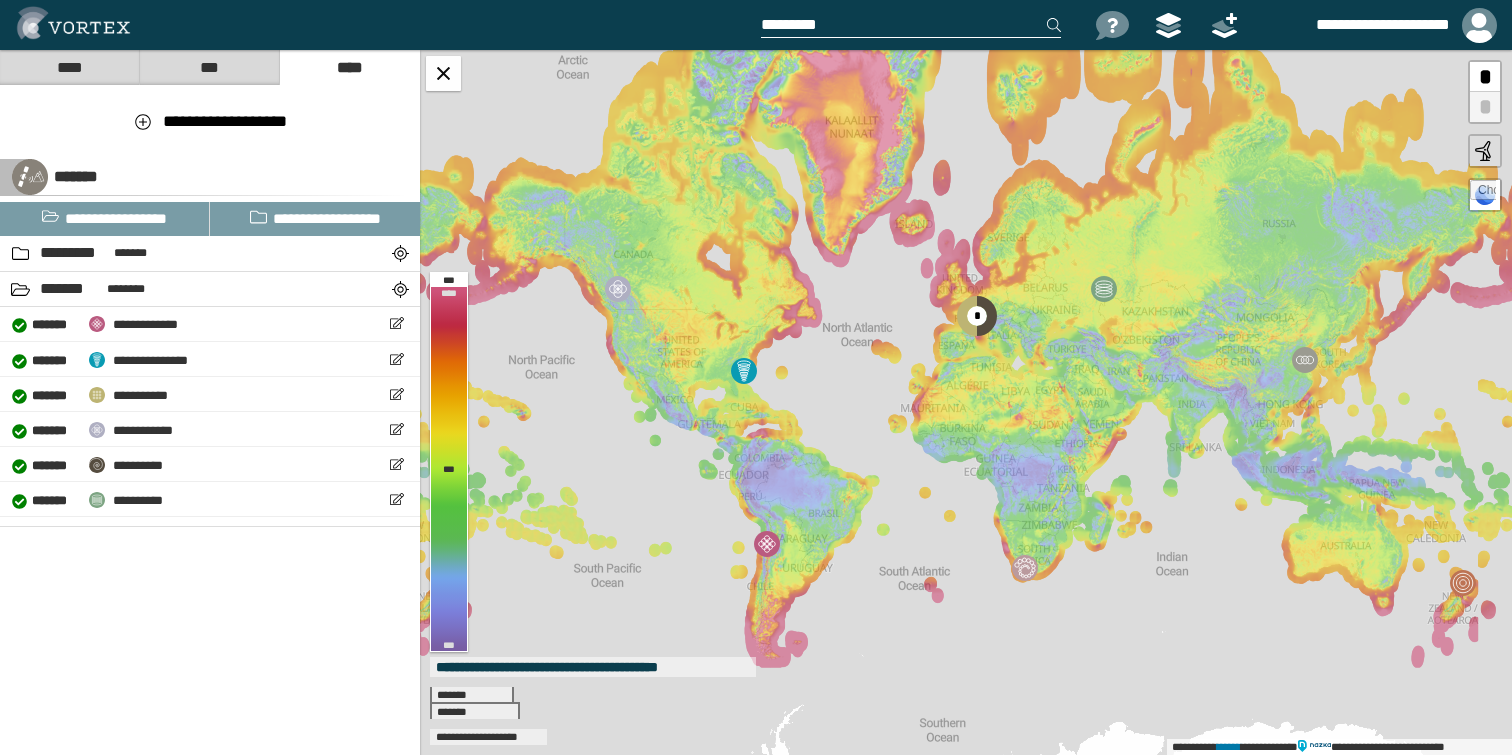 click at bounding box center (911, 25) 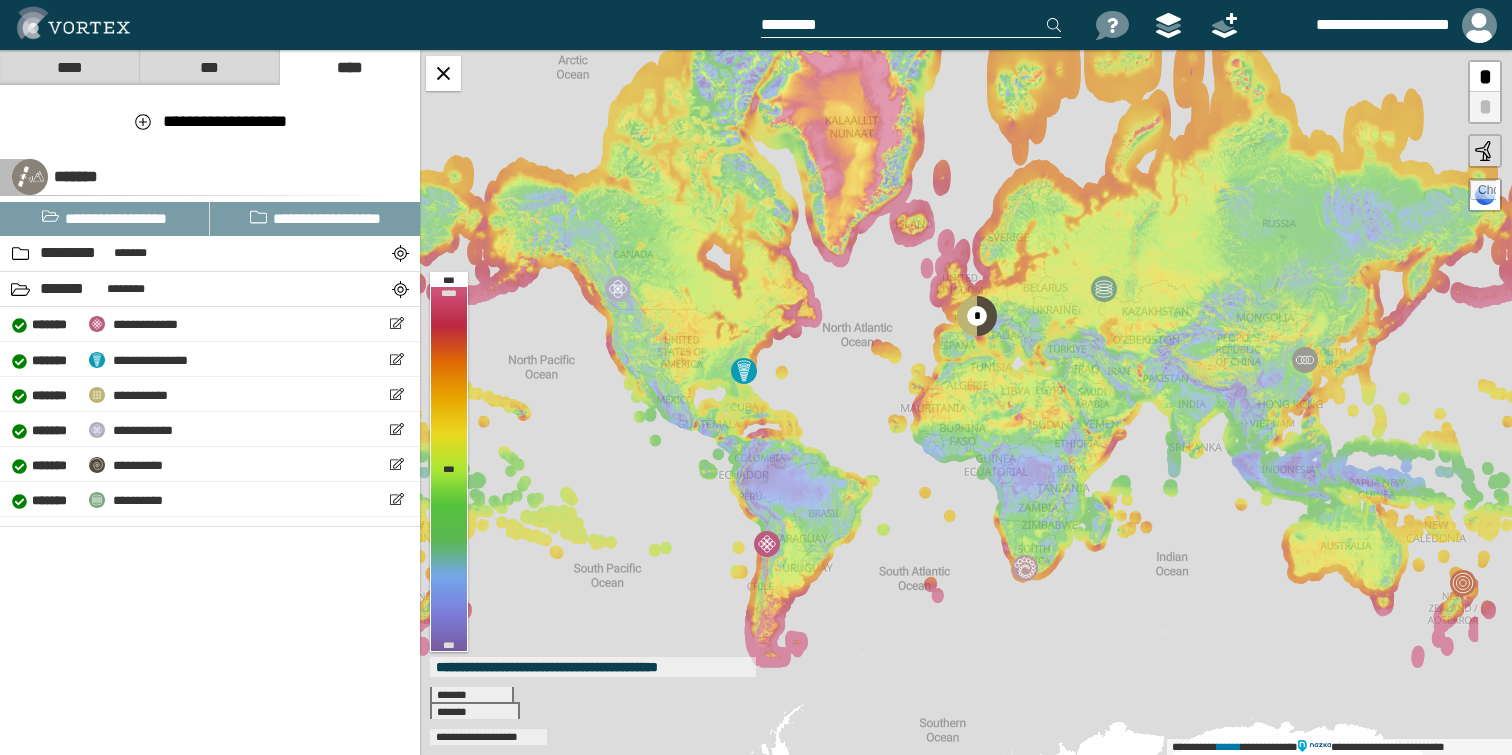 paste on "**********" 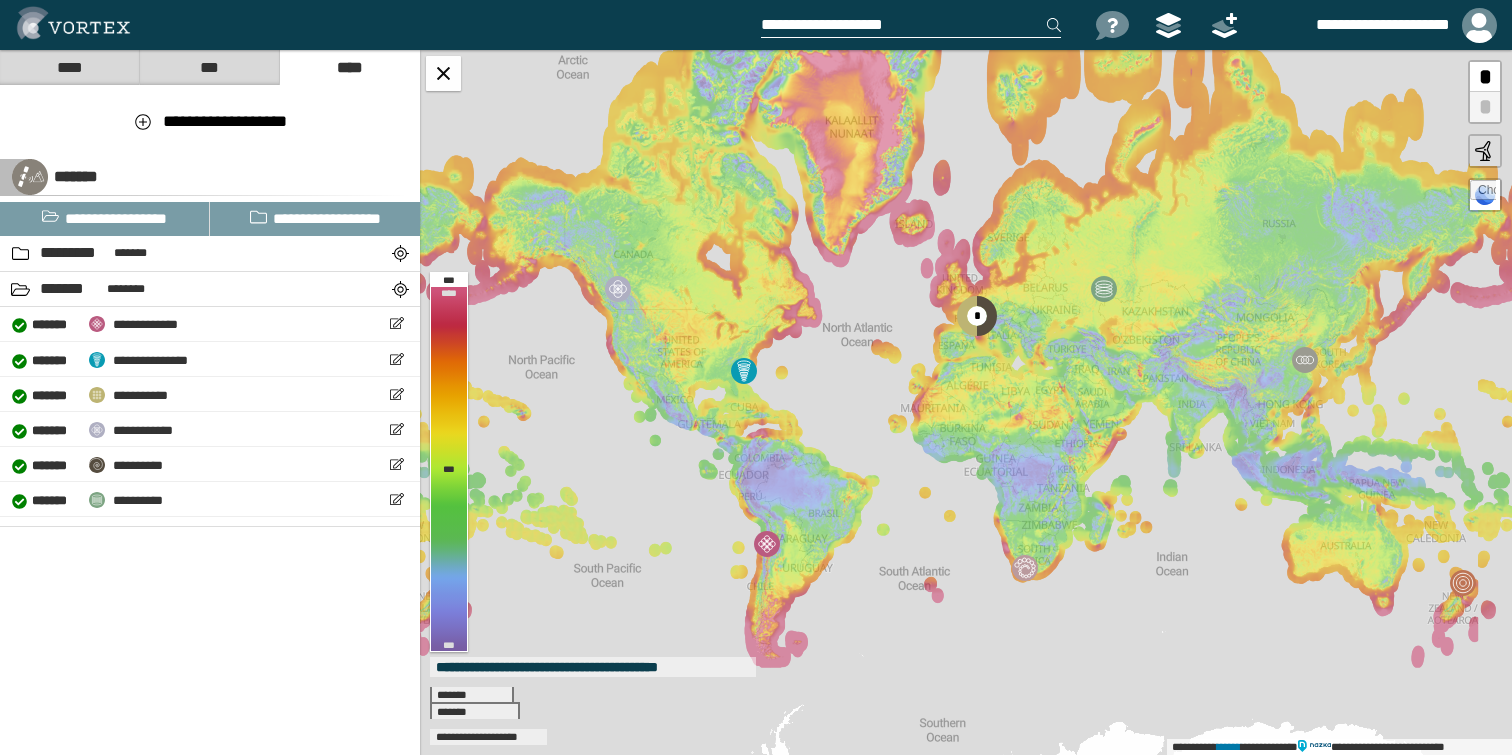 type on "**********" 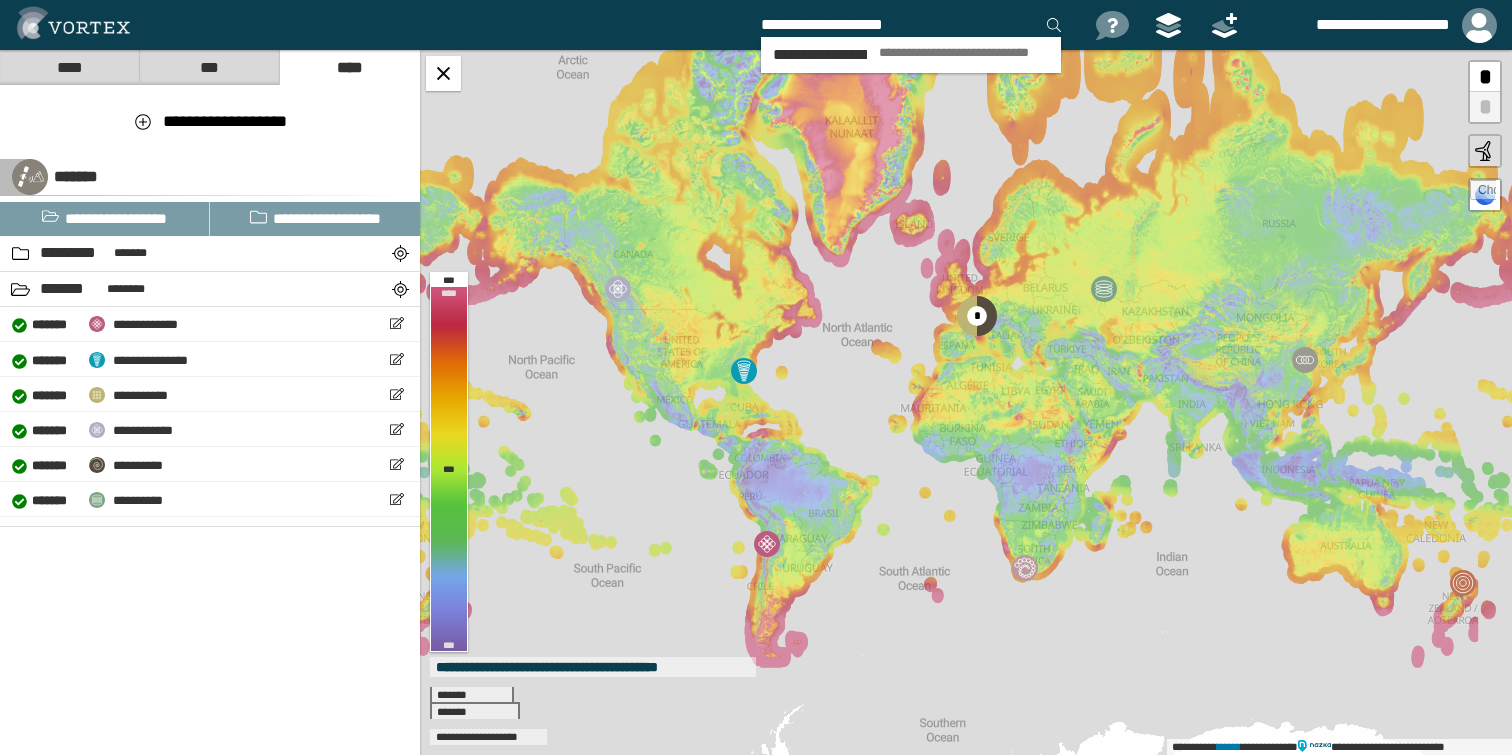 click on "**********" at bounding box center (964, 53) 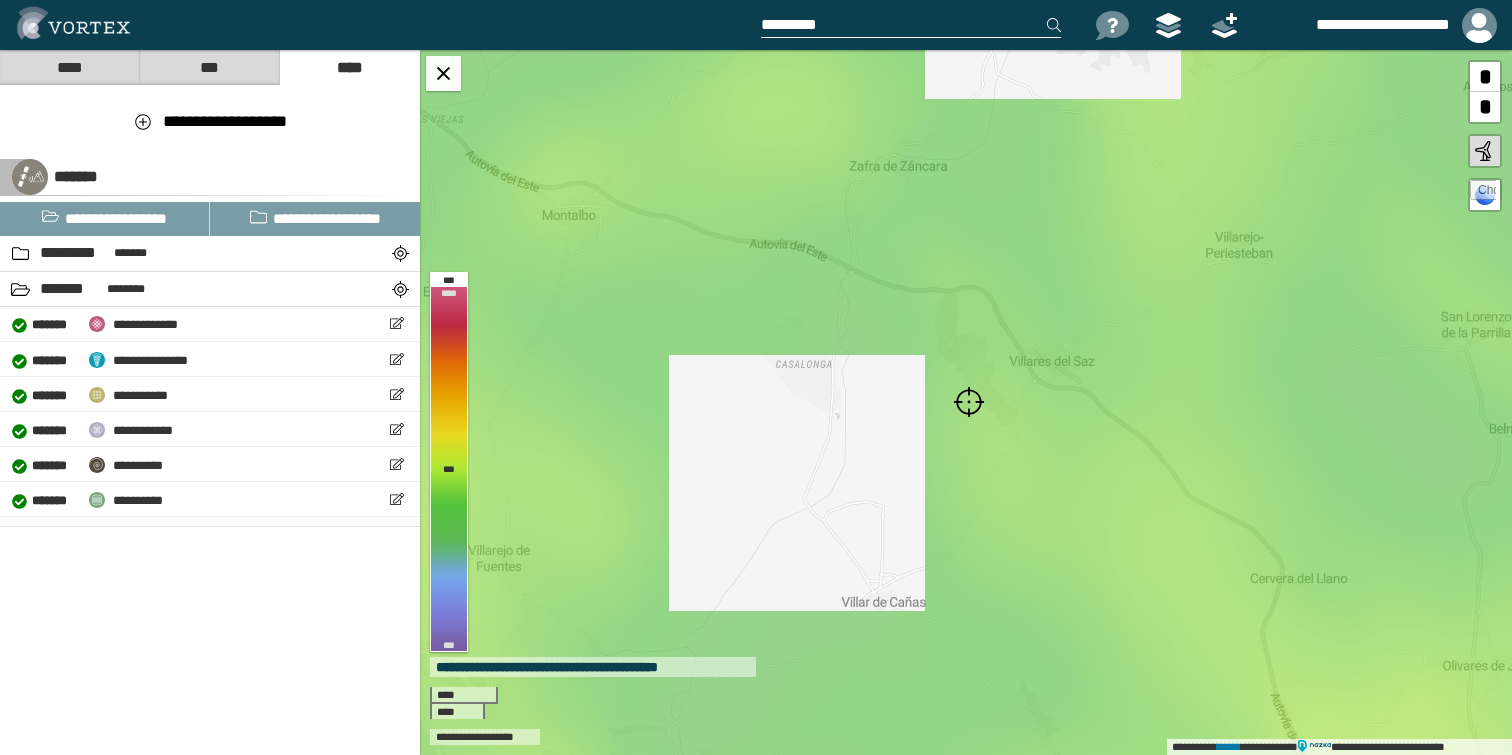 click on "*********" at bounding box center (1197, 70) 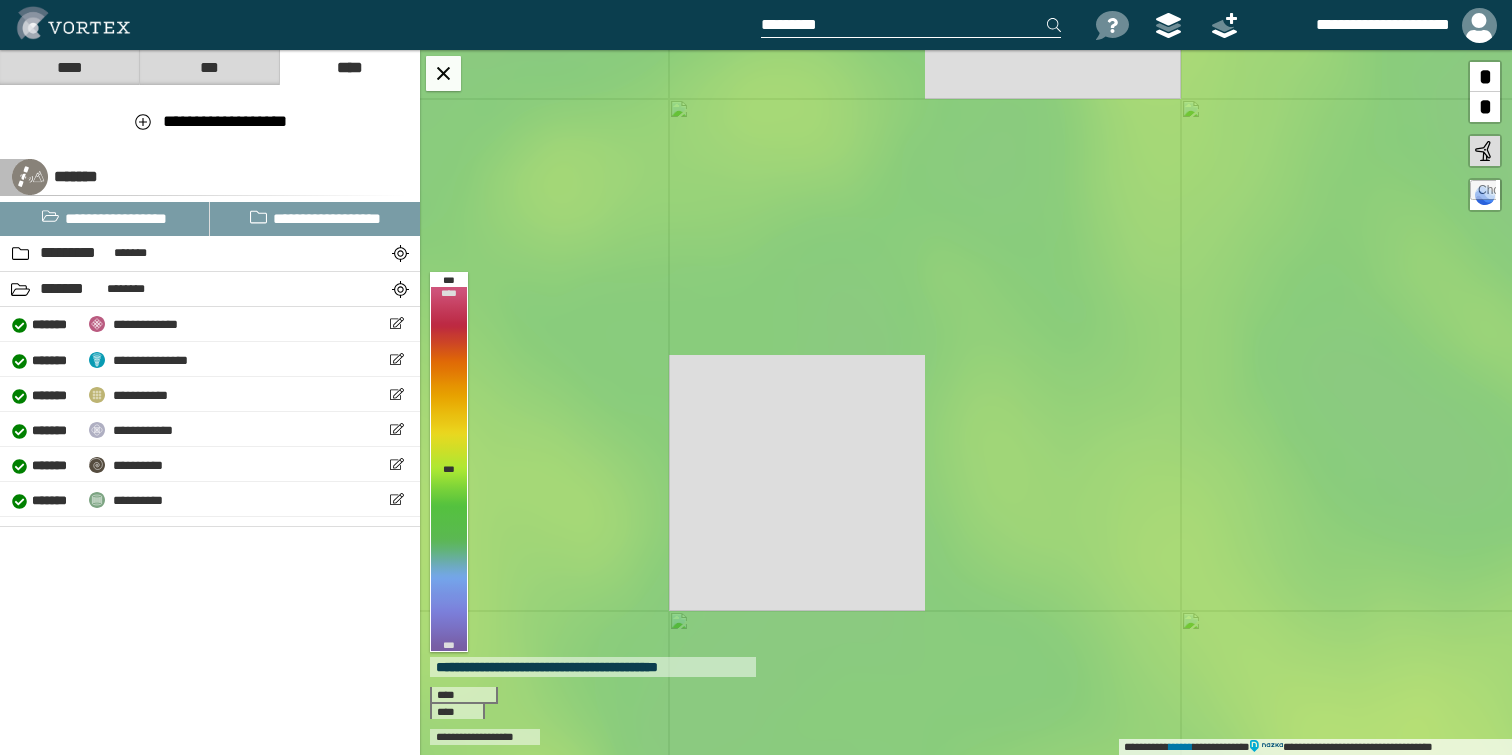 click on "*********" at bounding box center (1209, 138) 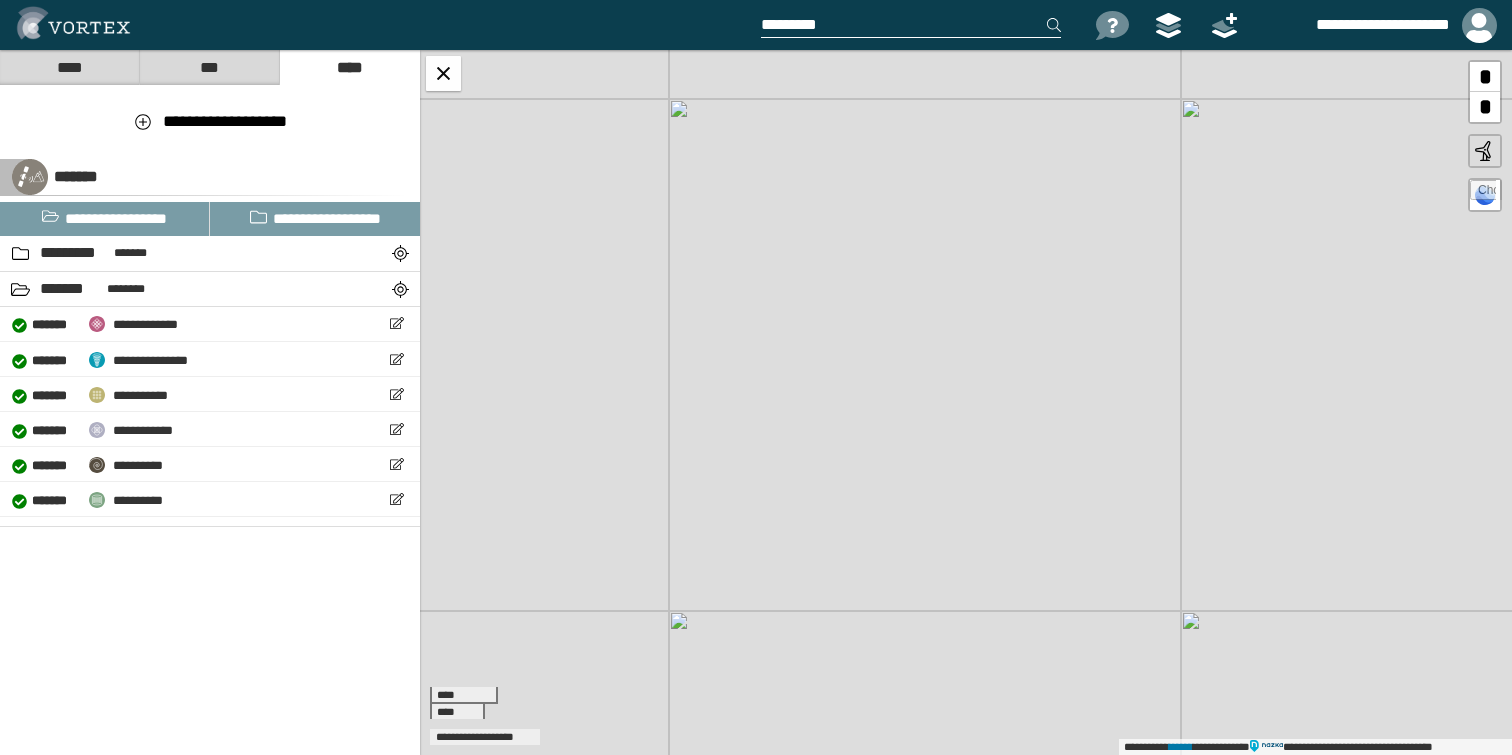 click at bounding box center (911, 25) 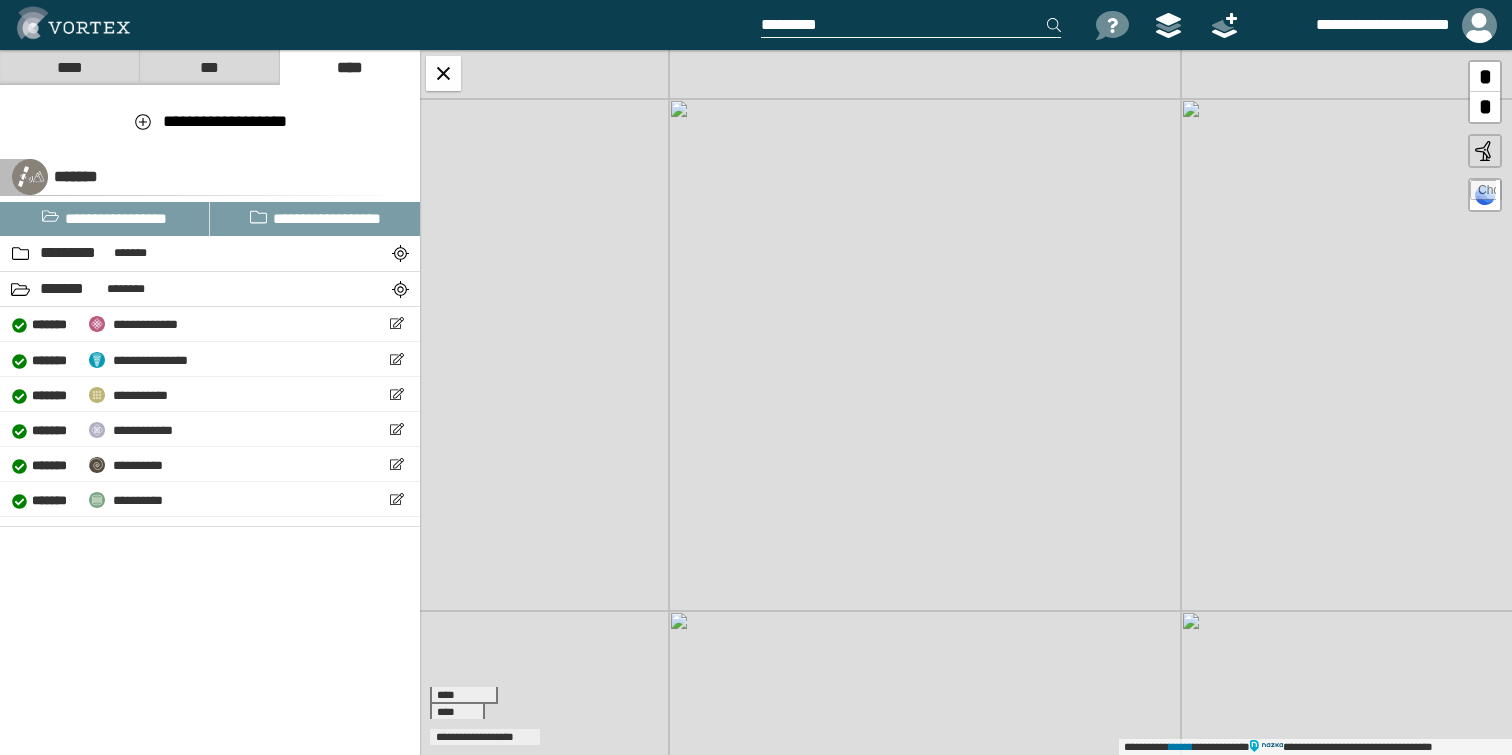 paste on "**********" 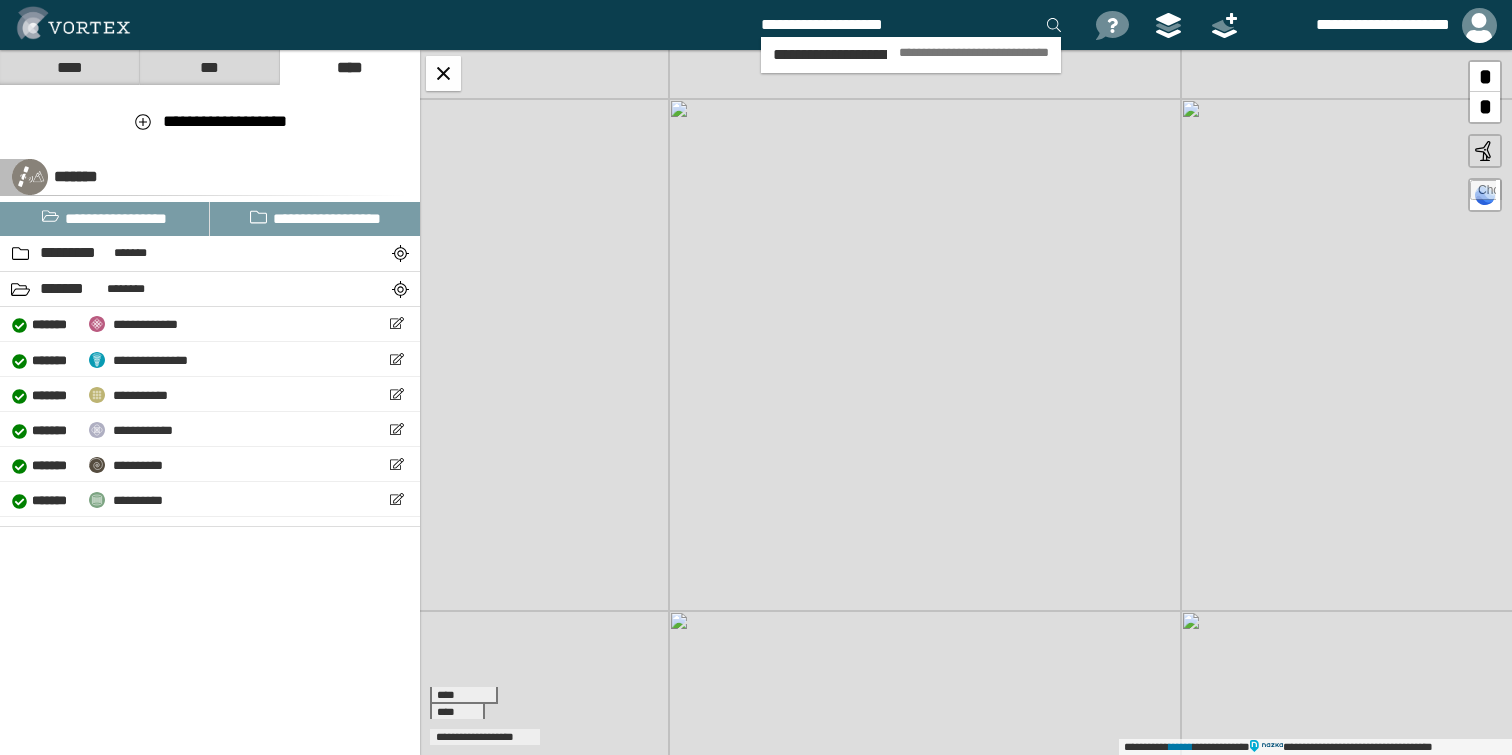 type on "**********" 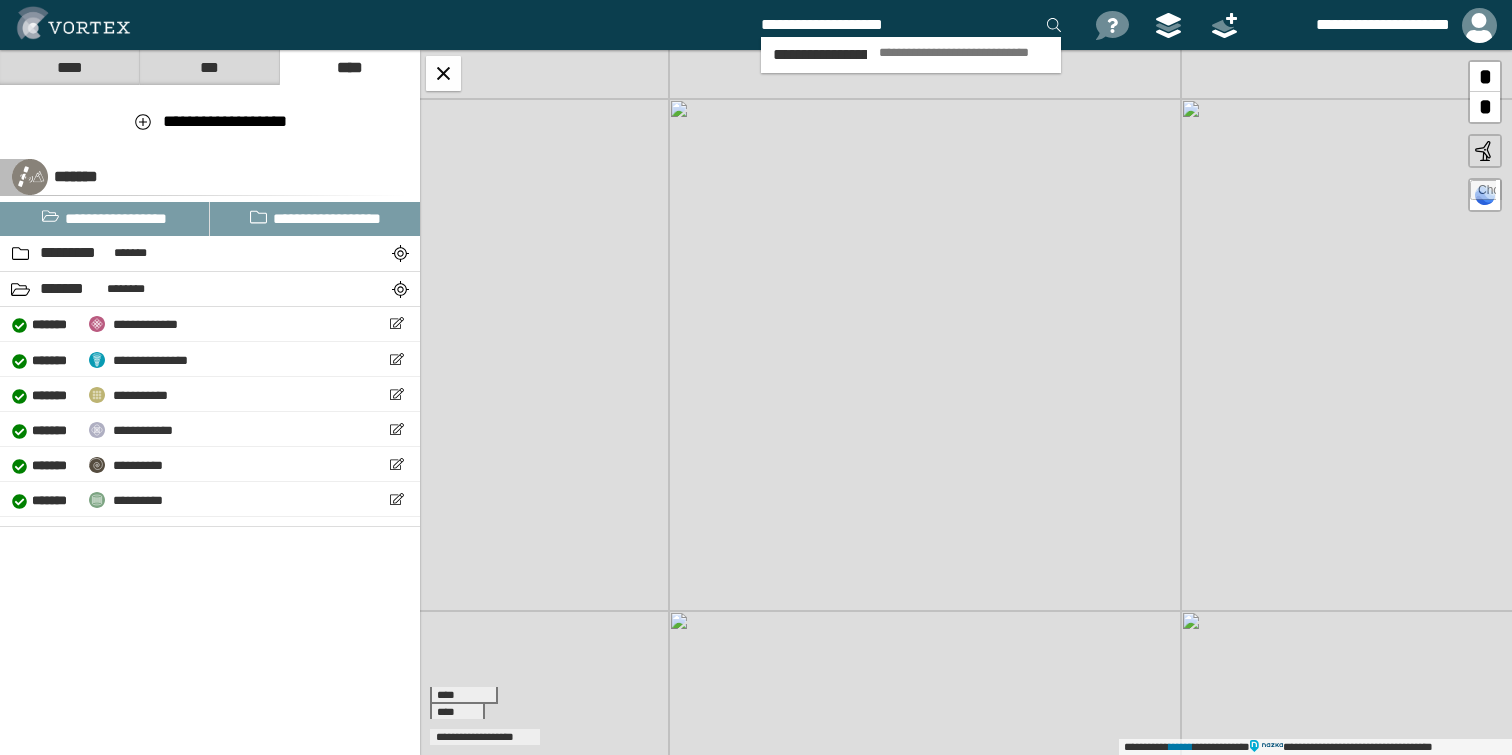 click on "**********" at bounding box center (964, 53) 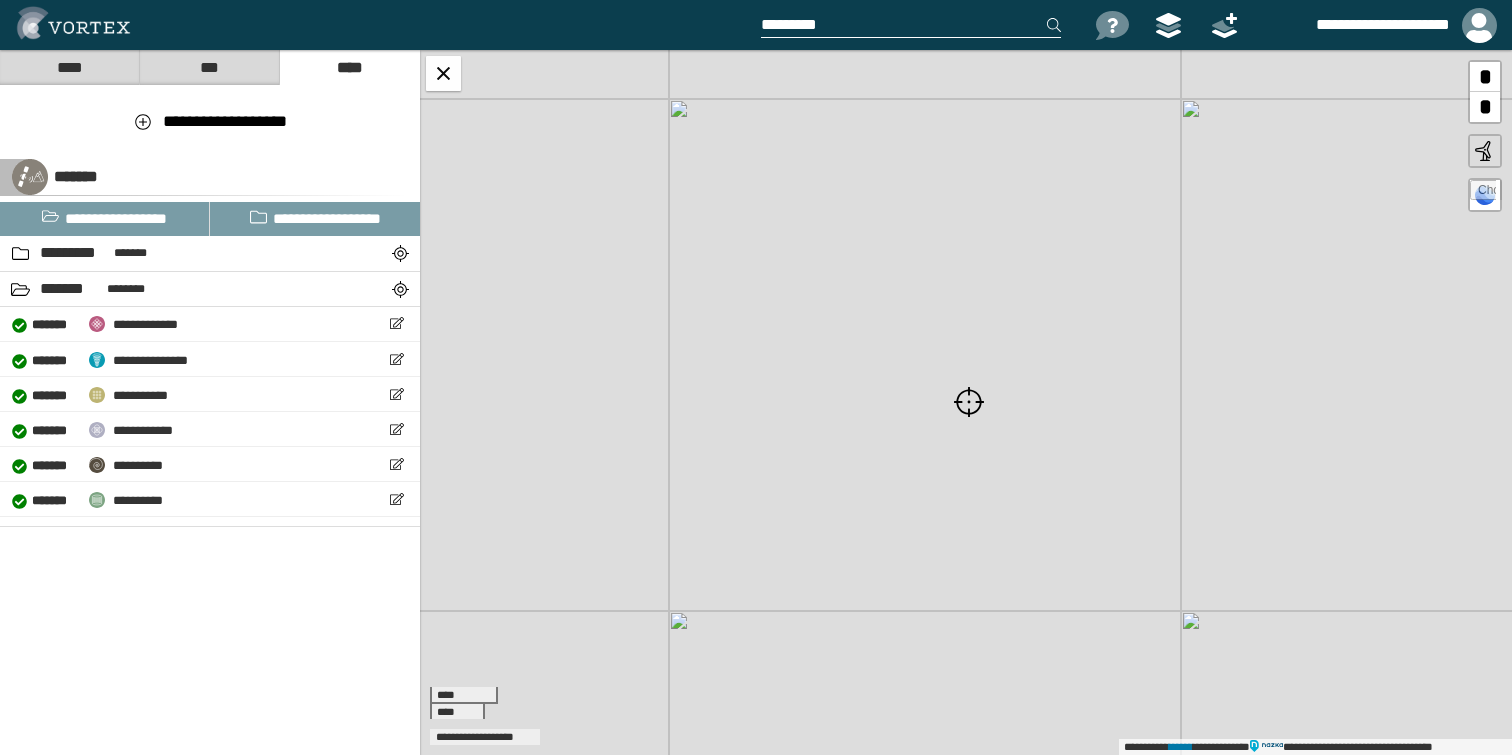 click on "*" at bounding box center [1485, 77] 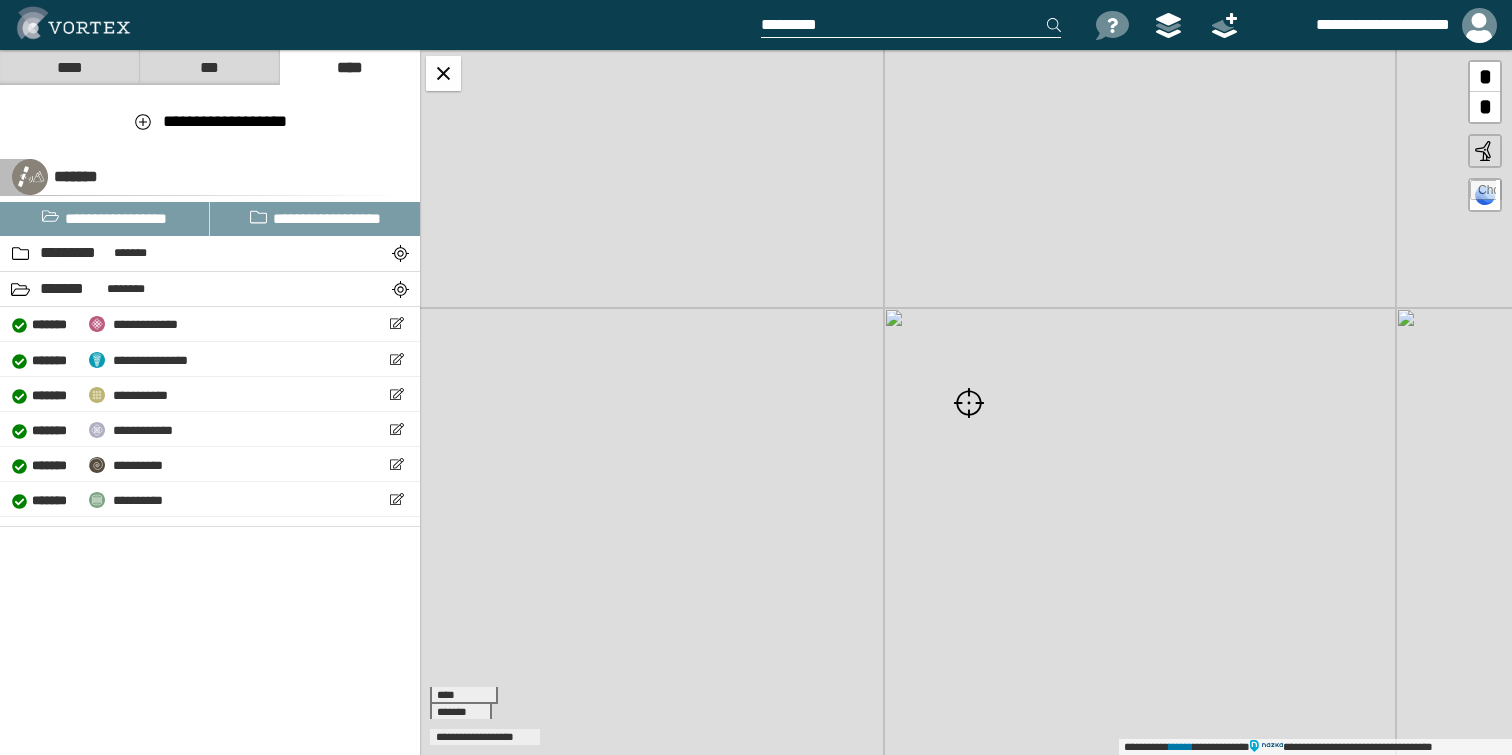 click on "*" at bounding box center [1485, 77] 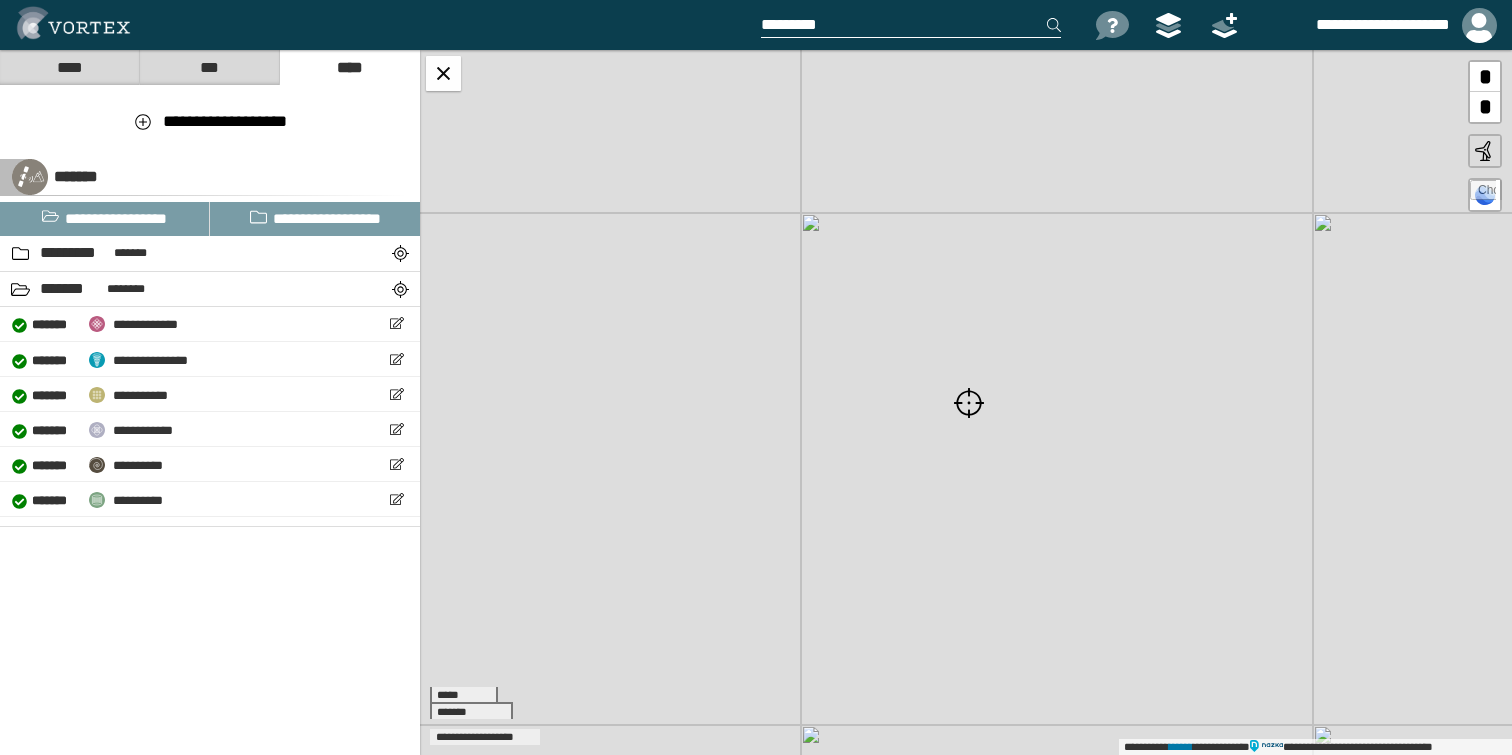 click on "*" at bounding box center [1485, 77] 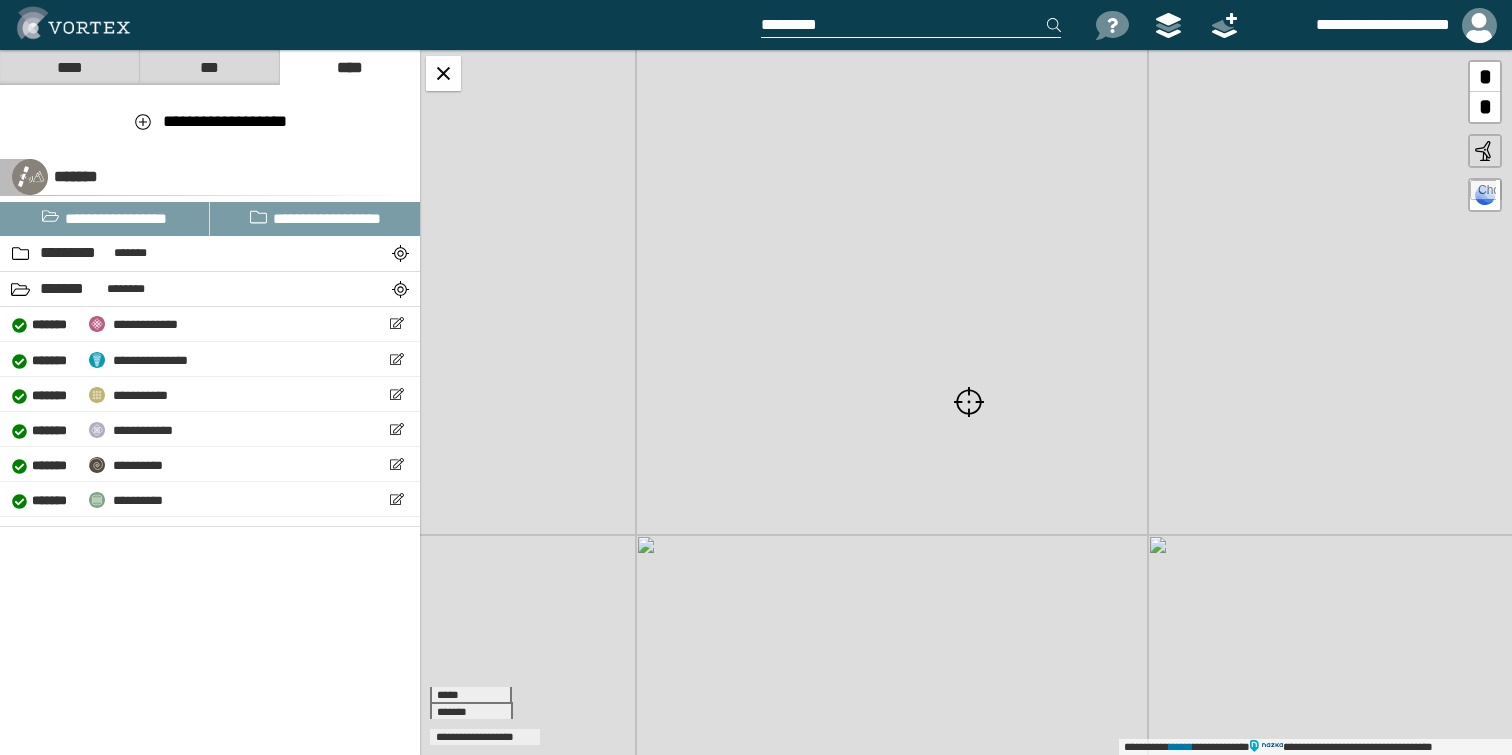 click at bounding box center (911, 25) 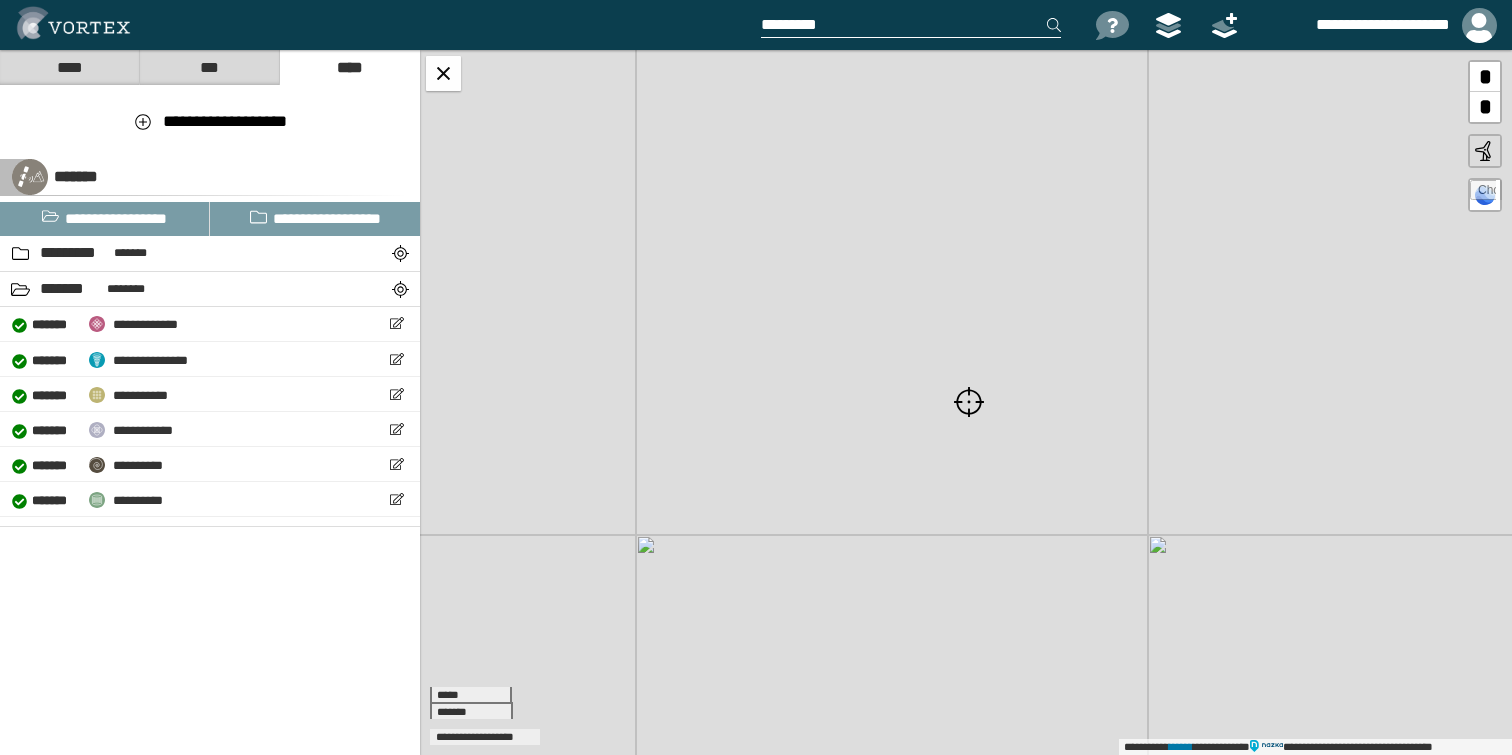 paste on "**********" 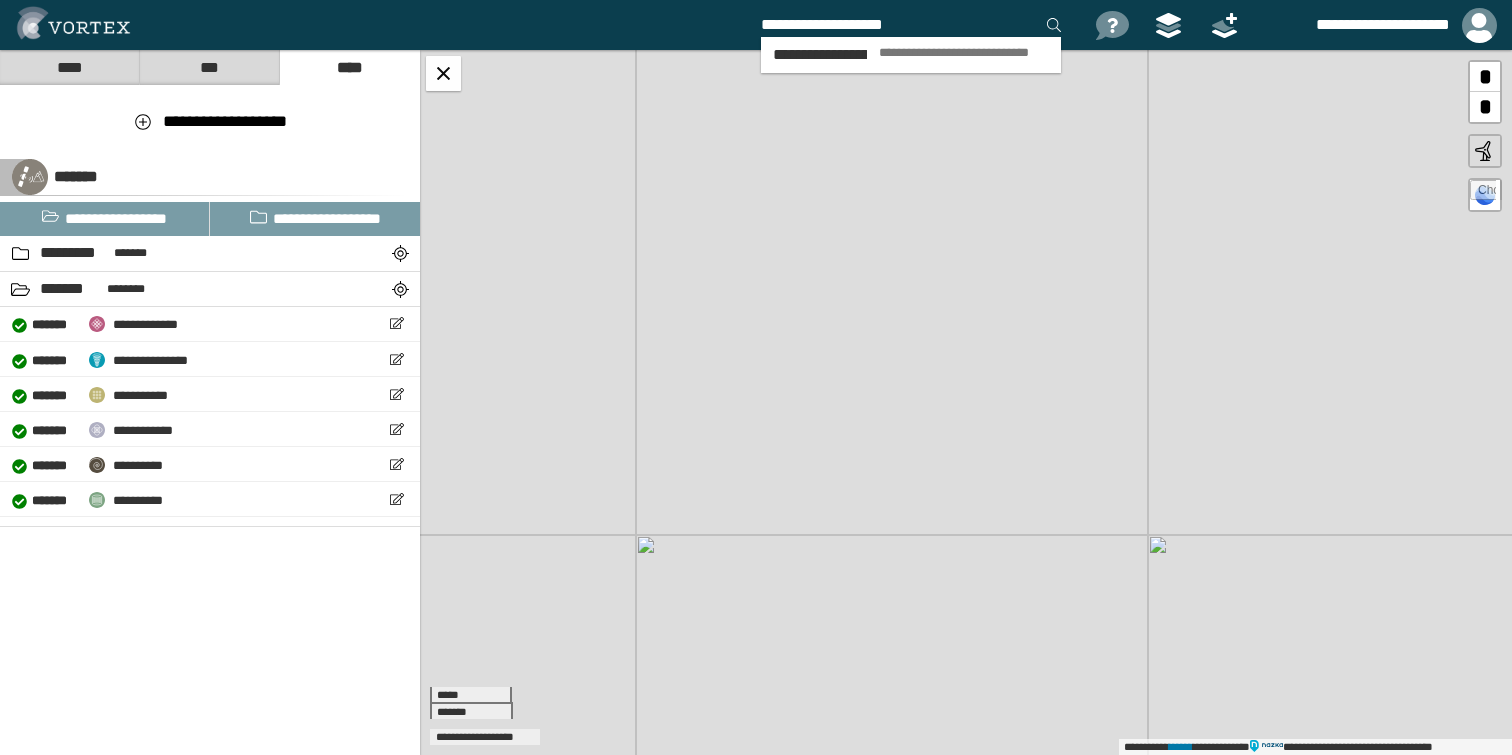 type on "**********" 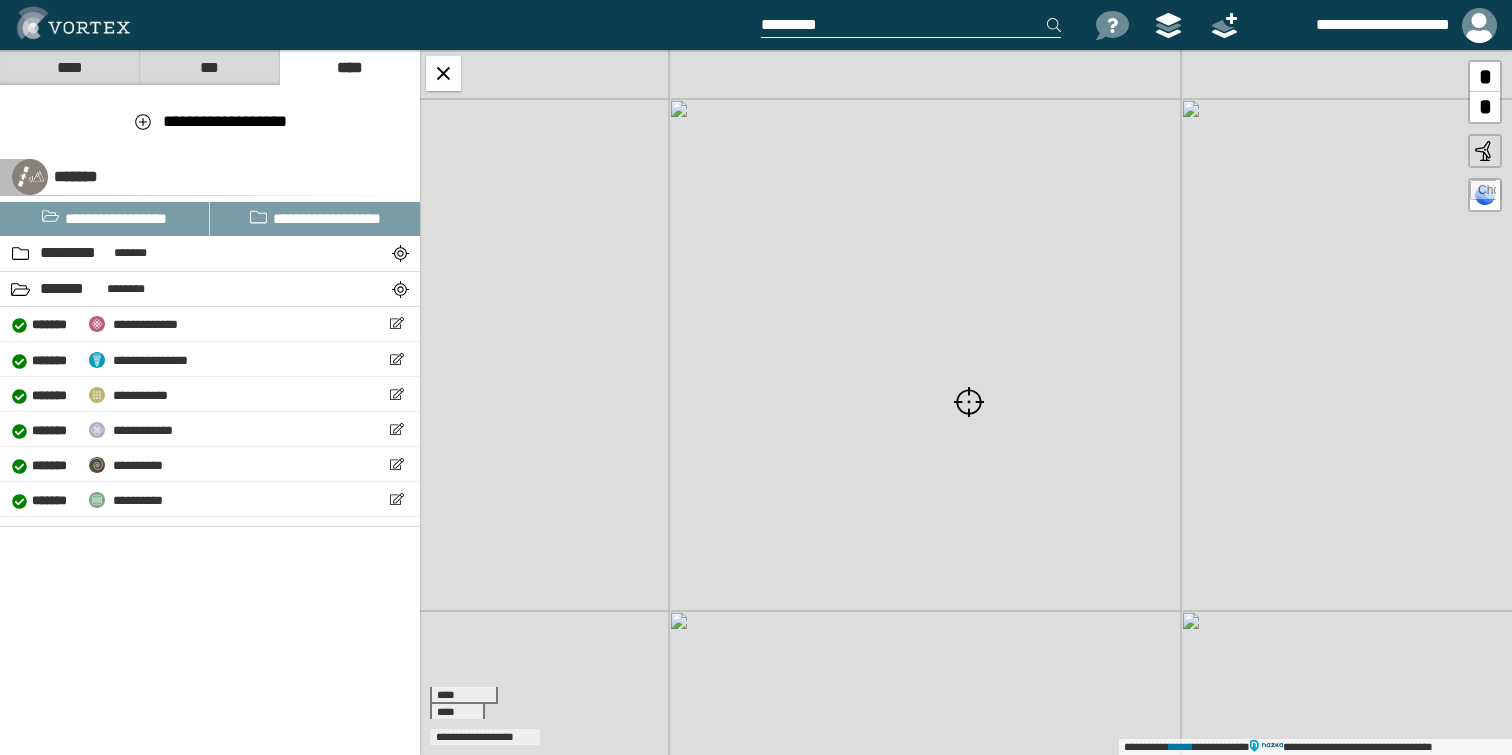 click on "*" at bounding box center (1485, 77) 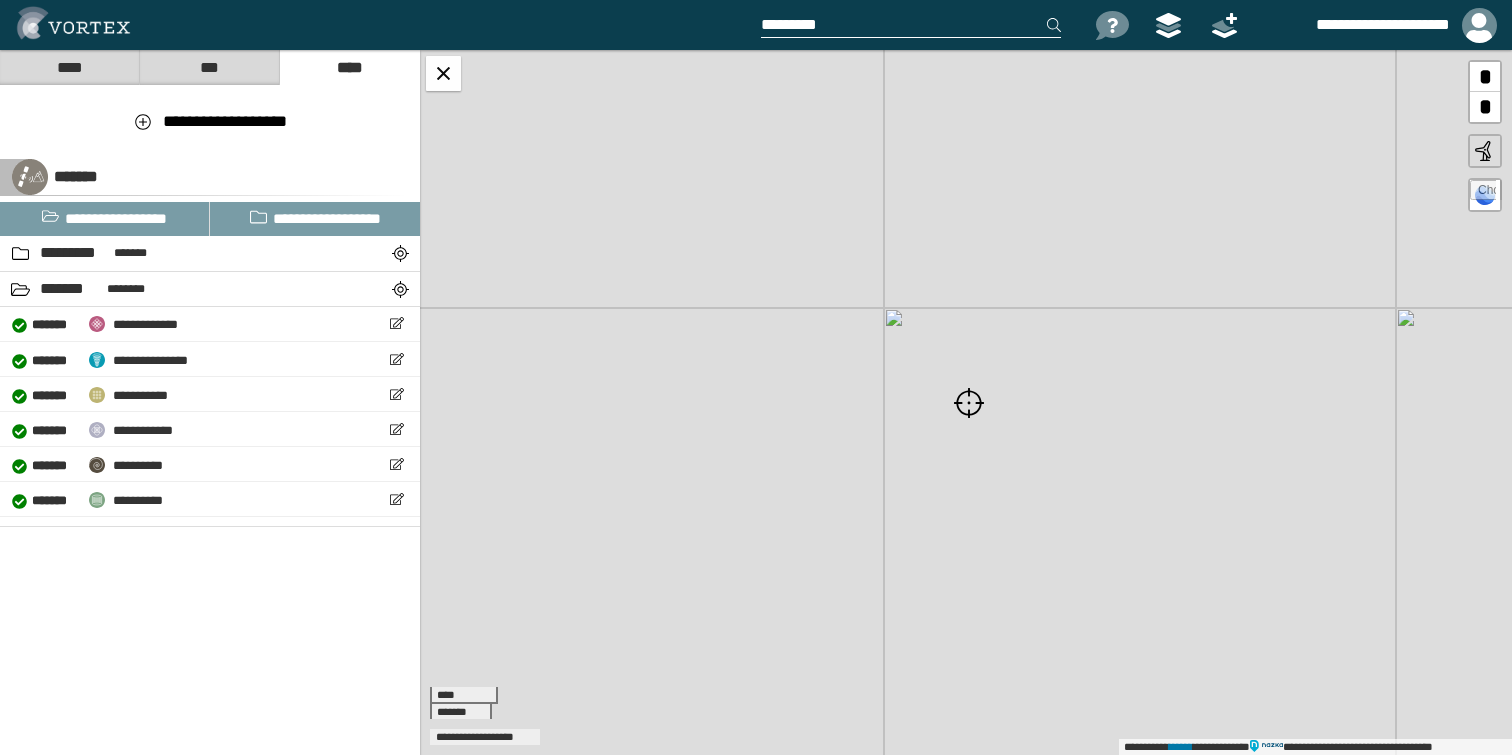click on "*" at bounding box center [1485, 77] 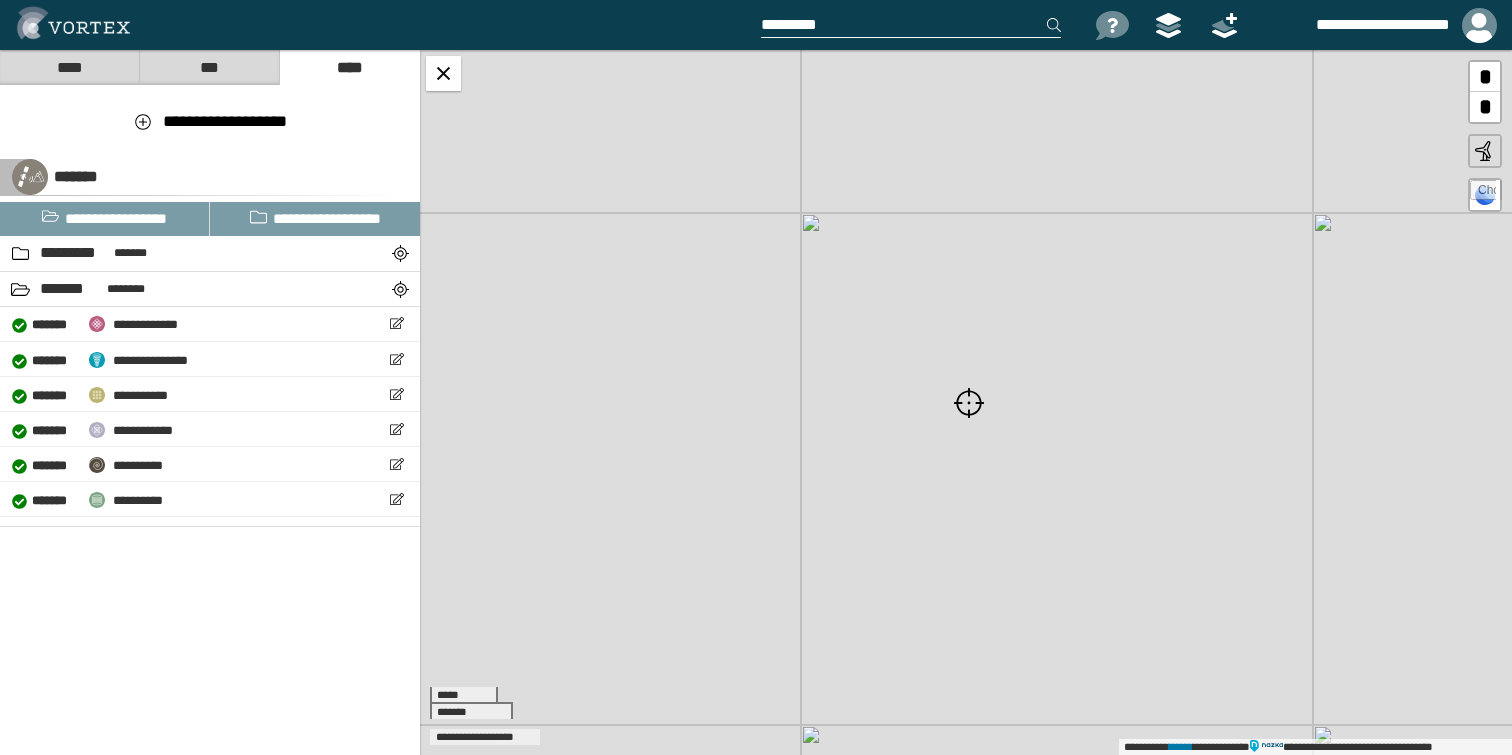 click on "*" at bounding box center (1485, 77) 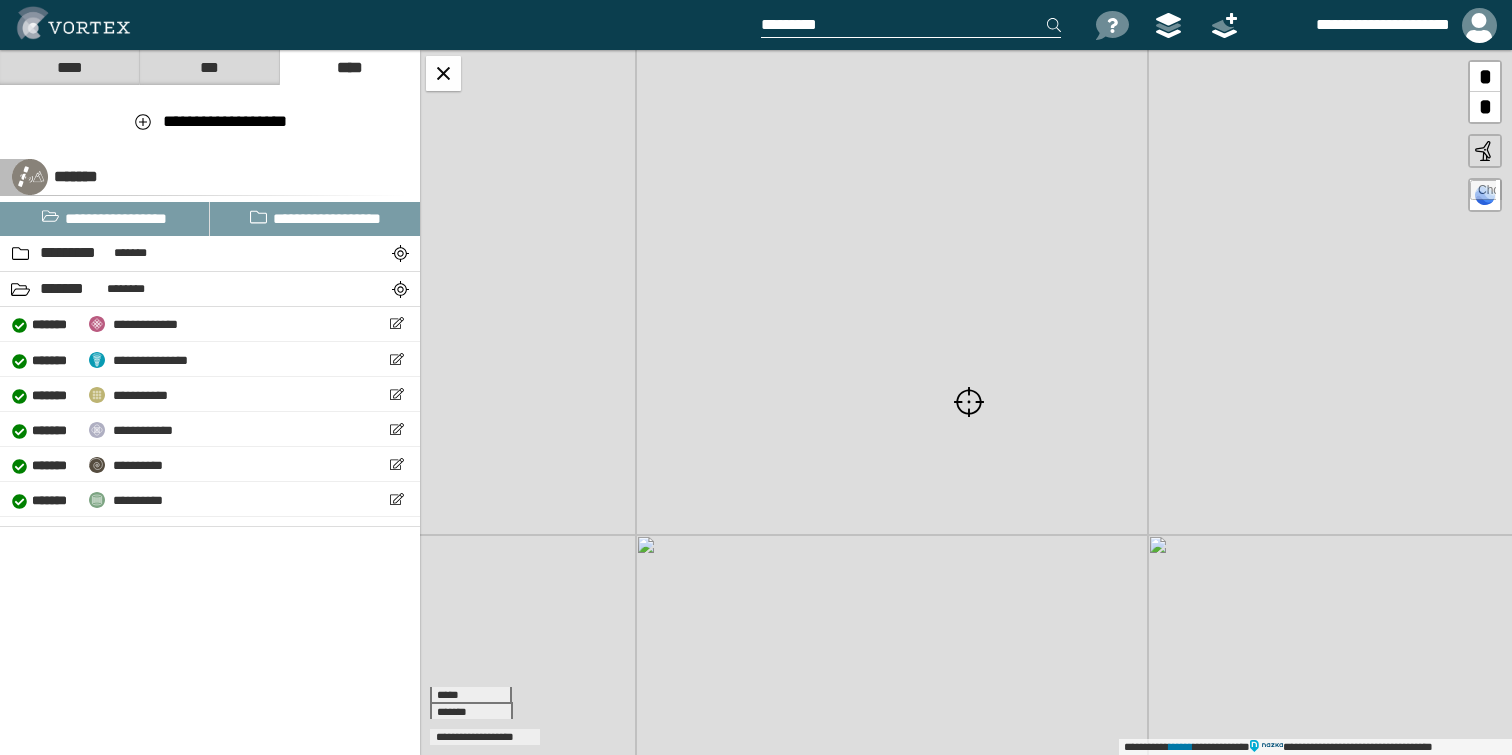 click on "*" at bounding box center [1485, 107] 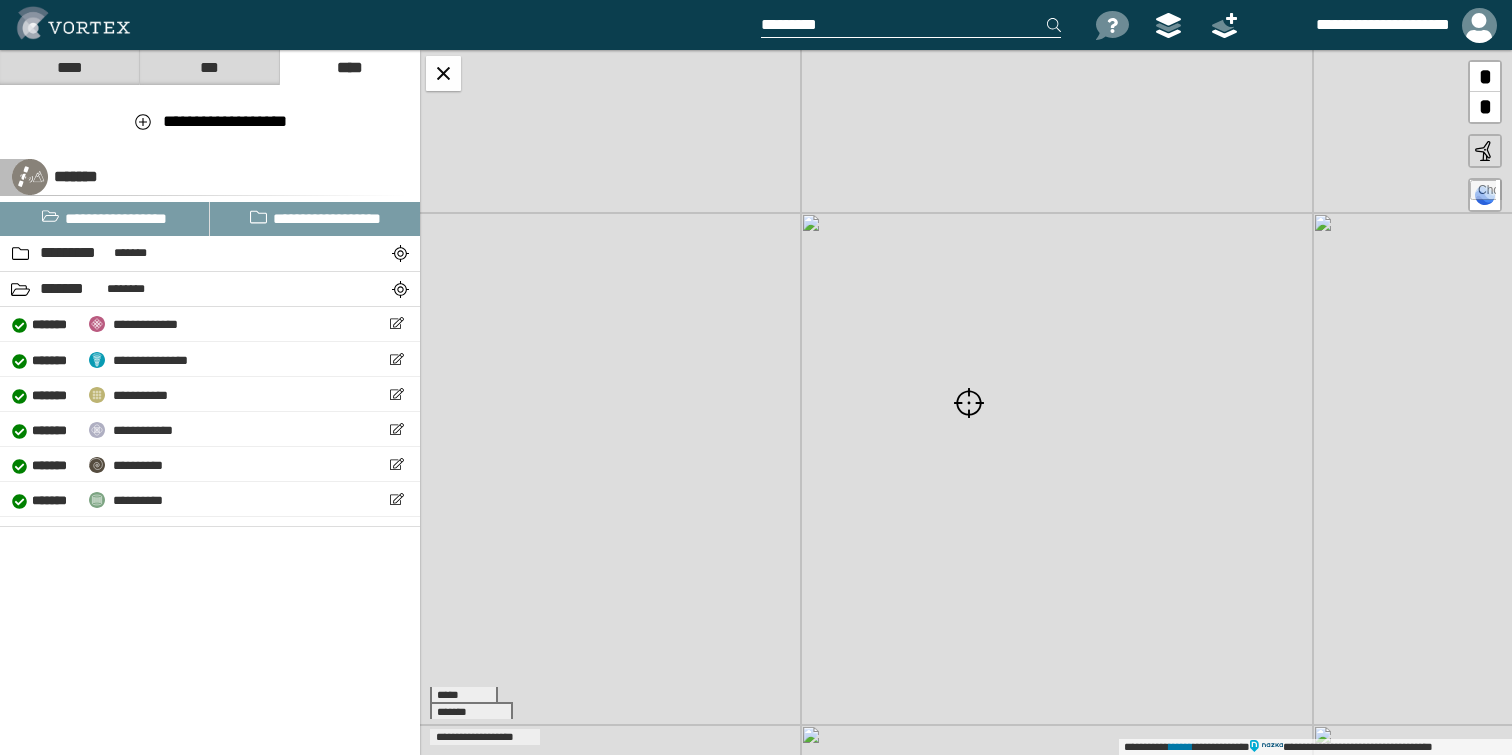 click on "*" at bounding box center (1485, 107) 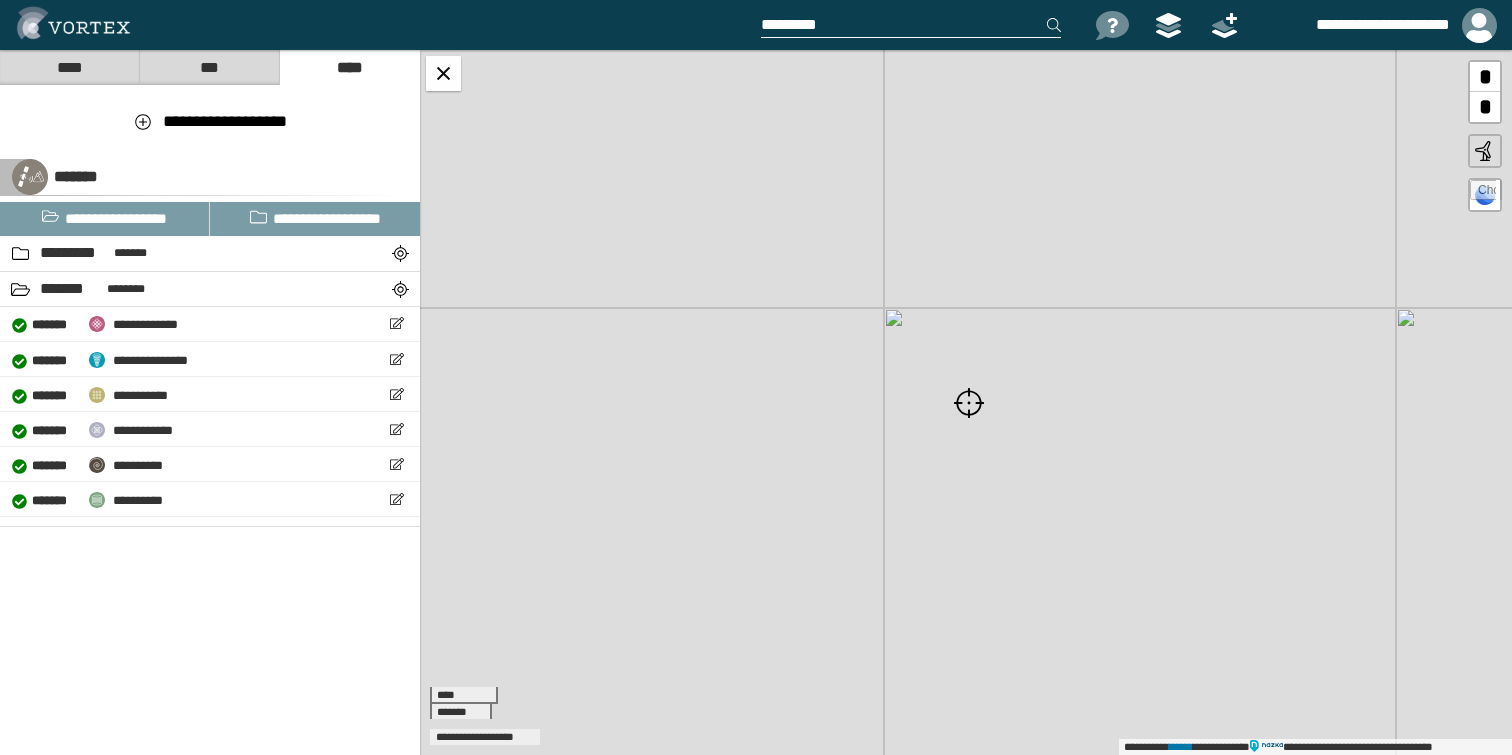 click on "*" at bounding box center [1485, 107] 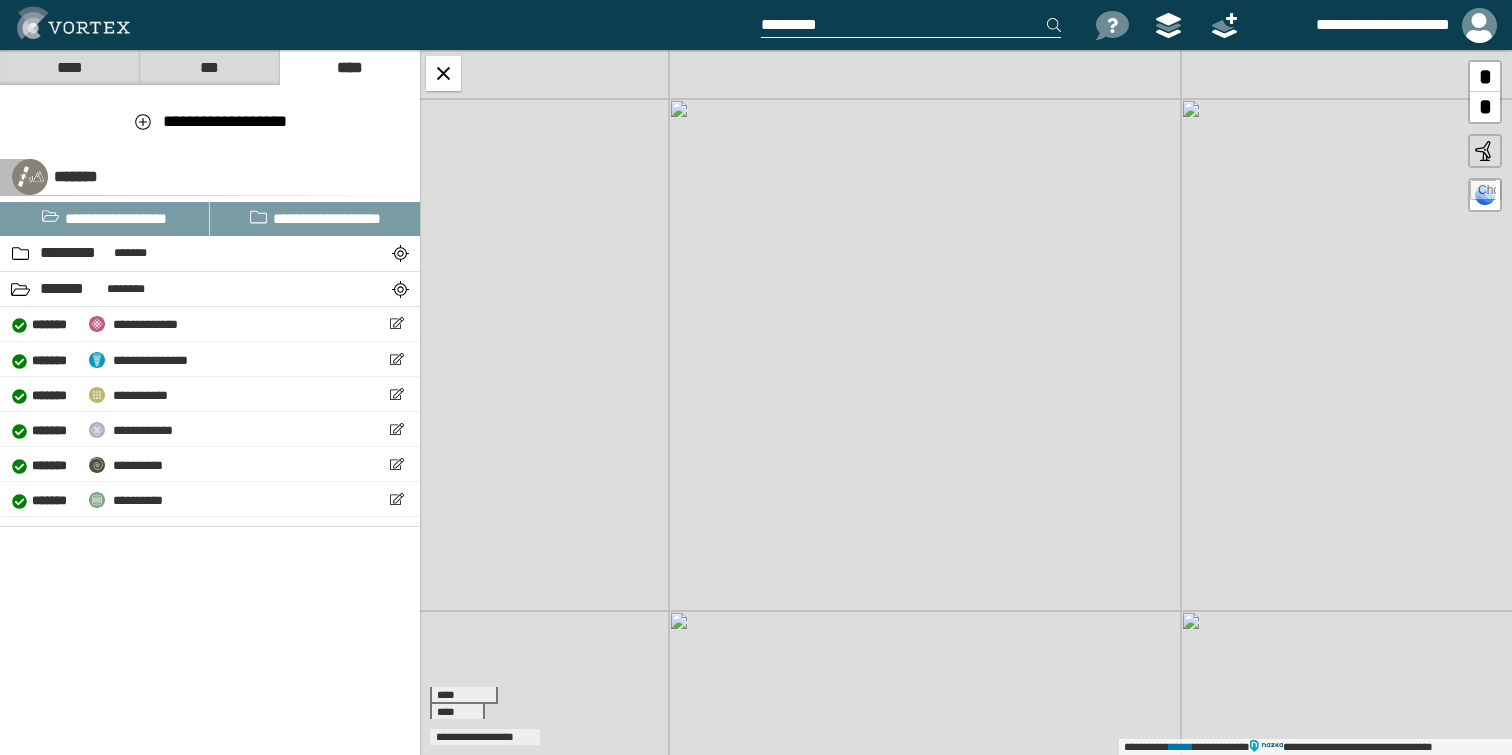click on "*" at bounding box center (1485, 77) 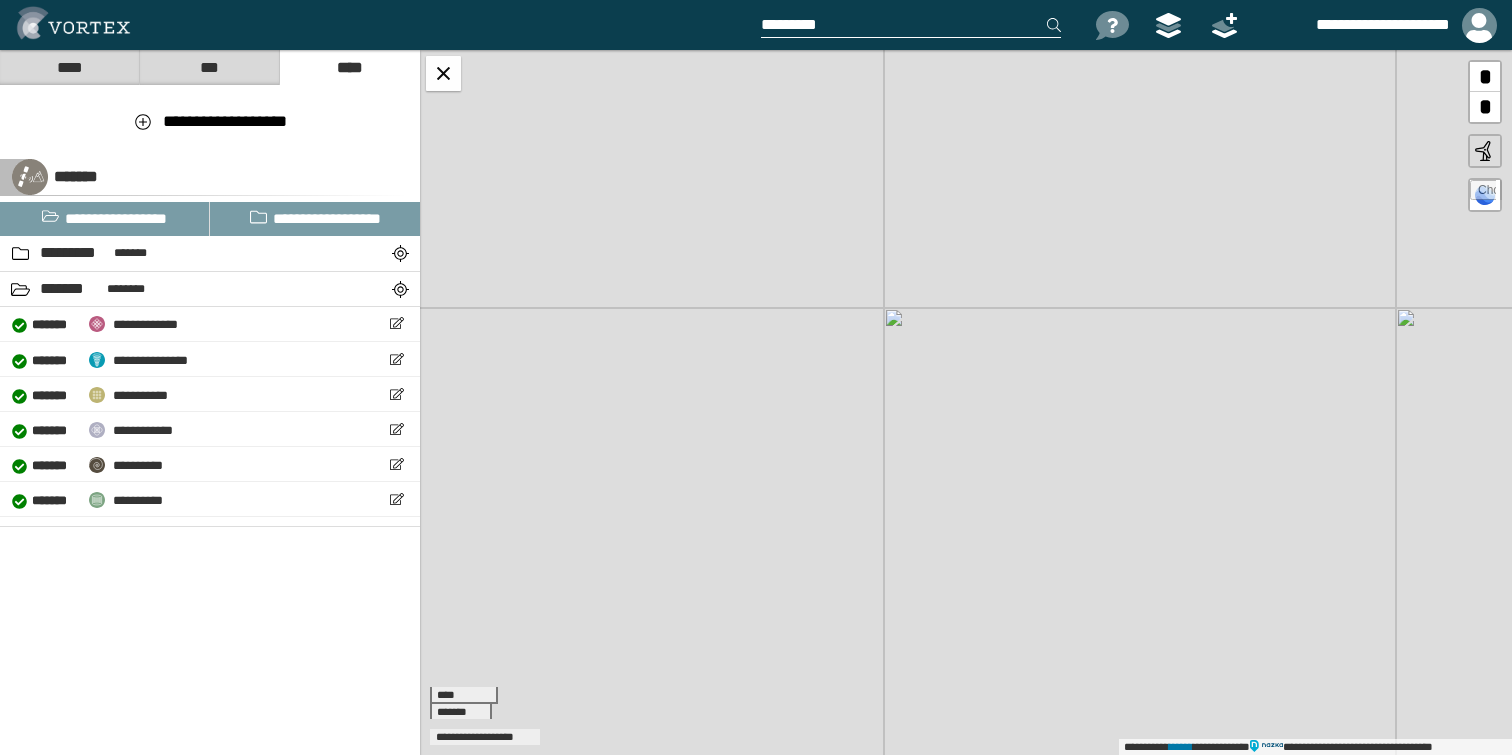 click on "*" at bounding box center (1485, 77) 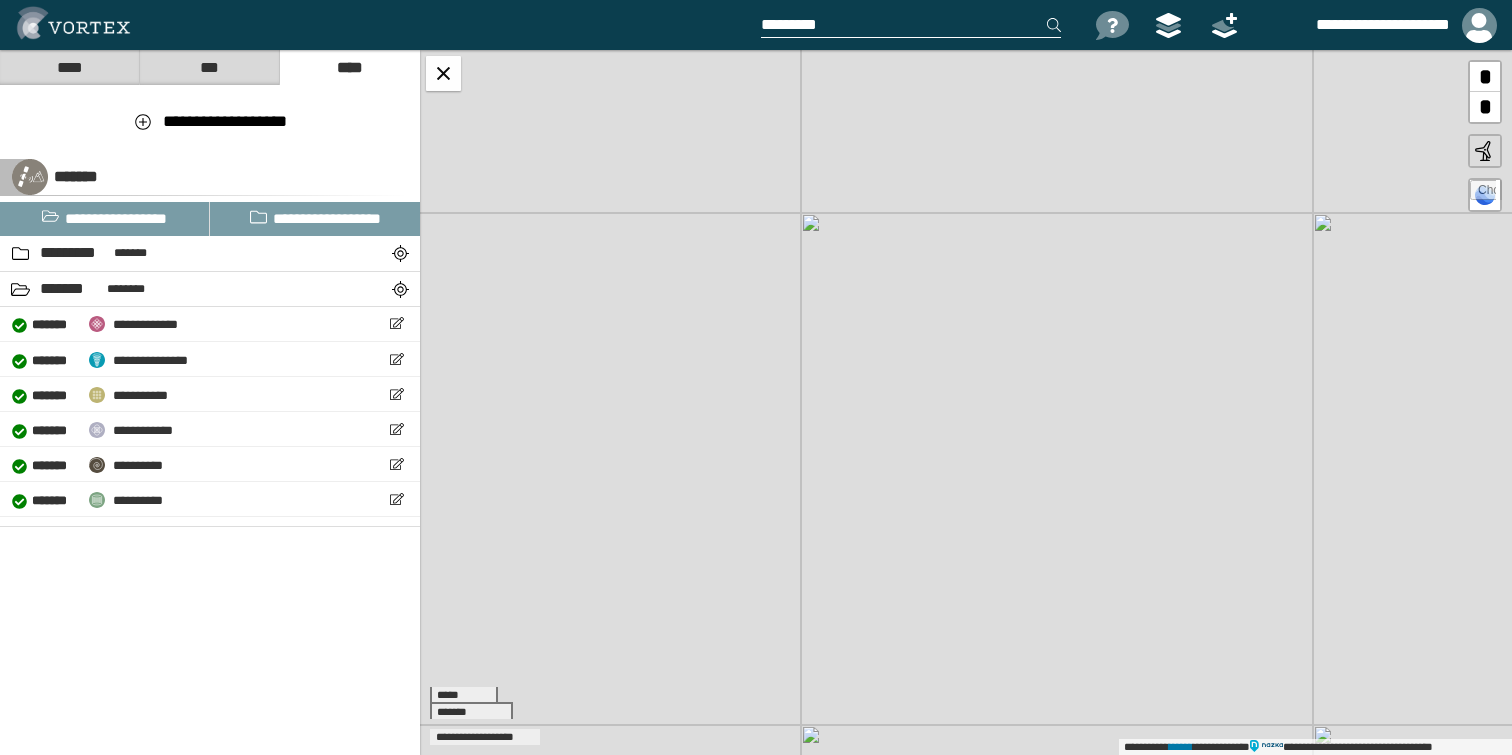 click at bounding box center (911, 25) 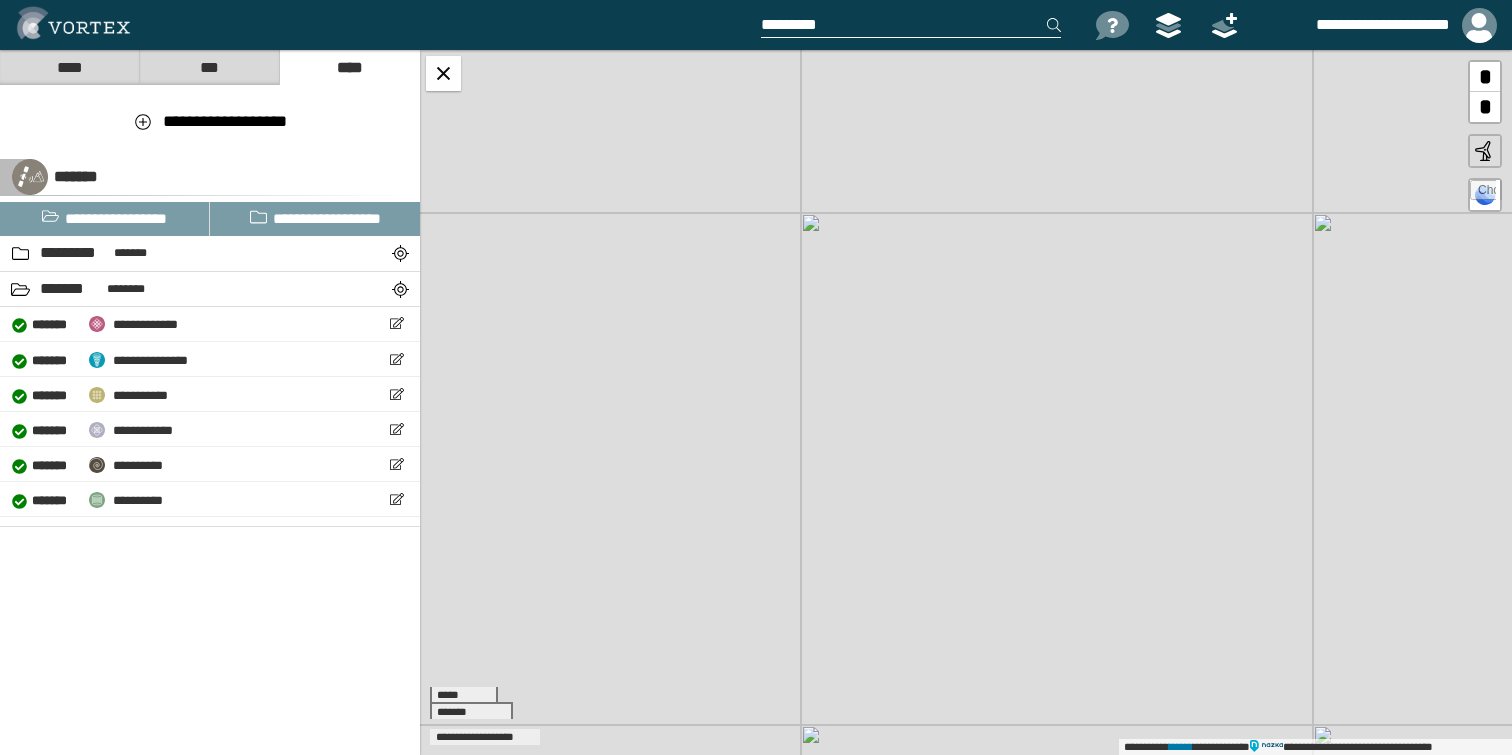 paste on "**********" 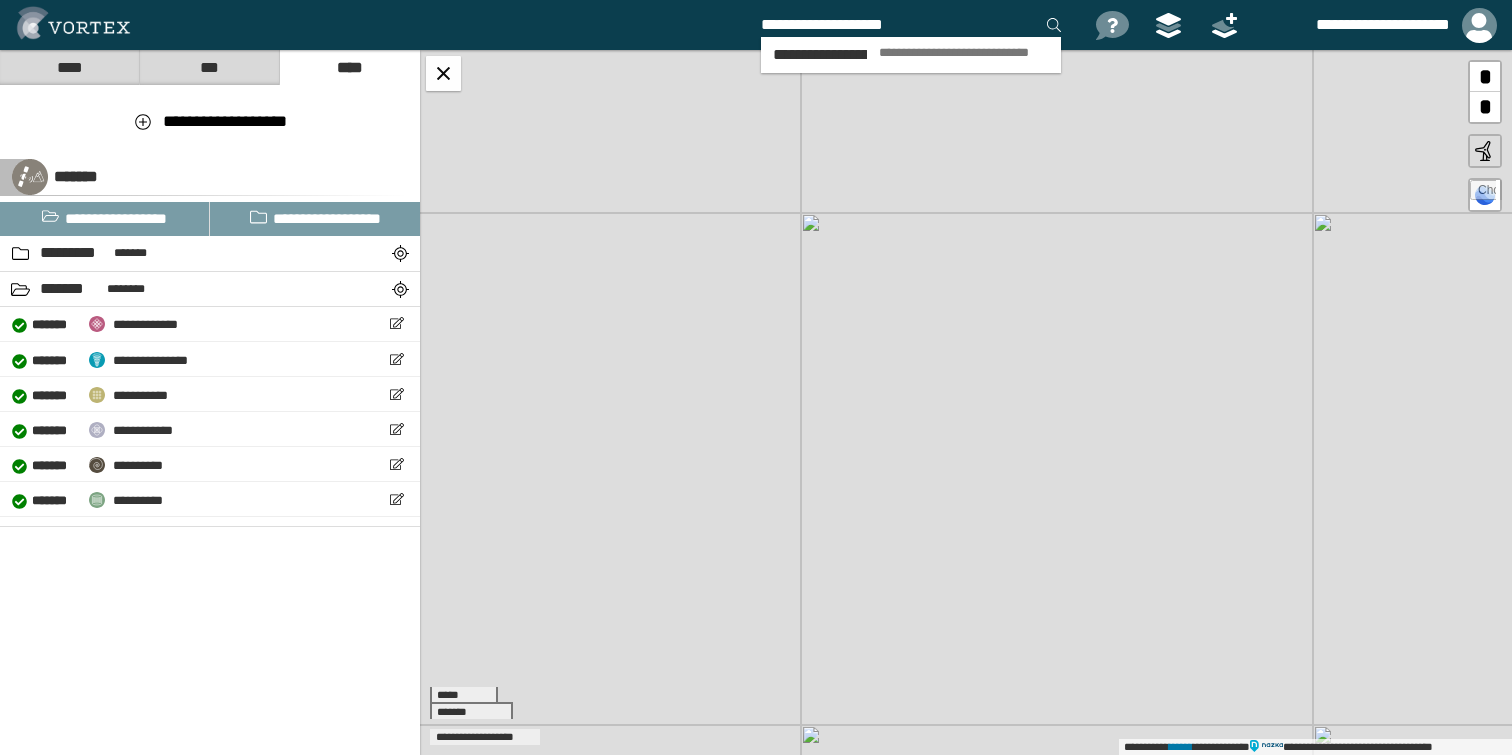 type on "**********" 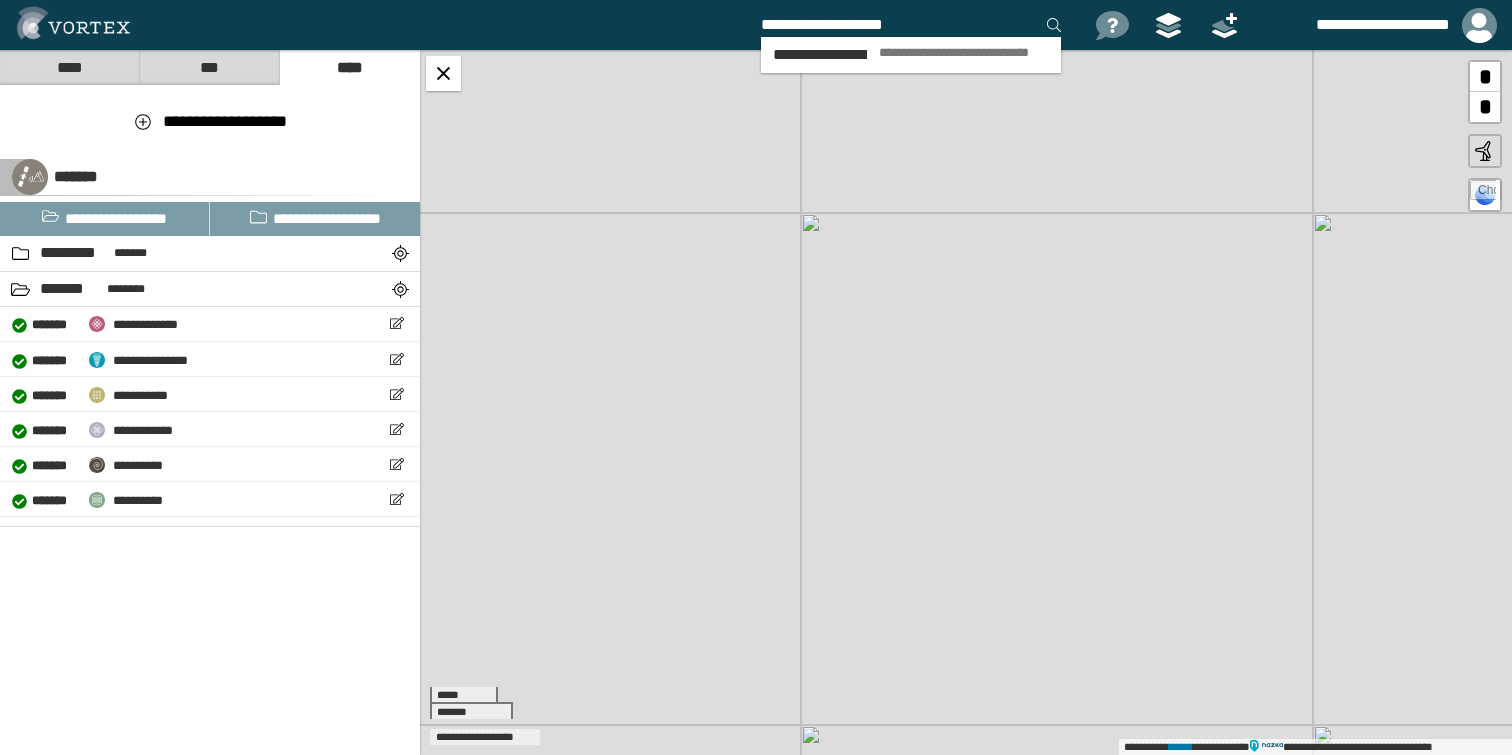 click on "**********" at bounding box center [964, 53] 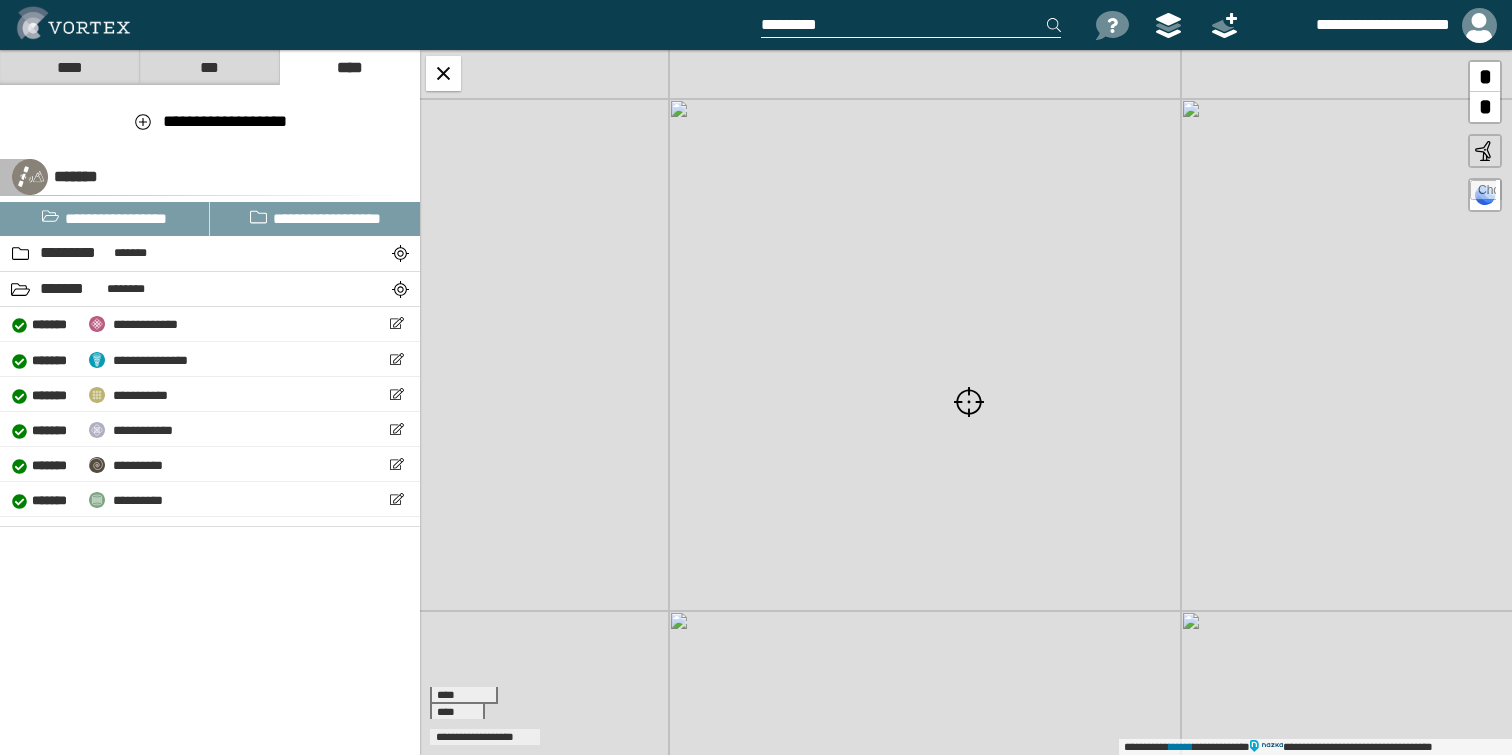 click on "*" at bounding box center [1485, 77] 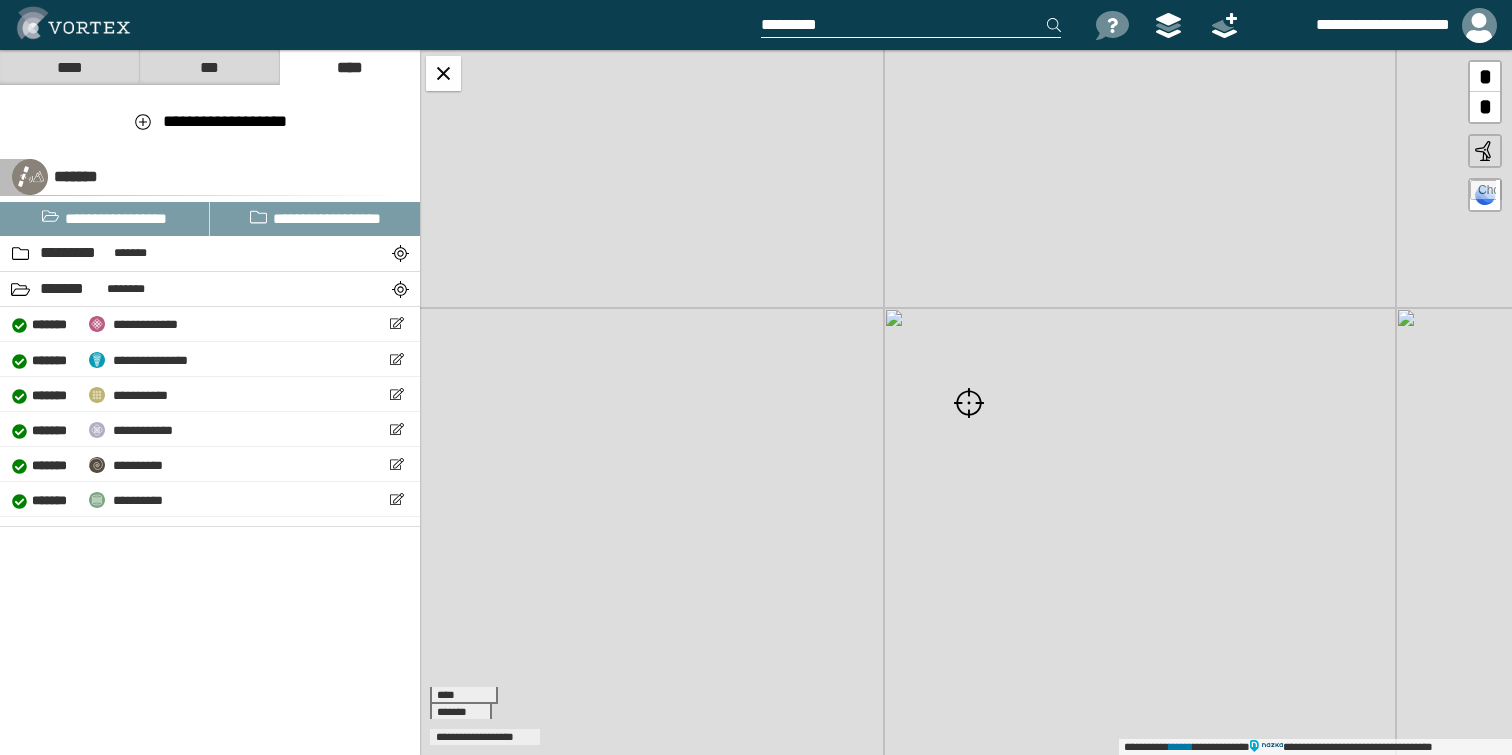click on "*" at bounding box center (1485, 77) 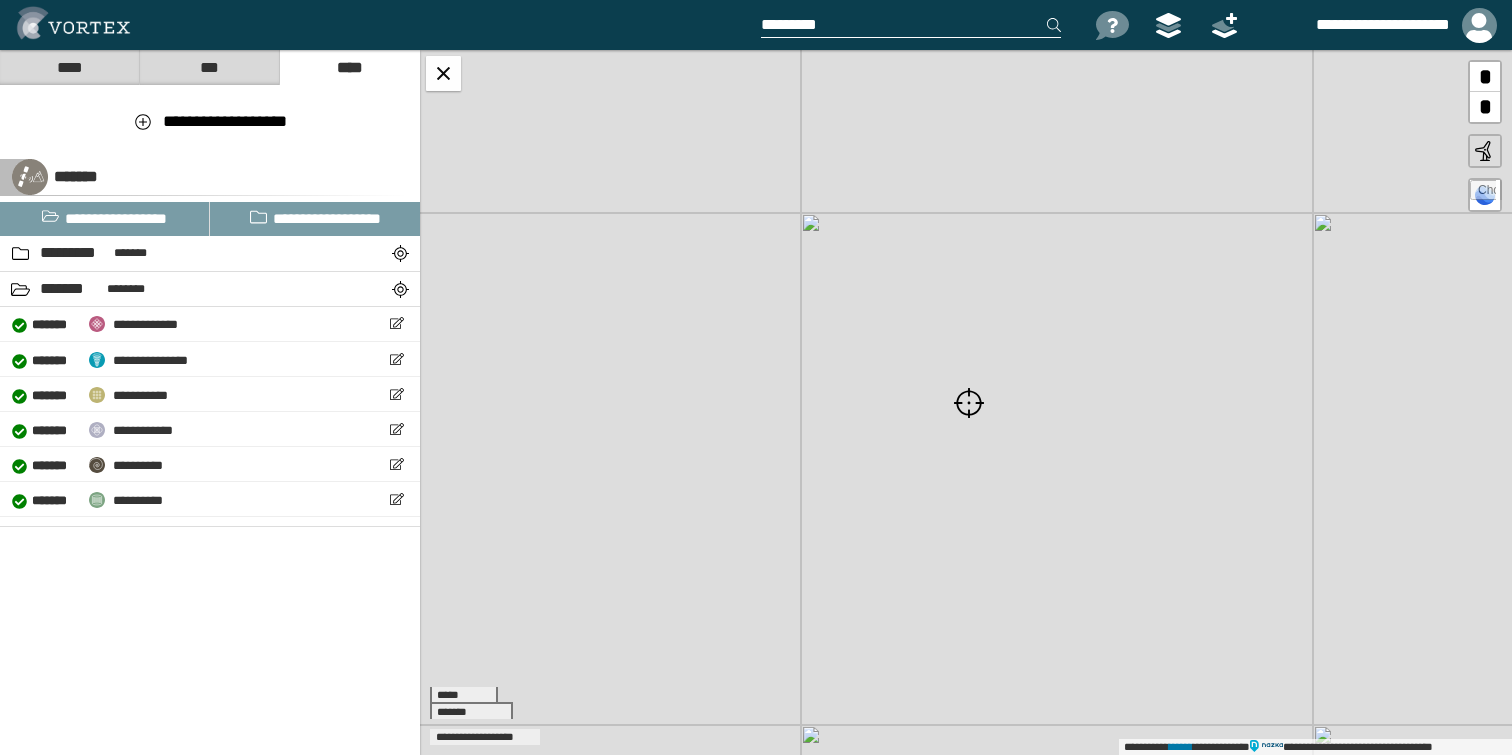 click on "*" at bounding box center (1485, 77) 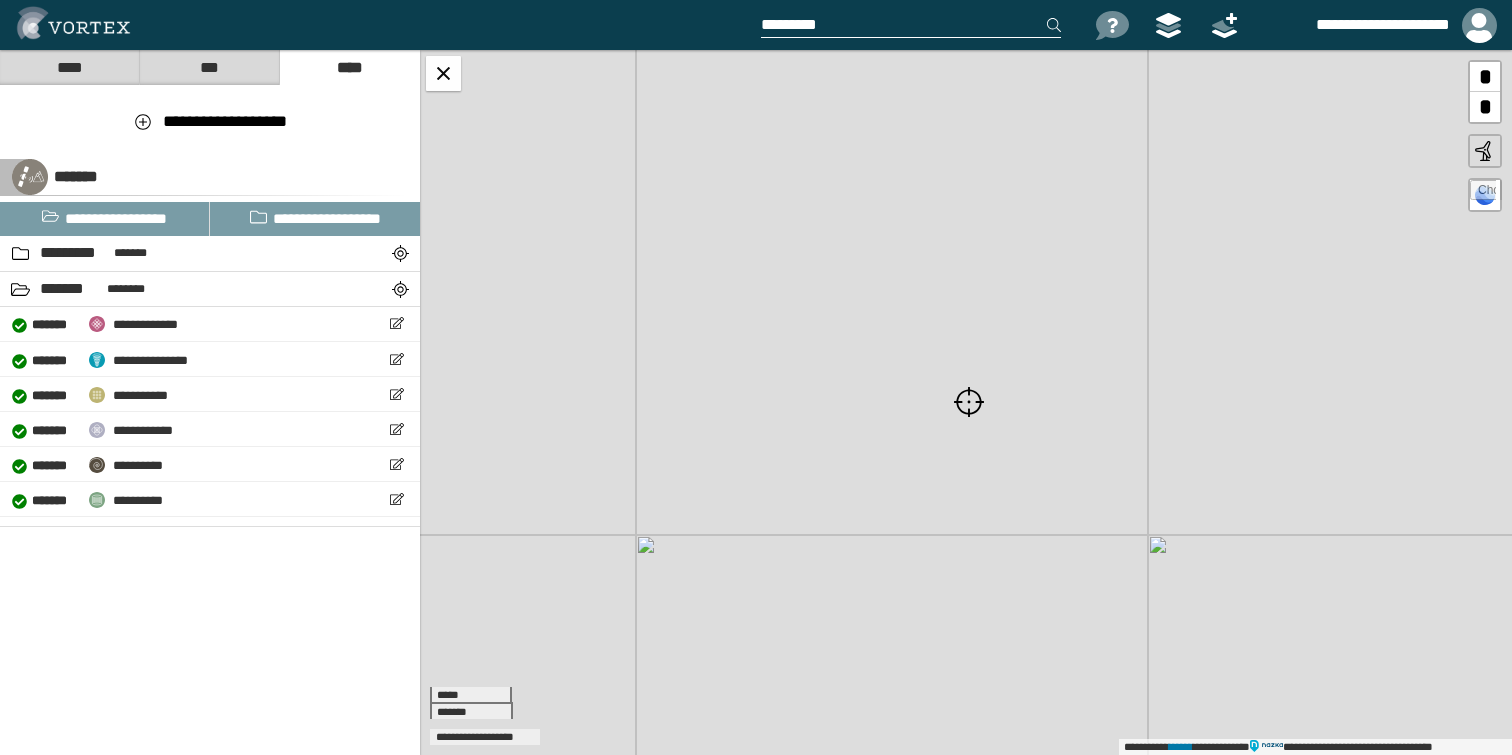 click at bounding box center [969, 402] 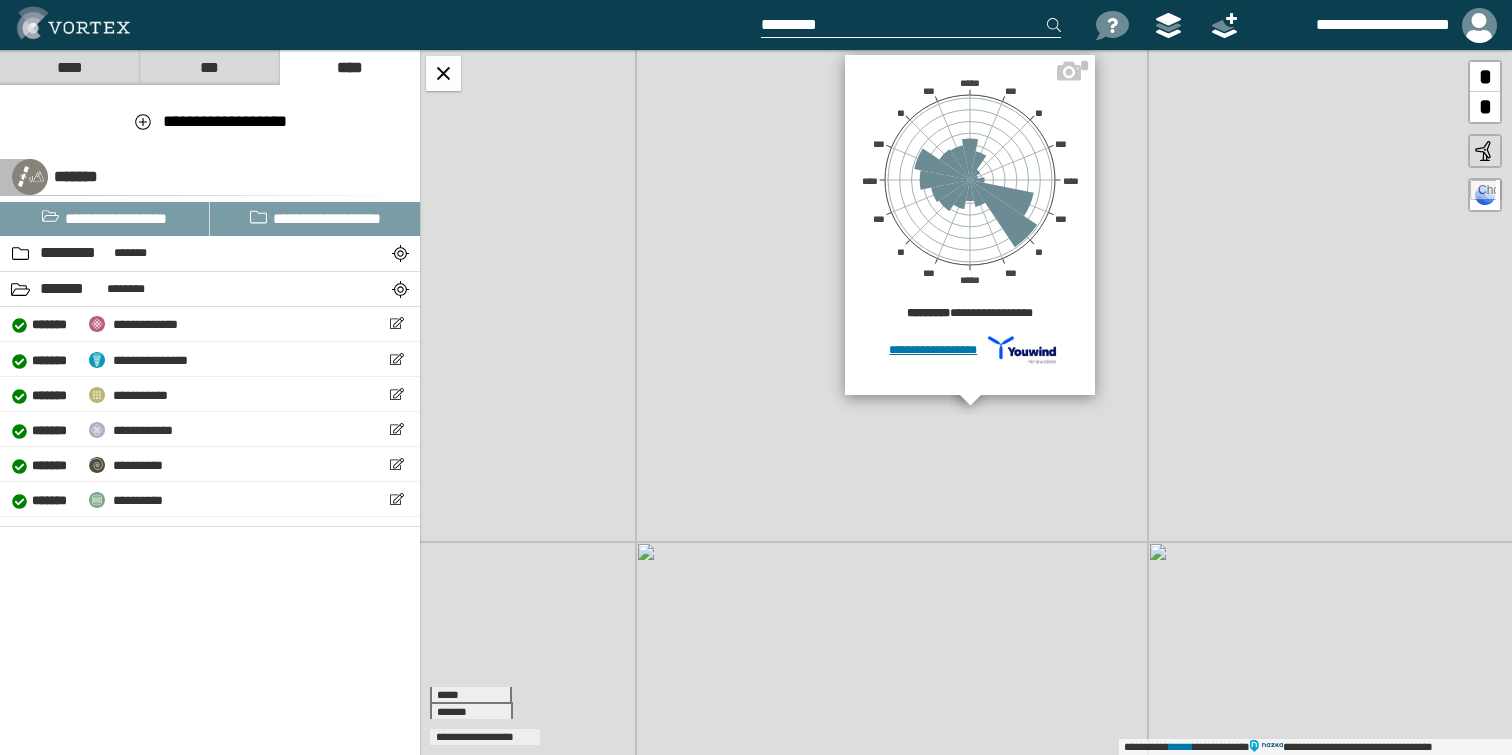 click on "*********" at bounding box center [1209, 138] 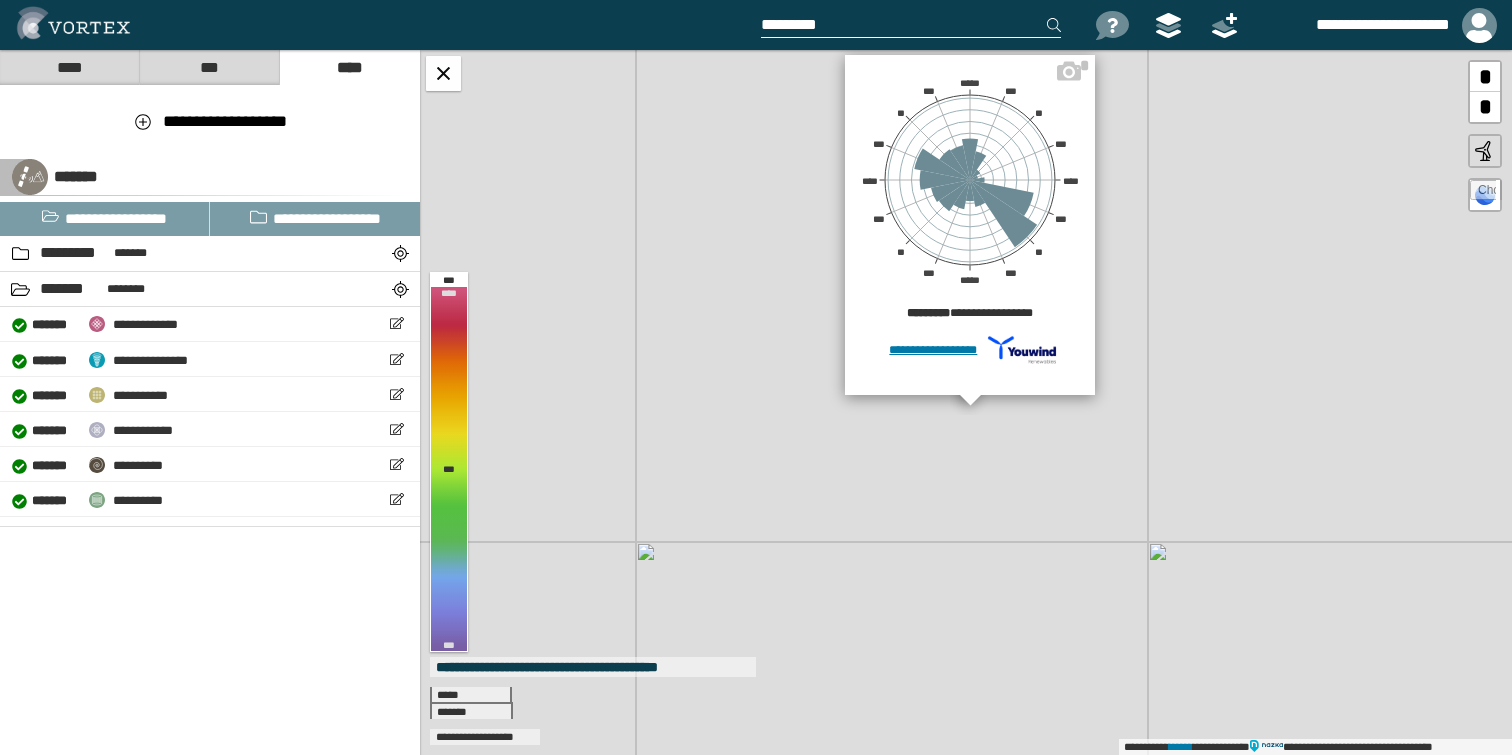 click 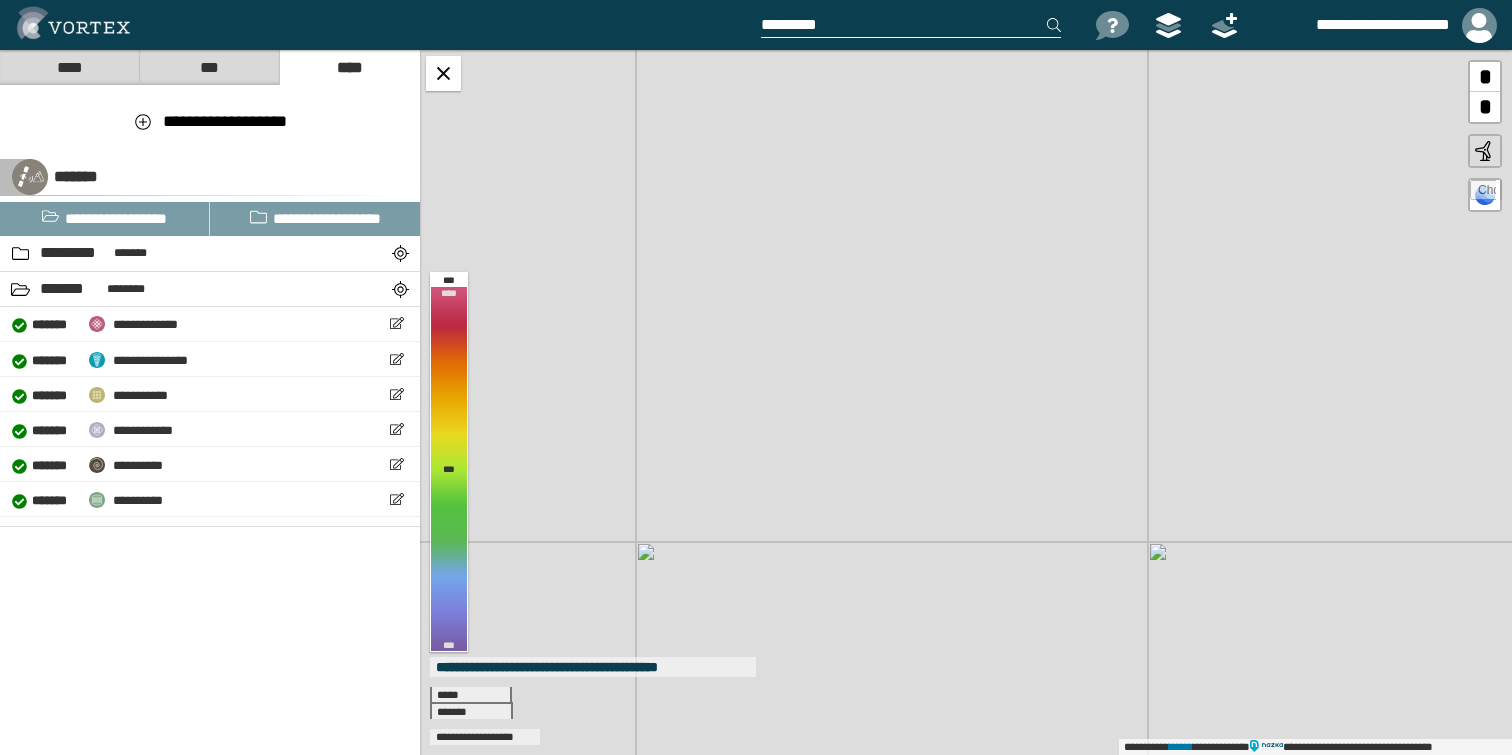 click on "**********" at bounding box center [966, 402] 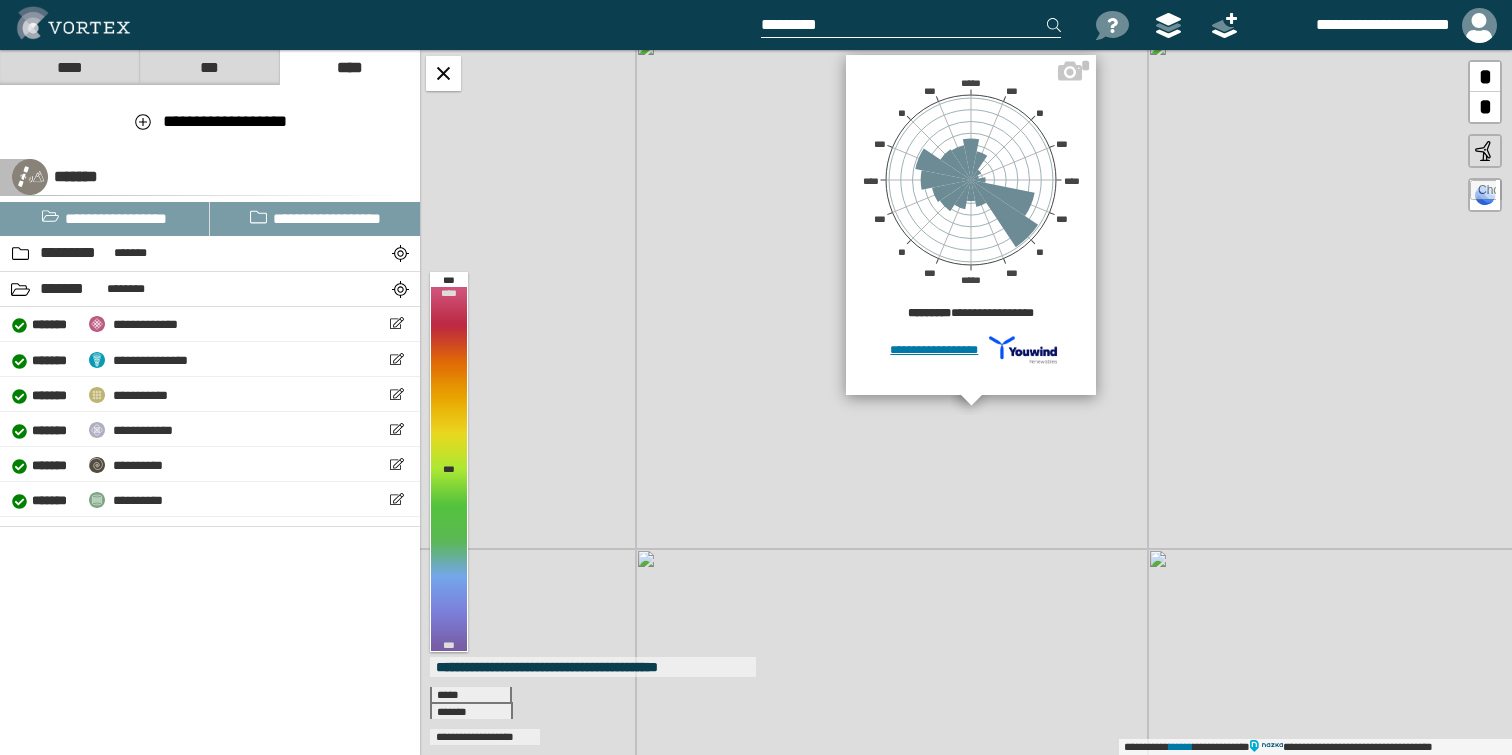 click on "**********" at bounding box center (970, 350) 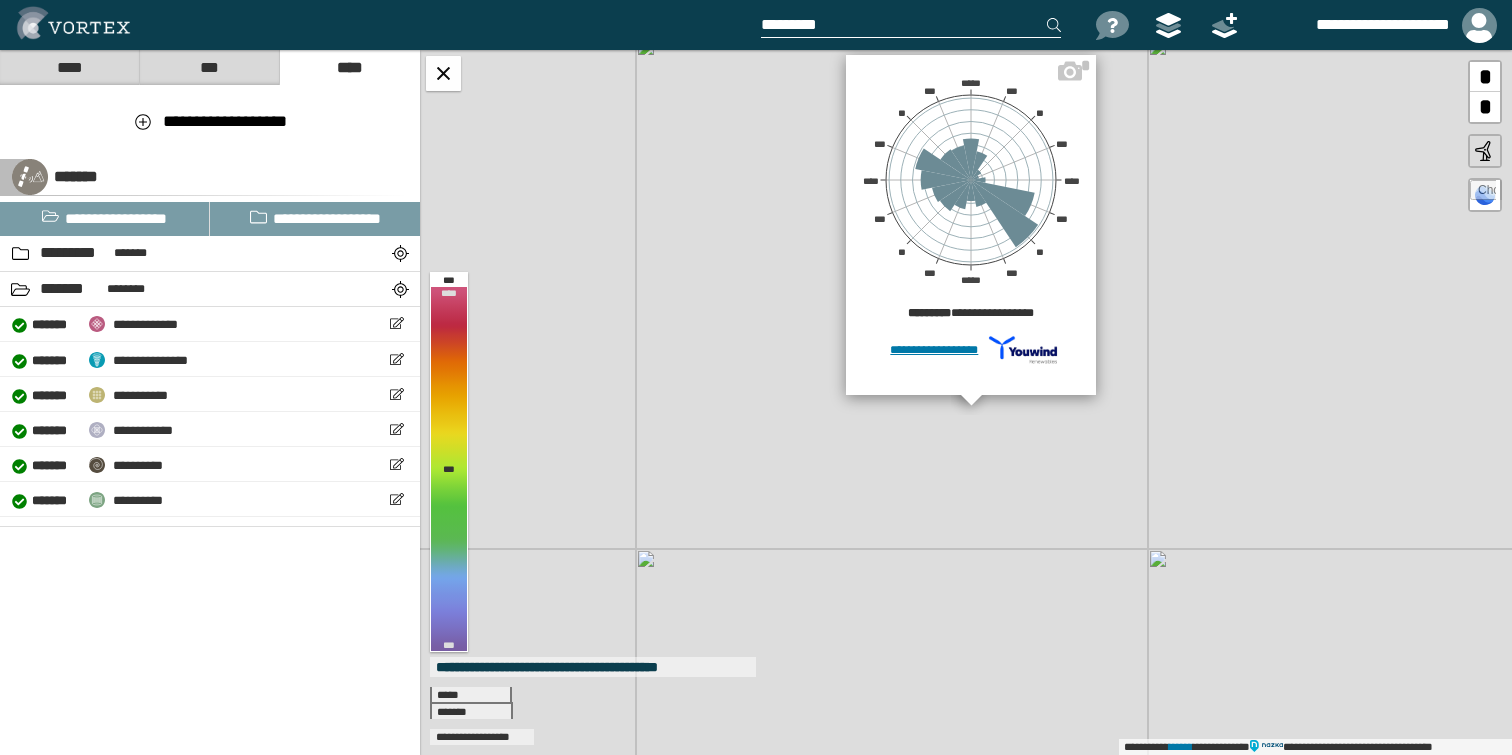 click on "*" at bounding box center (1085, 65) 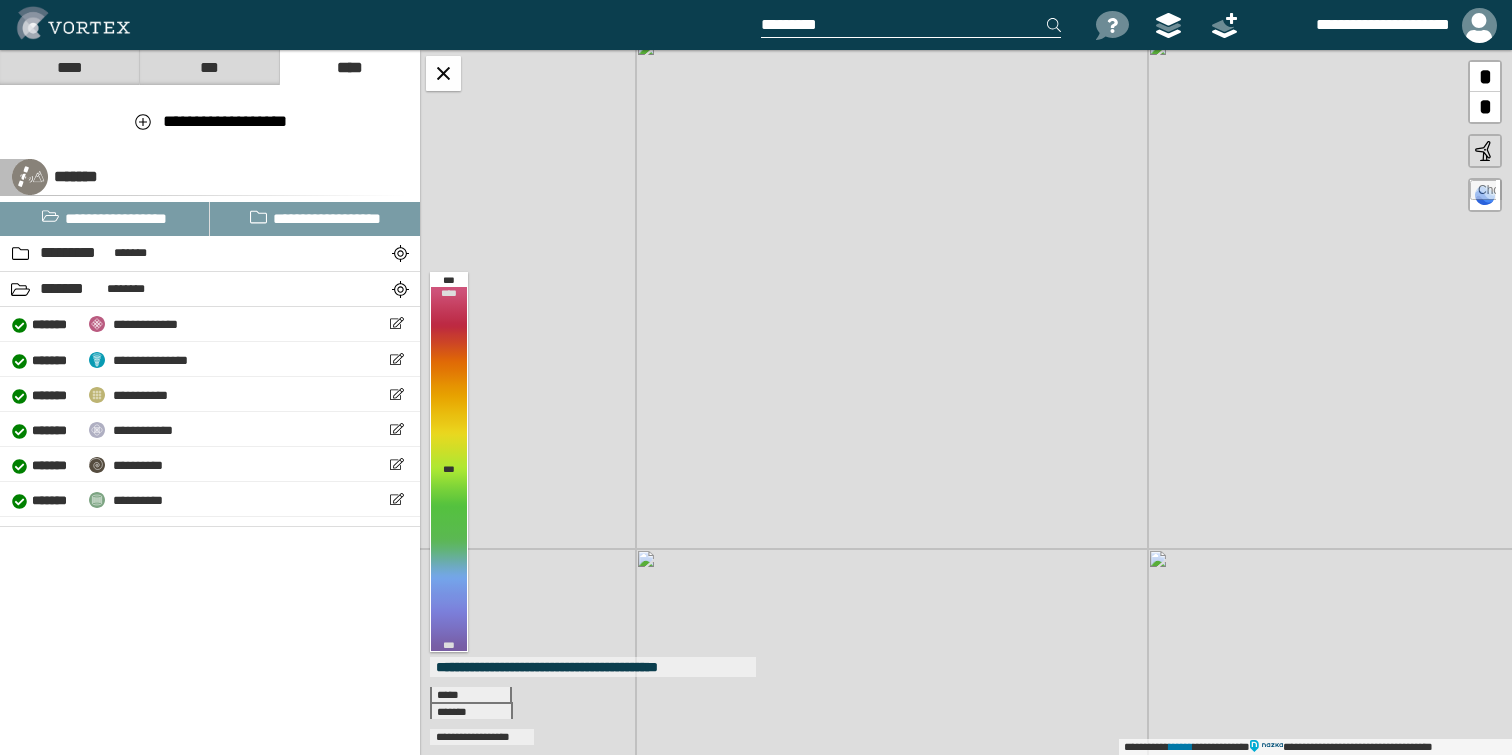 click on "**********" at bounding box center (966, 402) 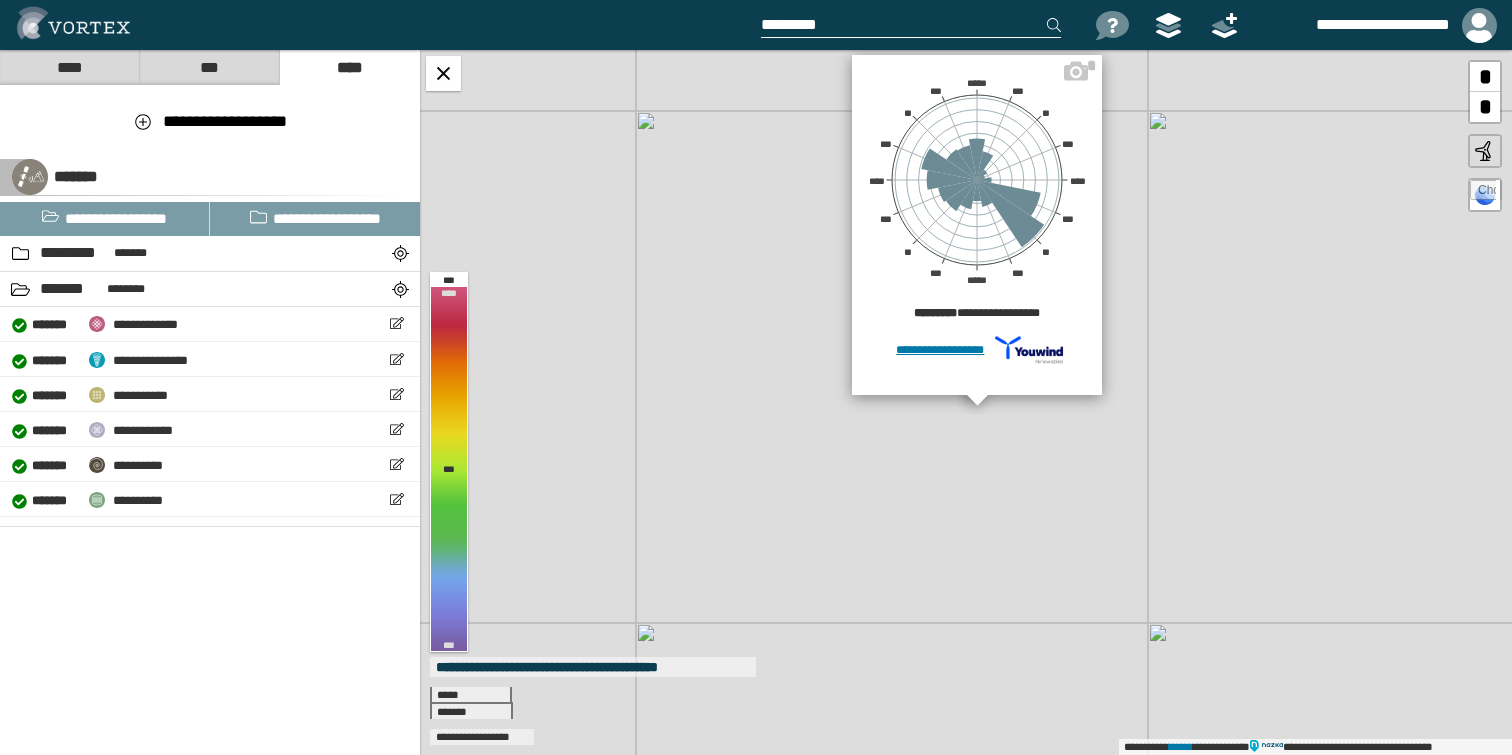click on "*" at bounding box center (1091, 65) 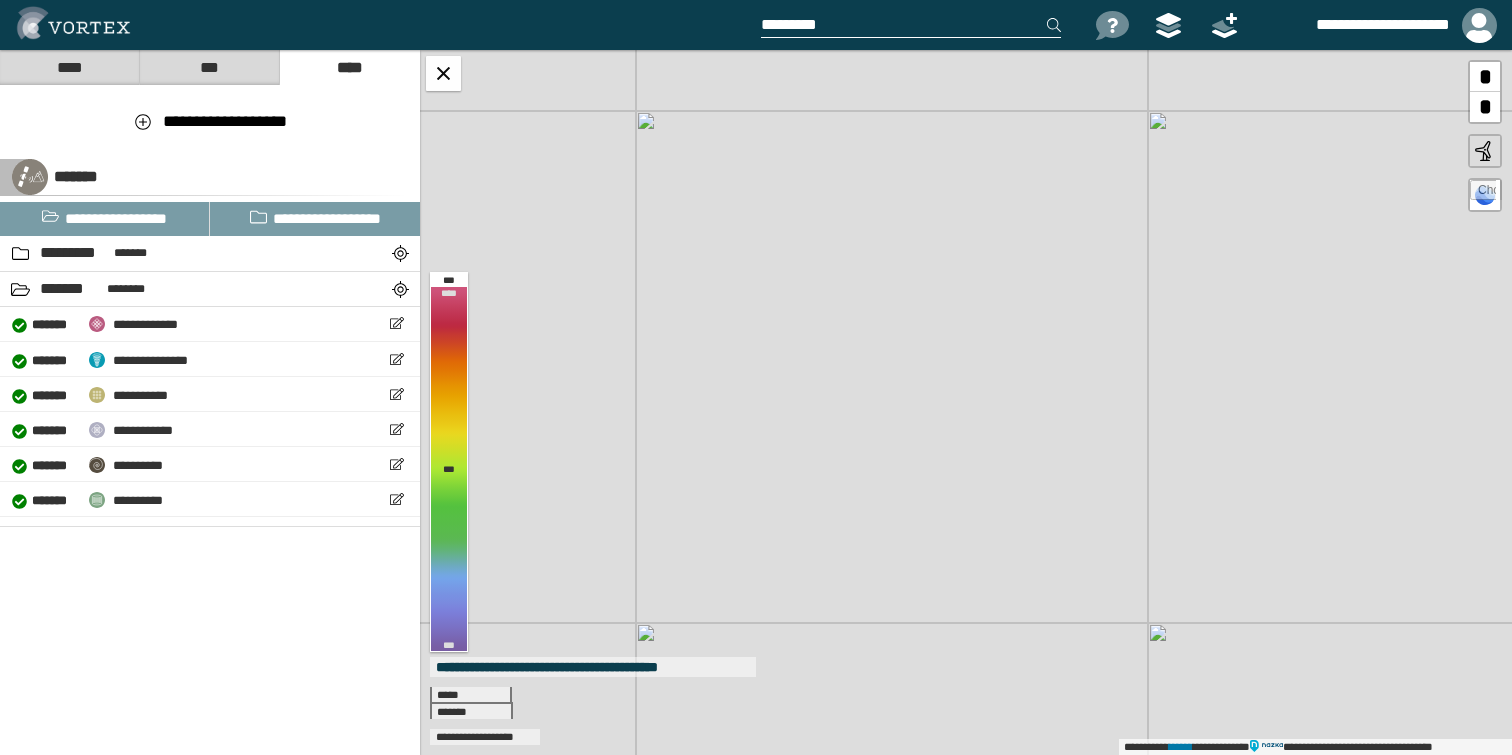 click on "***" at bounding box center (209, 67) 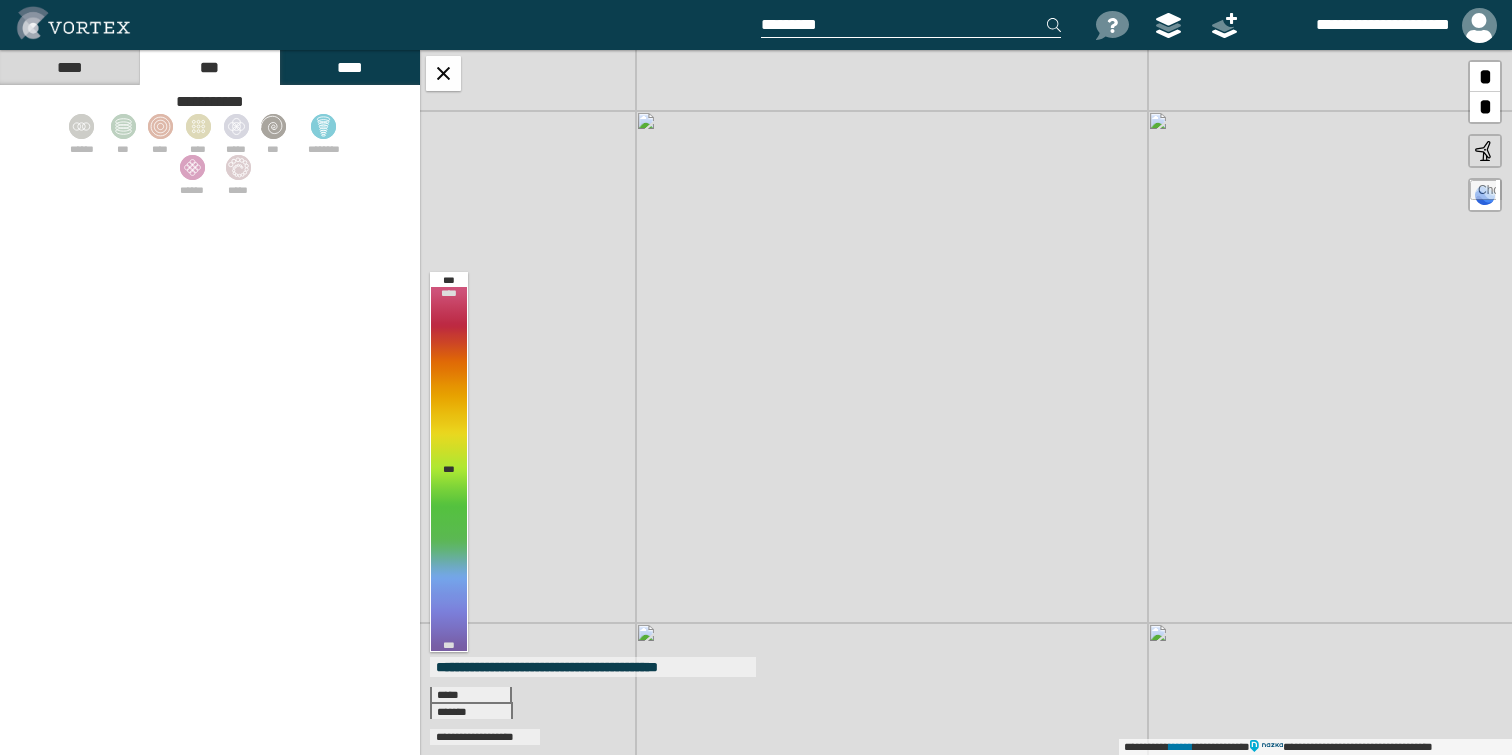 click on "****" at bounding box center [349, 67] 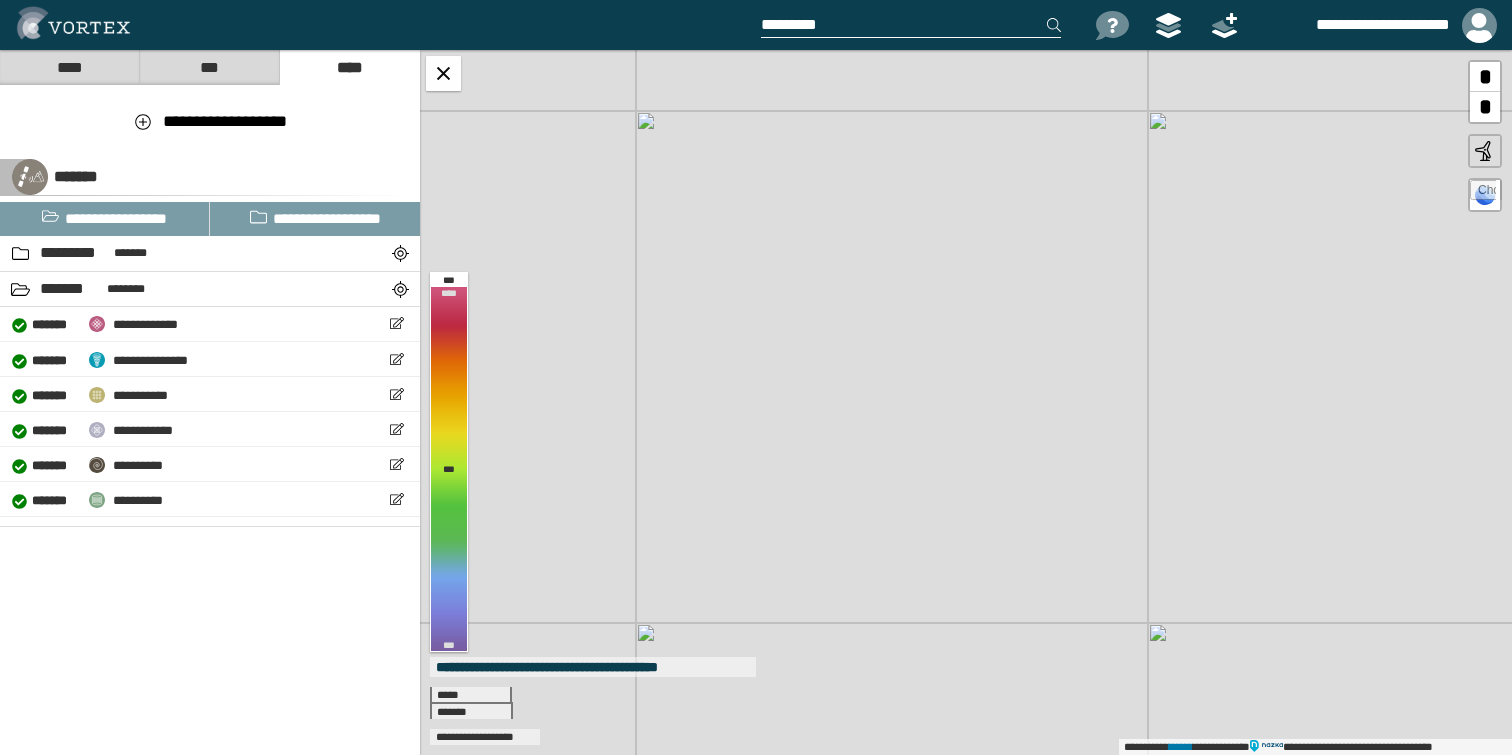 click on "****" at bounding box center [69, 67] 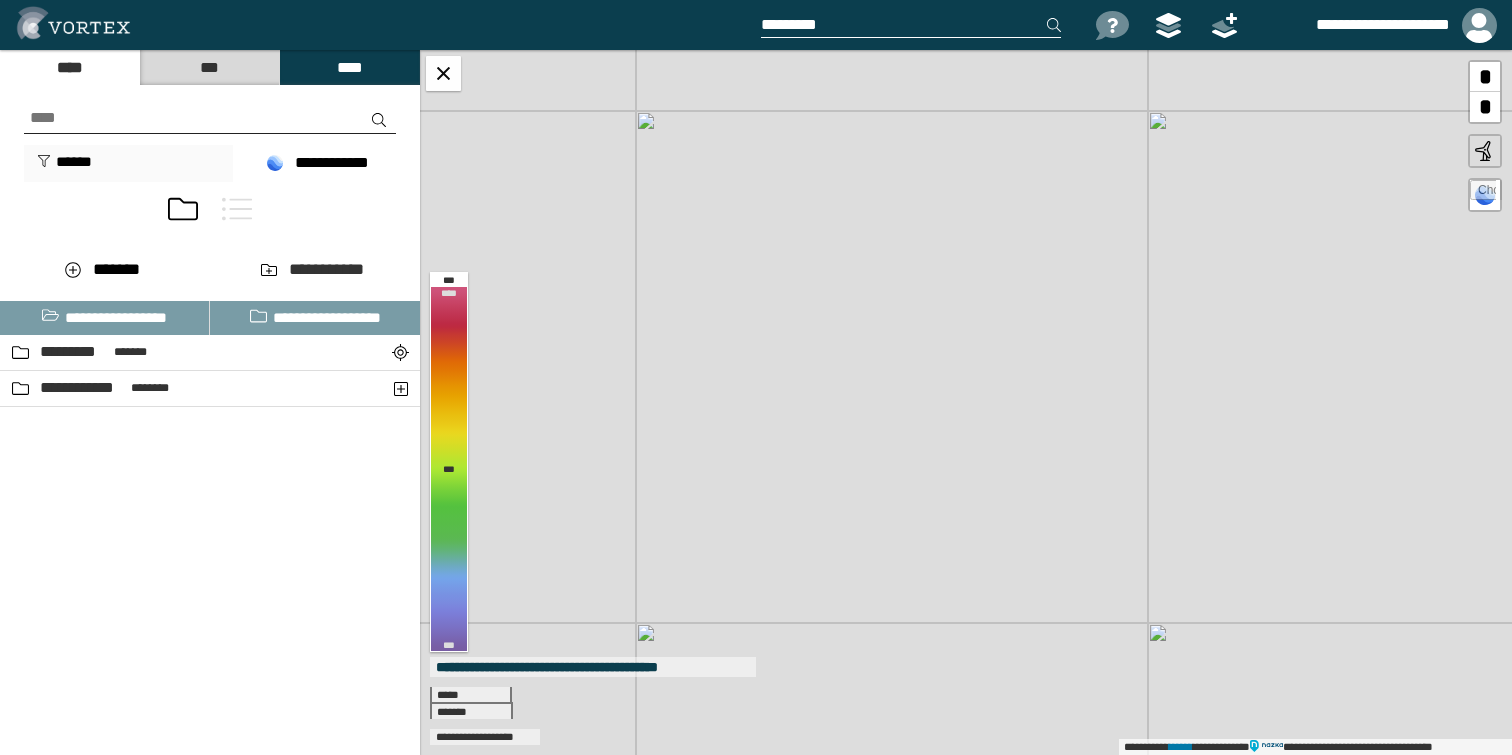 click on "****" at bounding box center [349, 67] 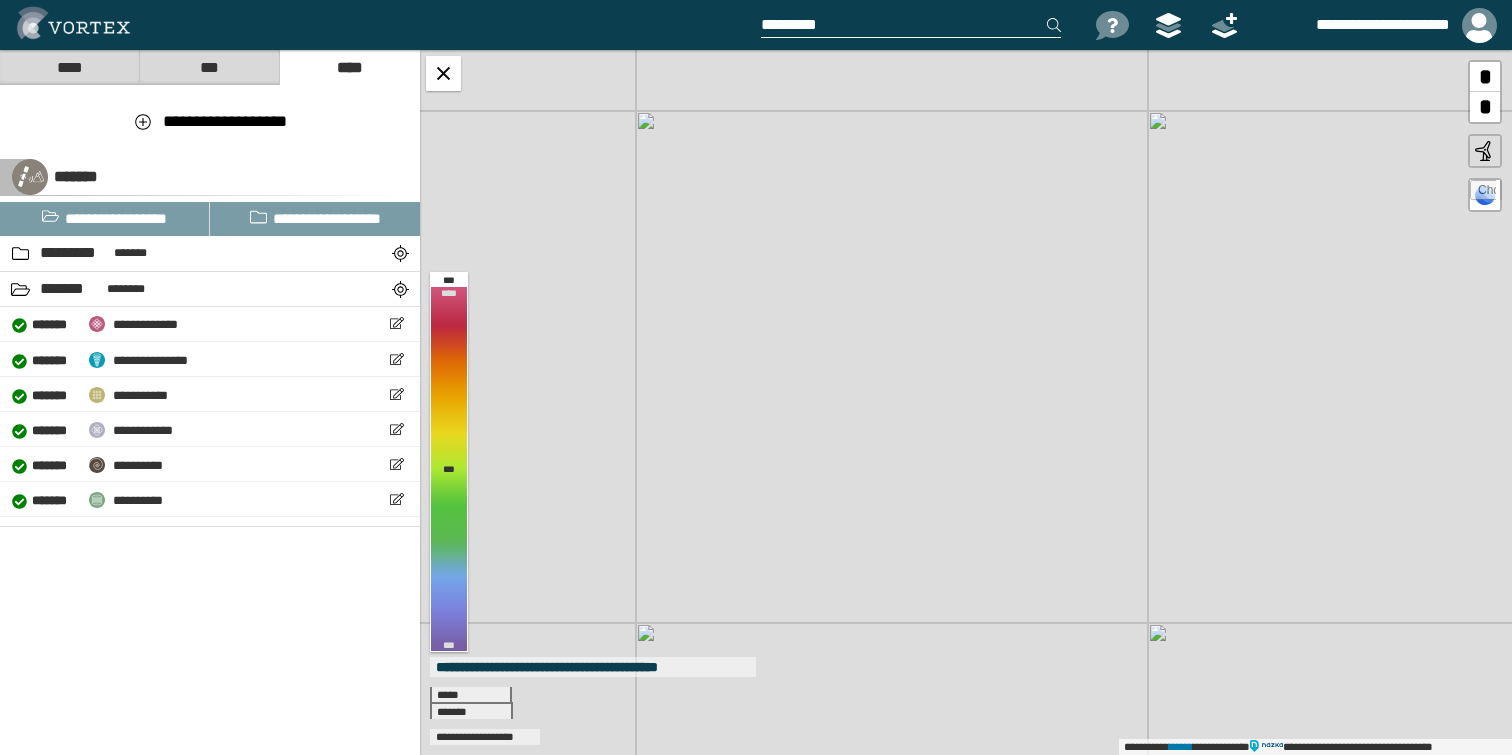 click on "*********" at bounding box center [74, 253] 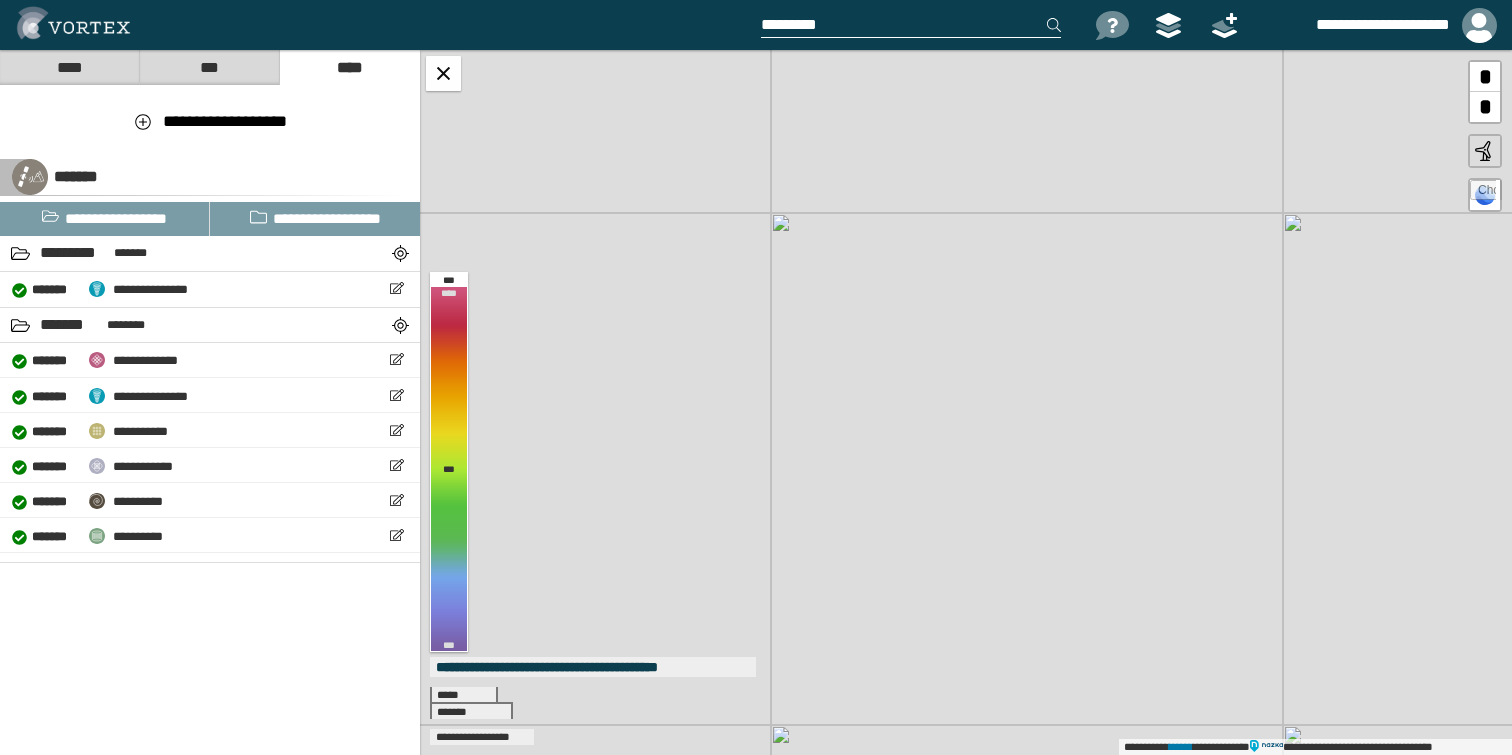 click at bounding box center [1168, 25] 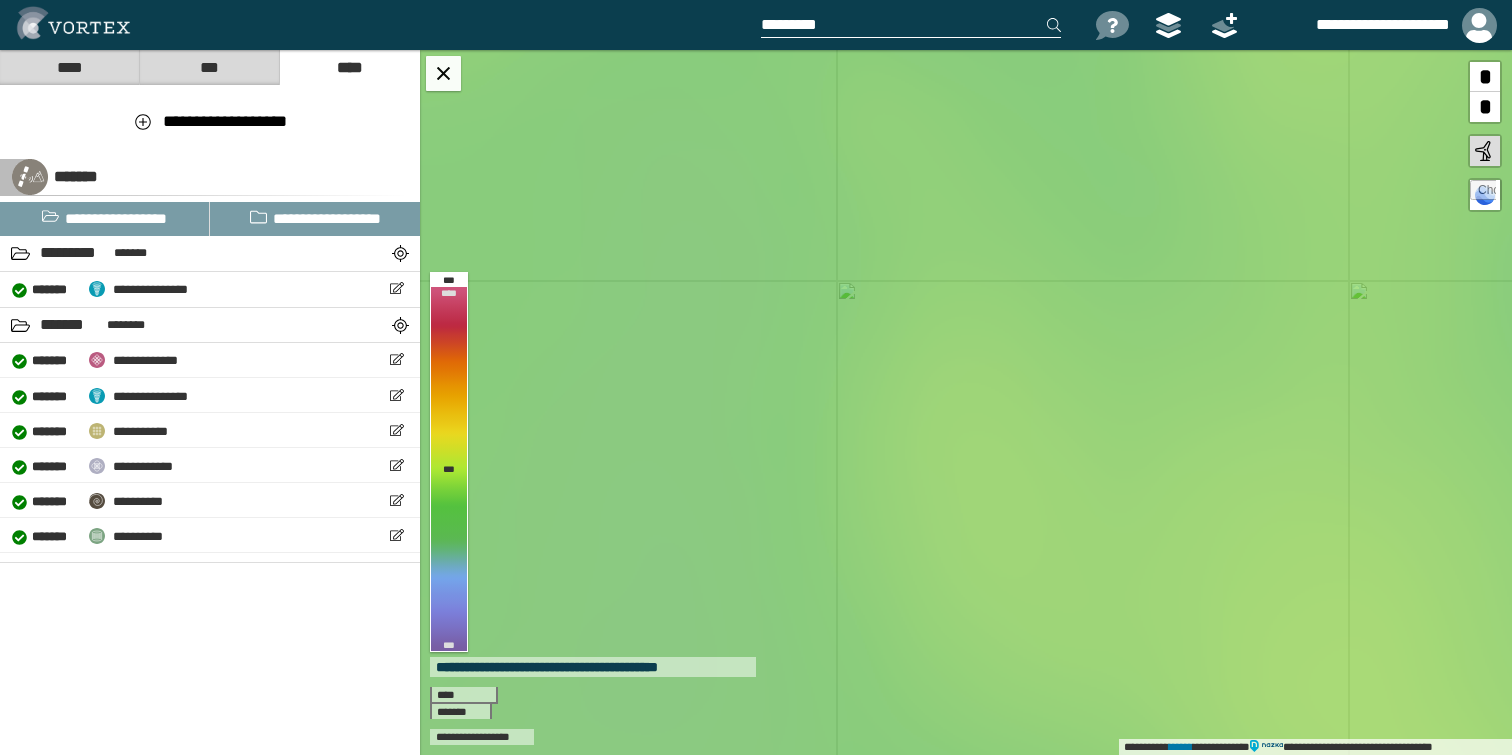 click on "**********" at bounding box center [966, 402] 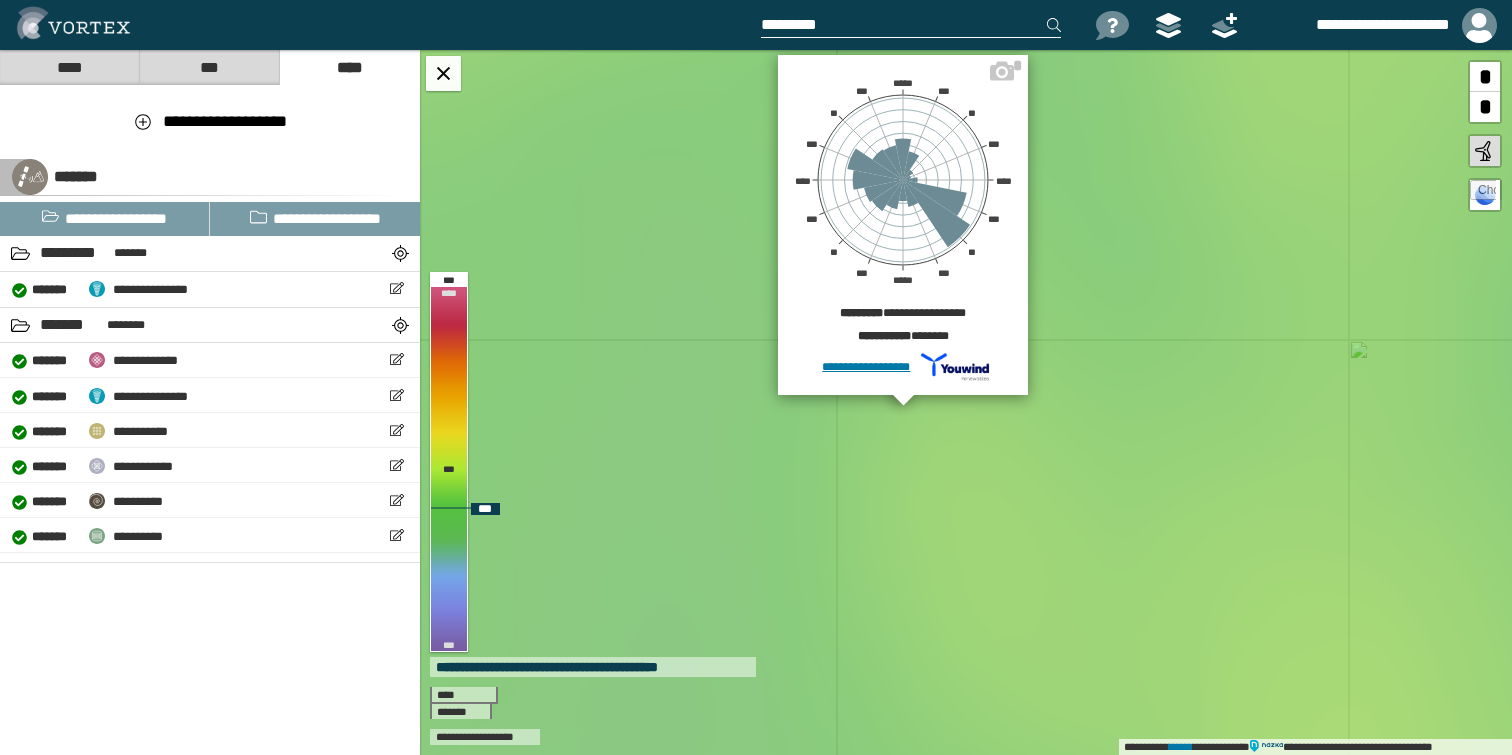 click on "*" at bounding box center (1019, 62) 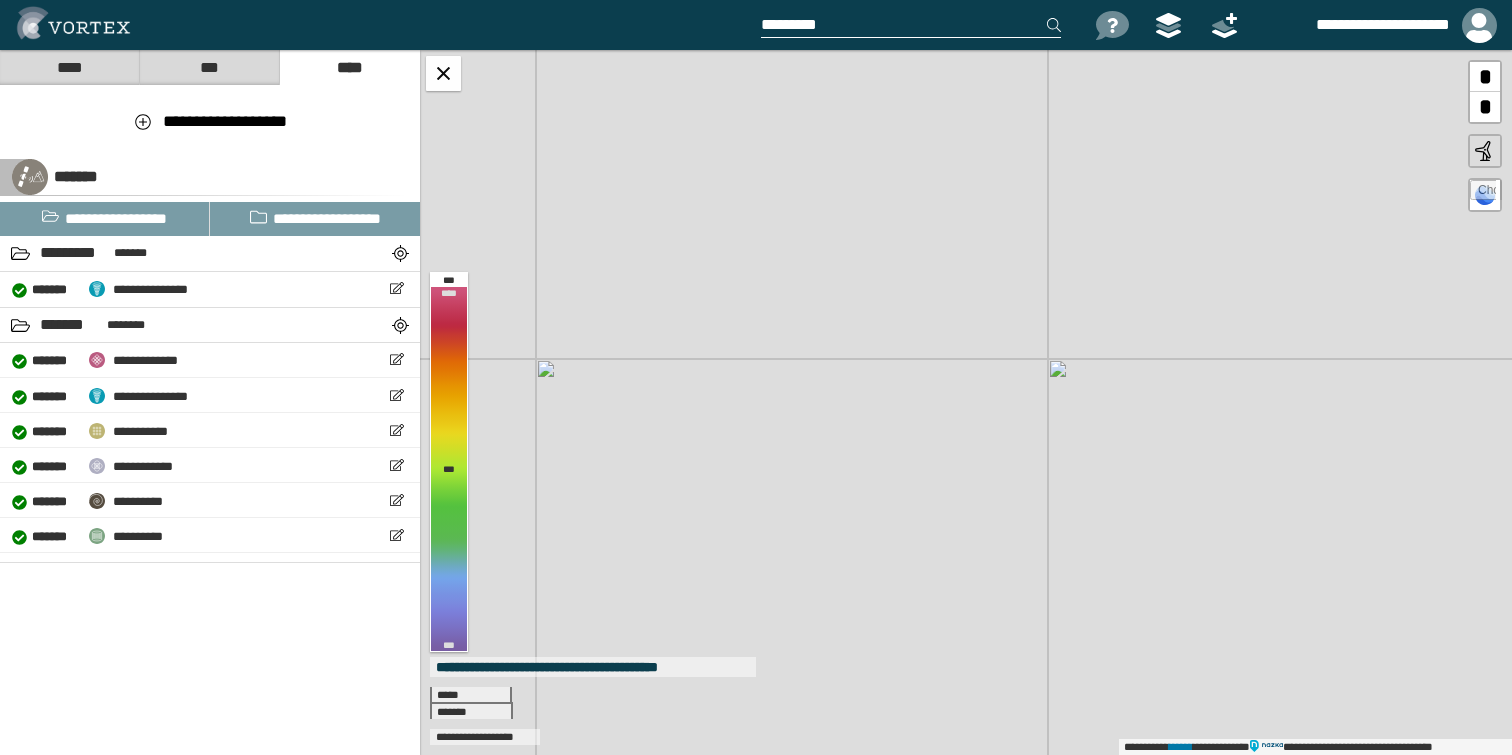 click on "**********" at bounding box center [966, 402] 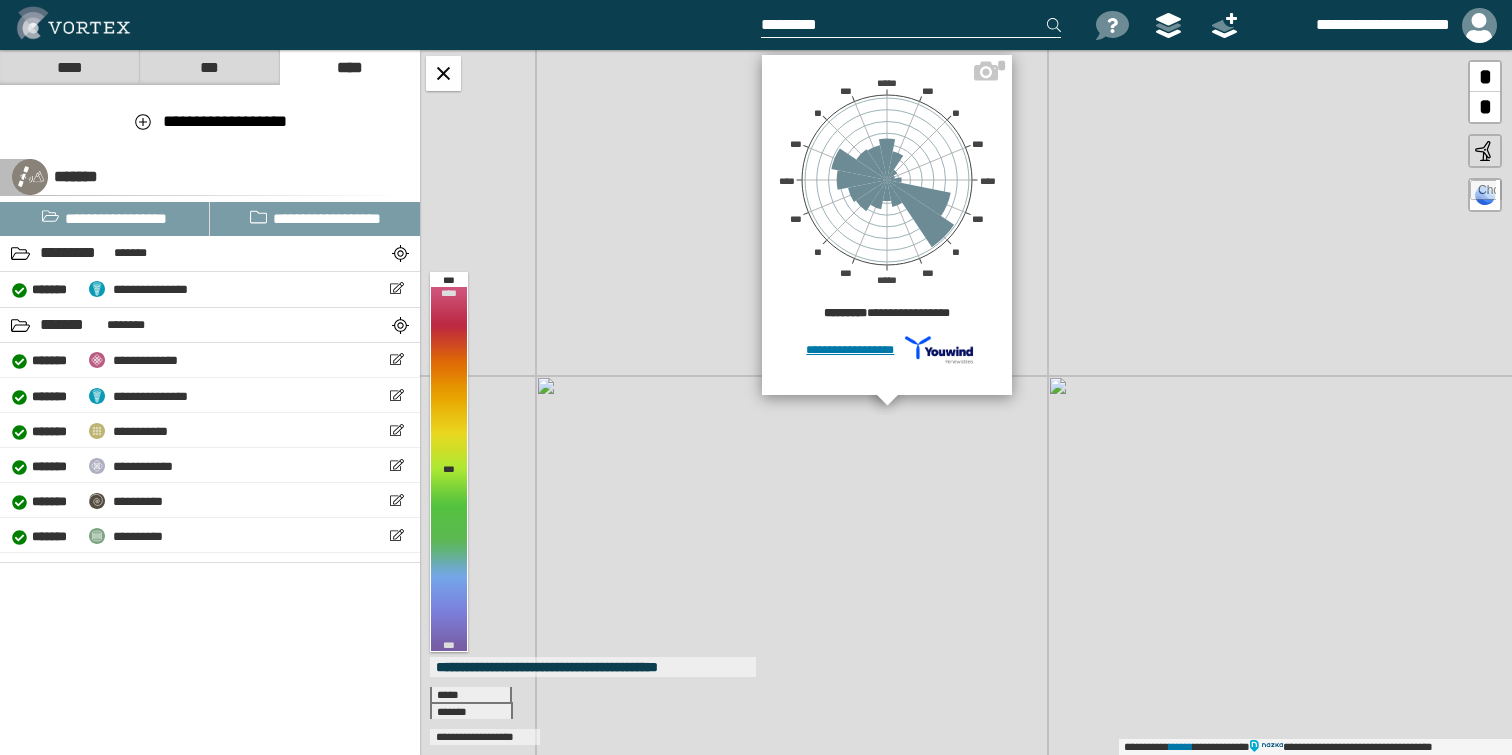 click on "*" at bounding box center (1001, 65) 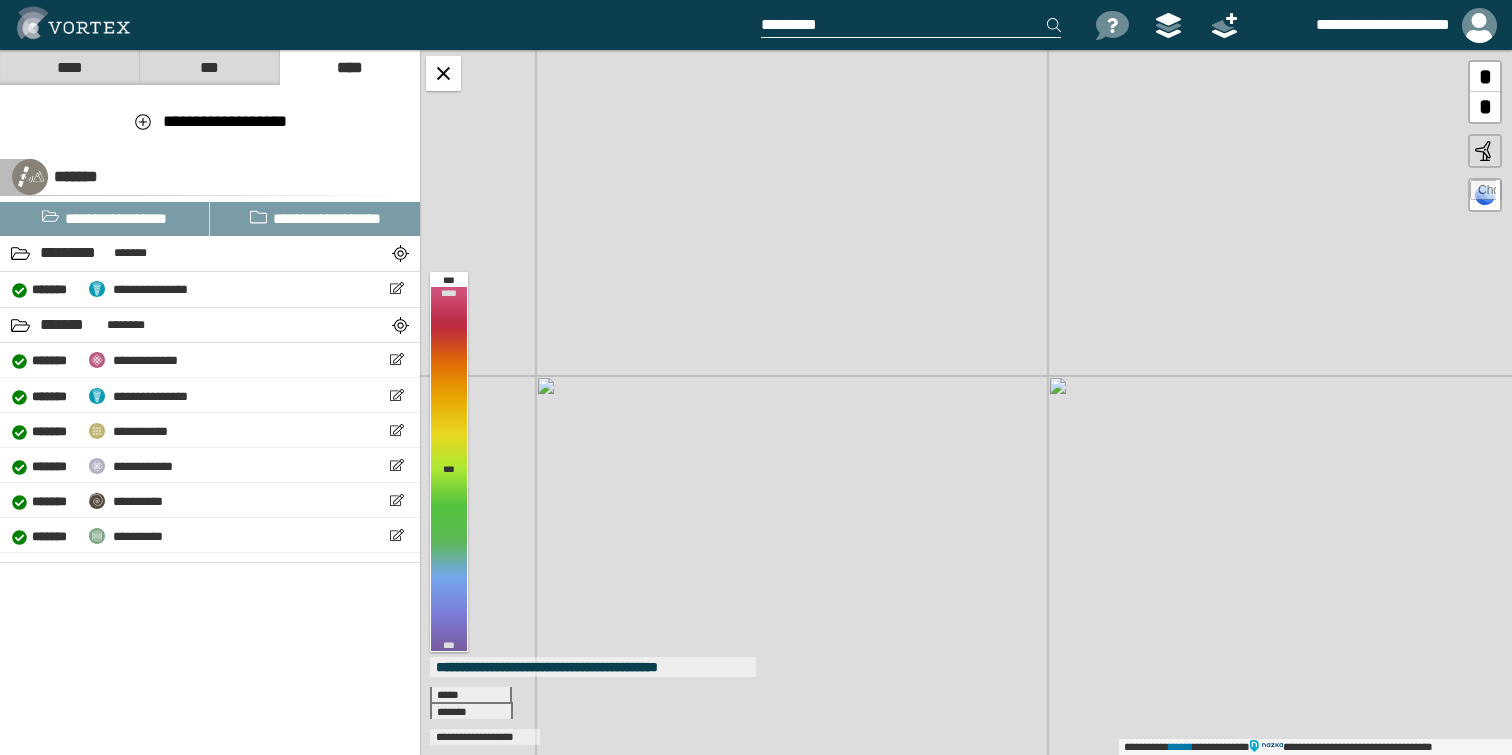 click at bounding box center (911, 25) 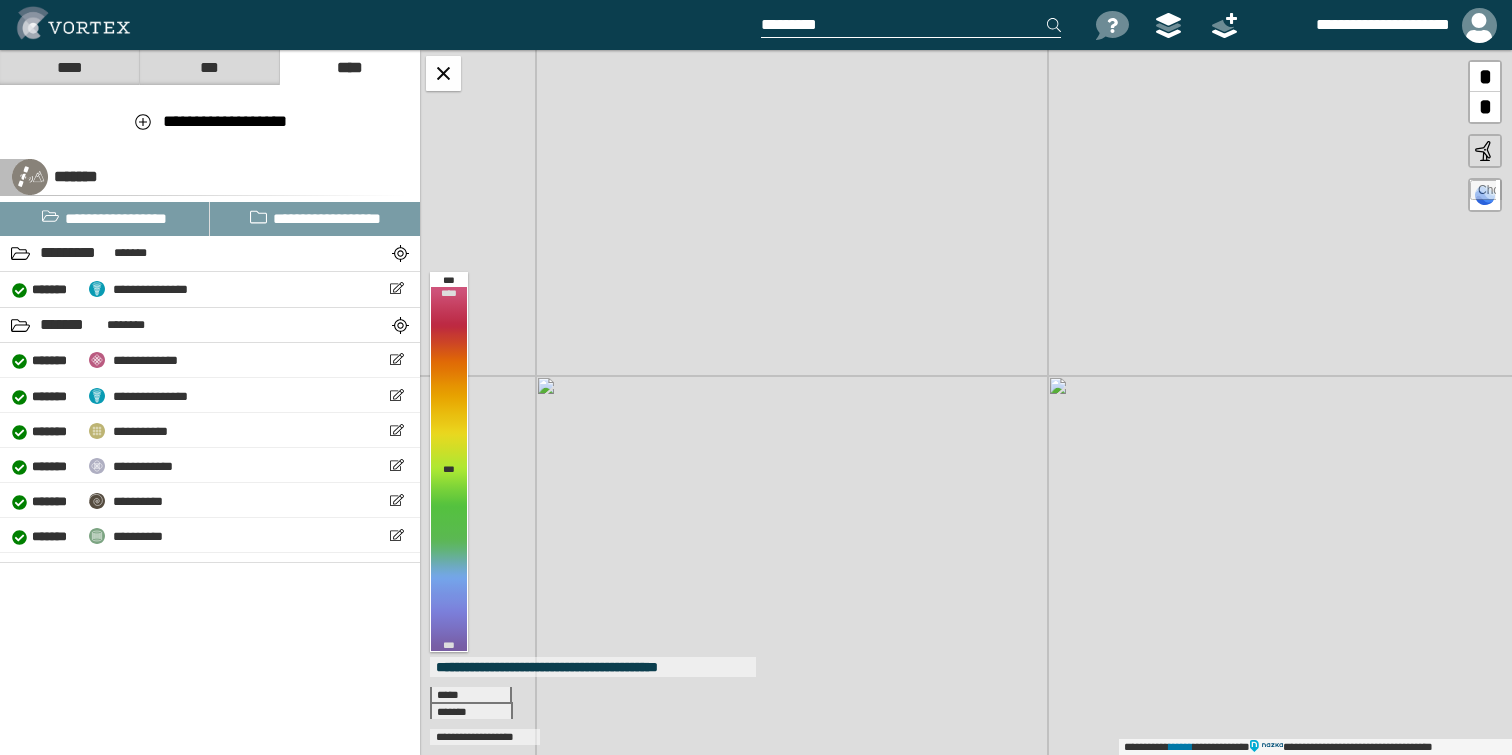 paste on "**********" 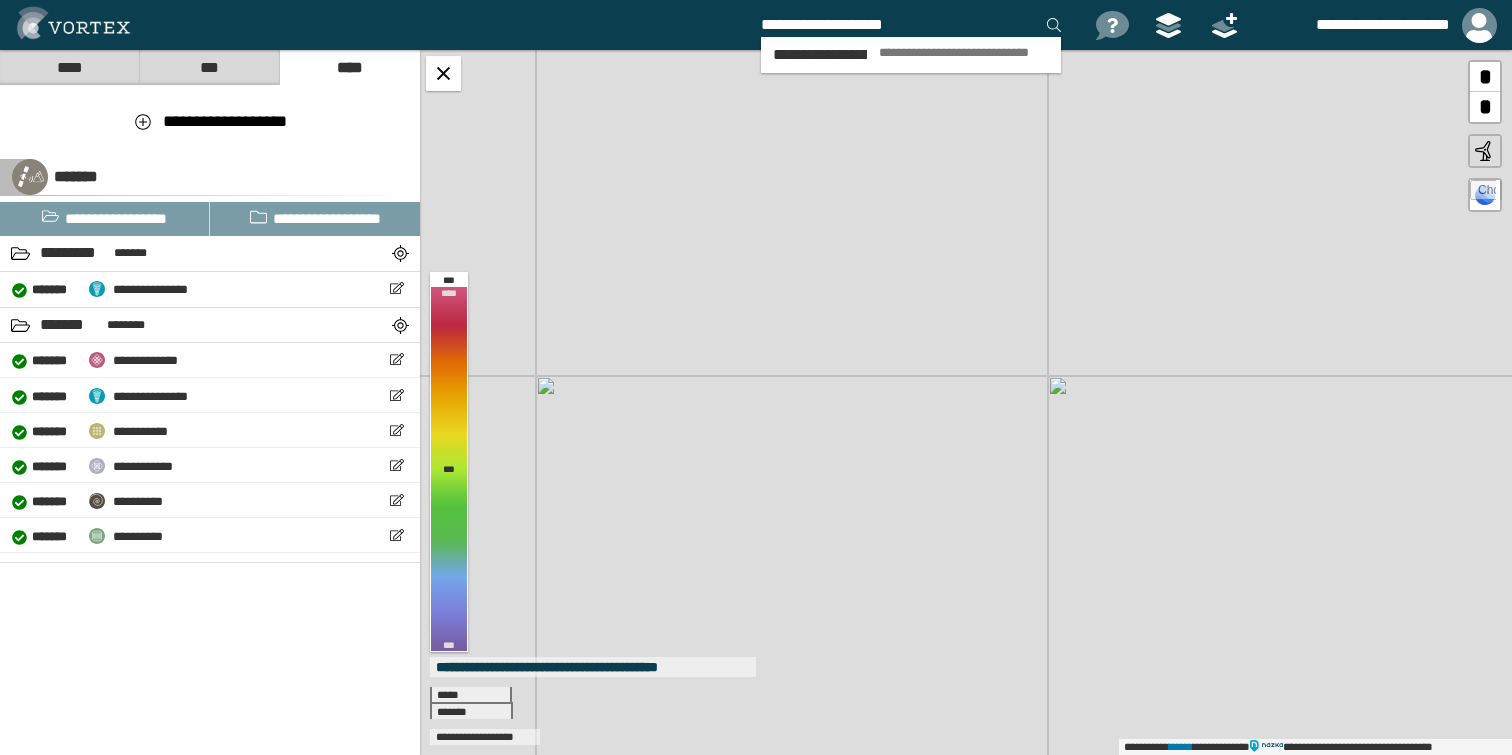 type on "**********" 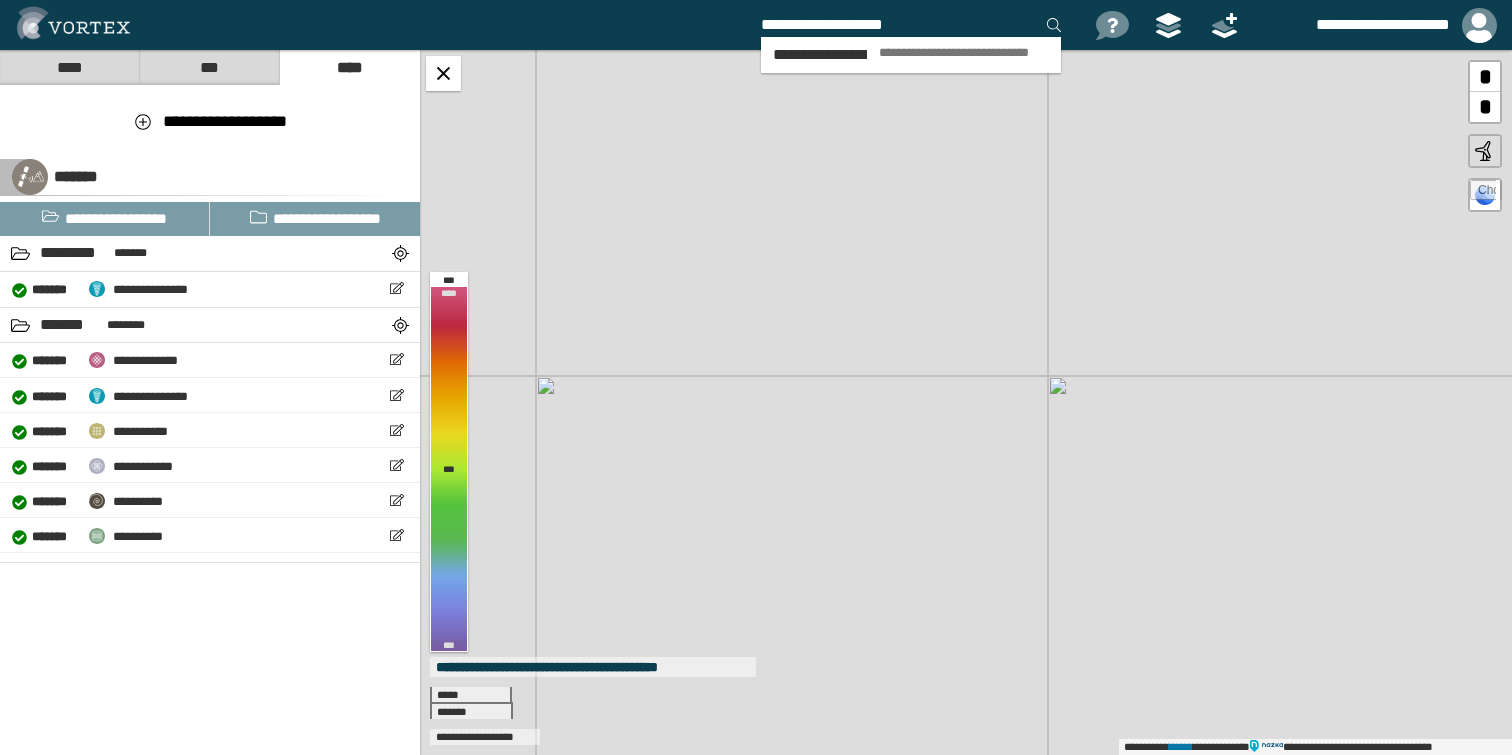 click on "**********" at bounding box center (964, 53) 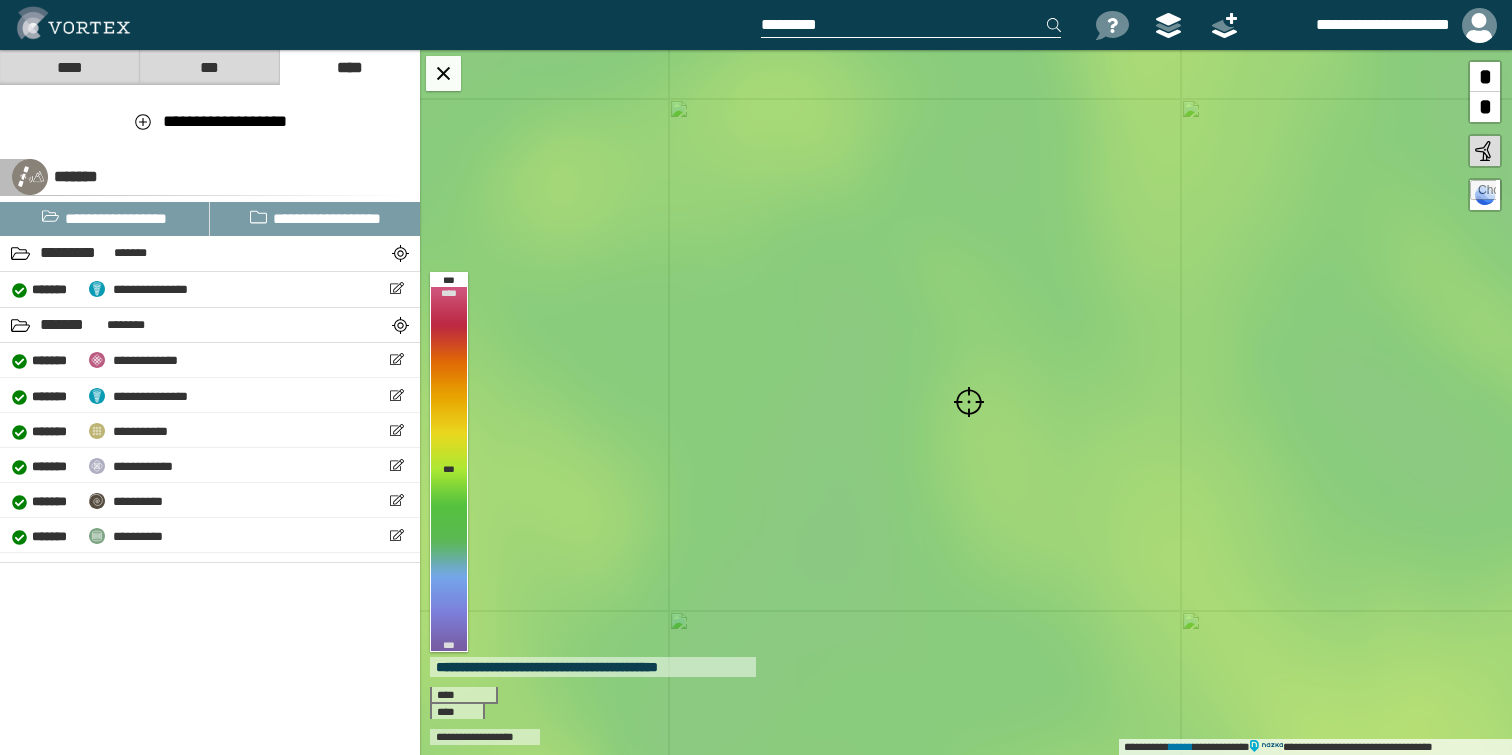 click at bounding box center (1168, 25) 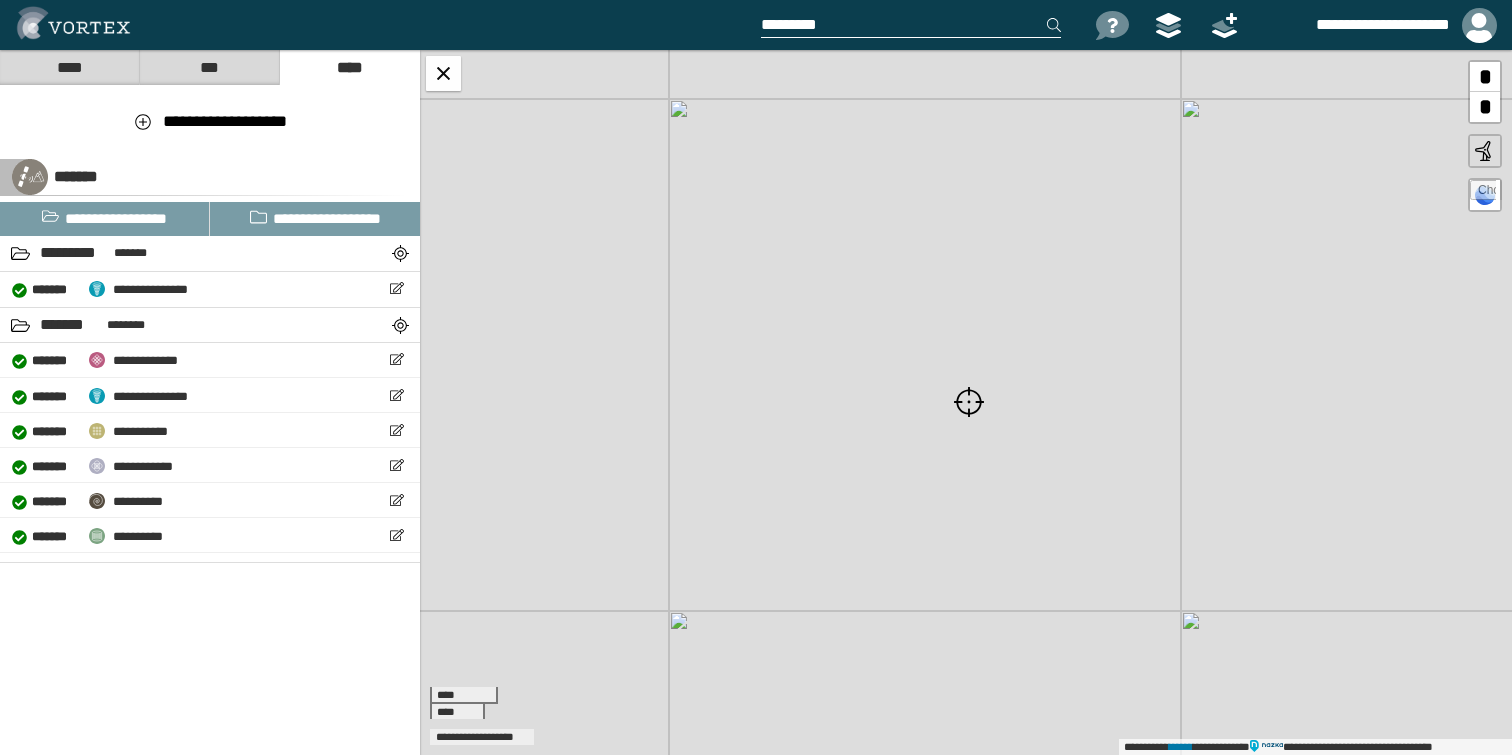 click on "*" at bounding box center (1485, 77) 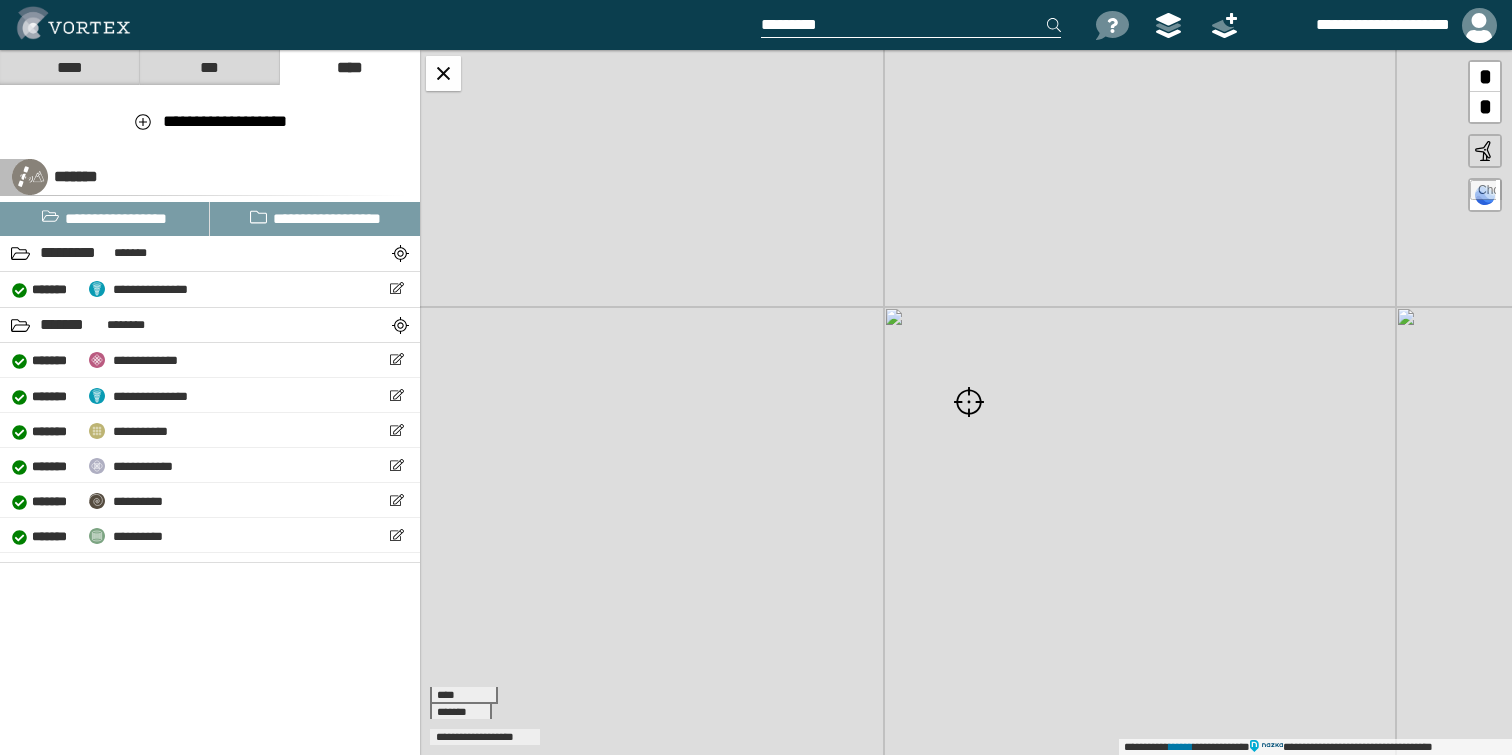 click on "*" at bounding box center (1485, 77) 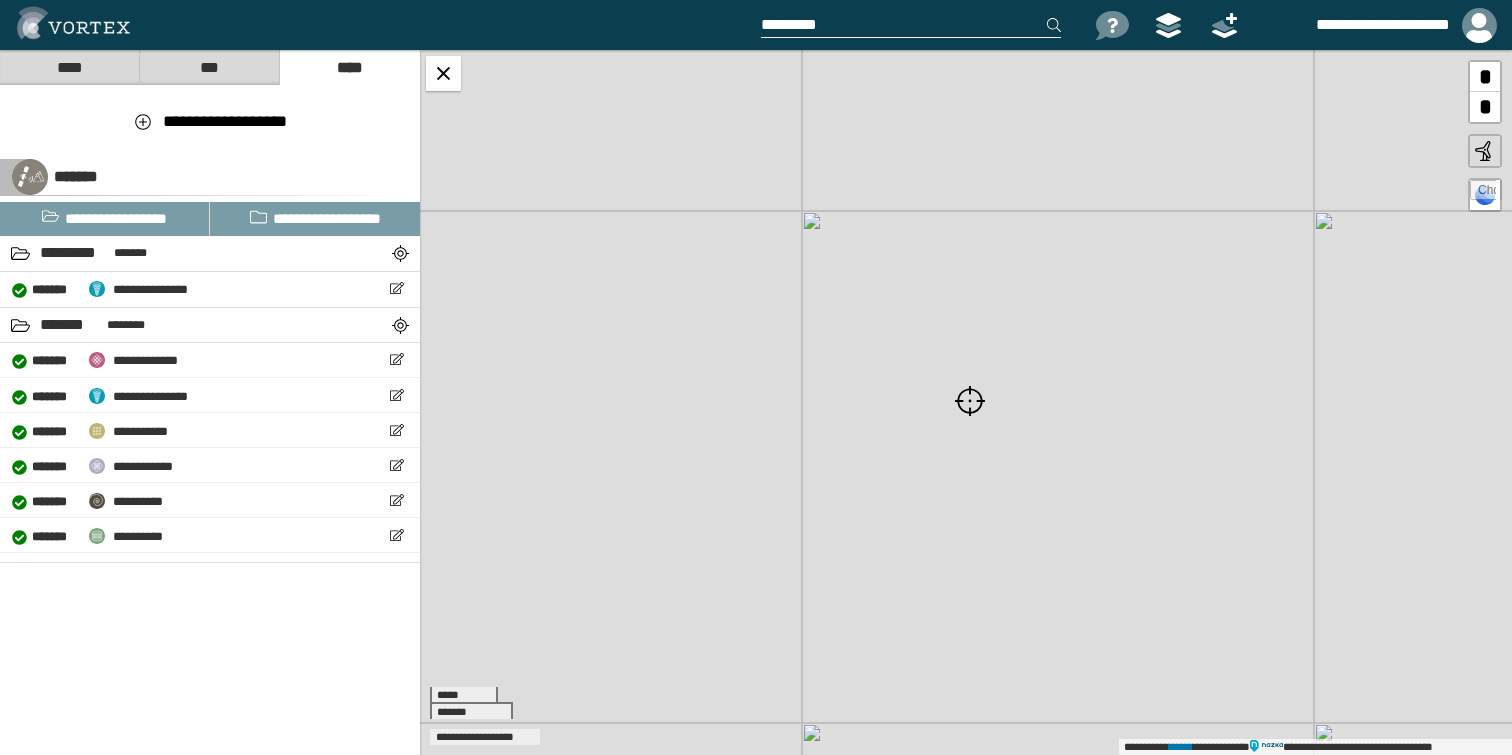 click on "*" at bounding box center [1485, 77] 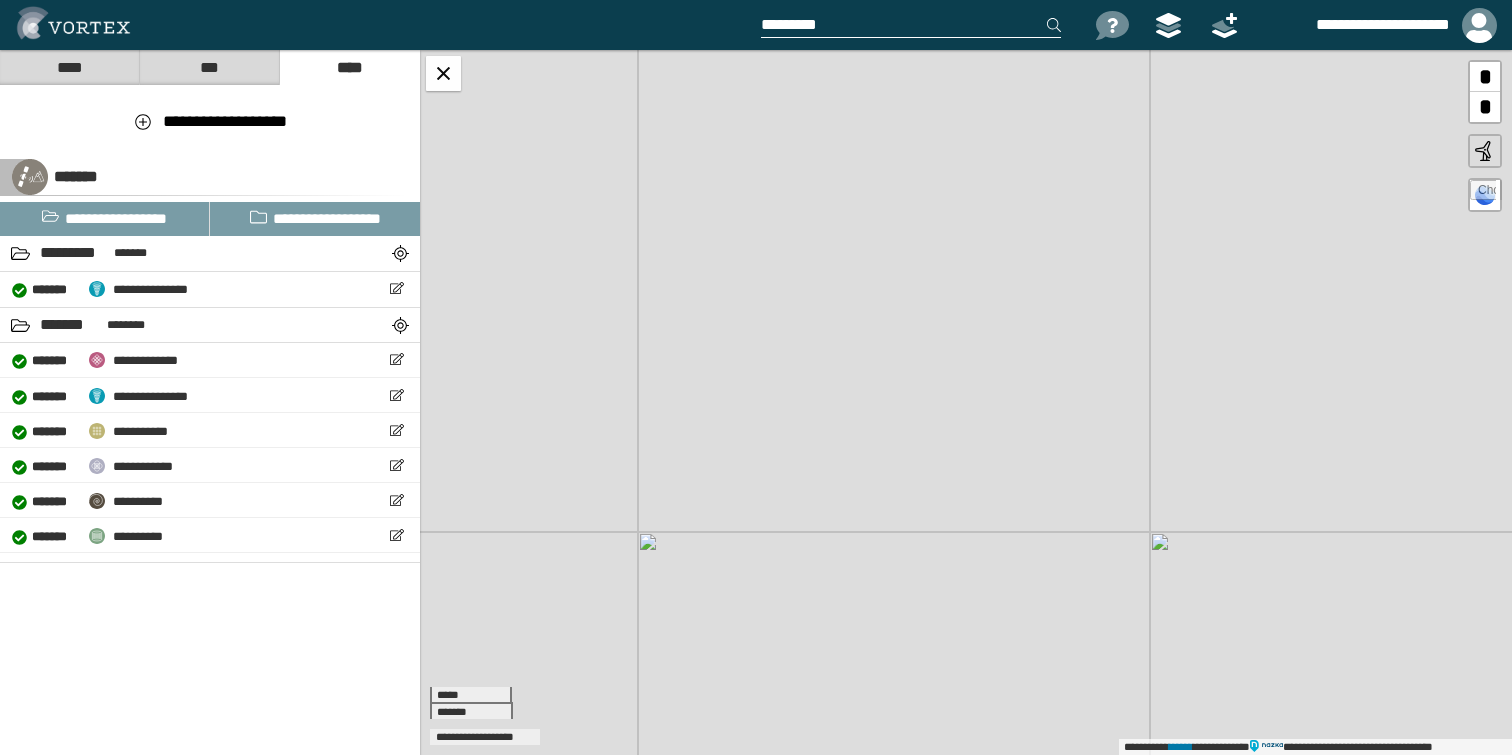 click on "*" at bounding box center (1485, 107) 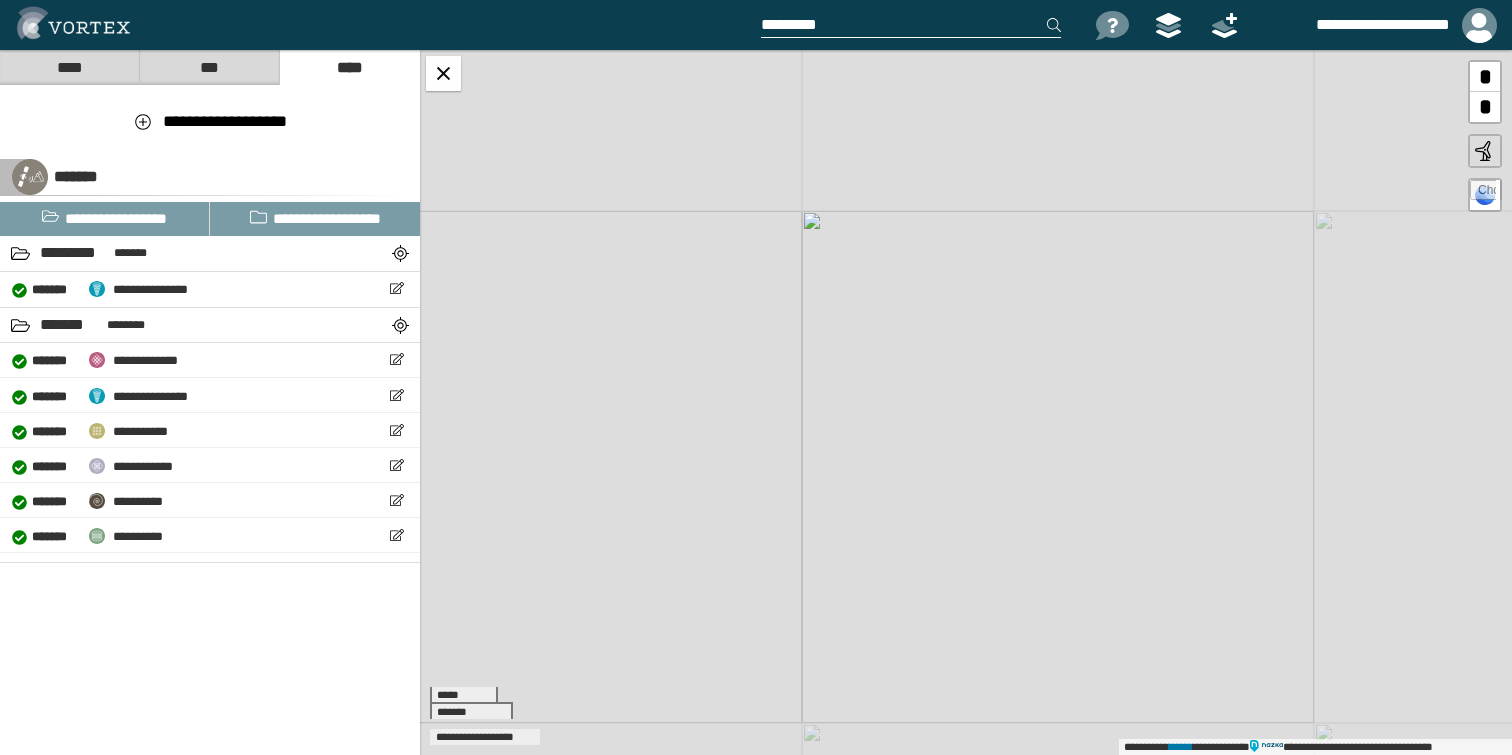 click on "*" at bounding box center [1485, 107] 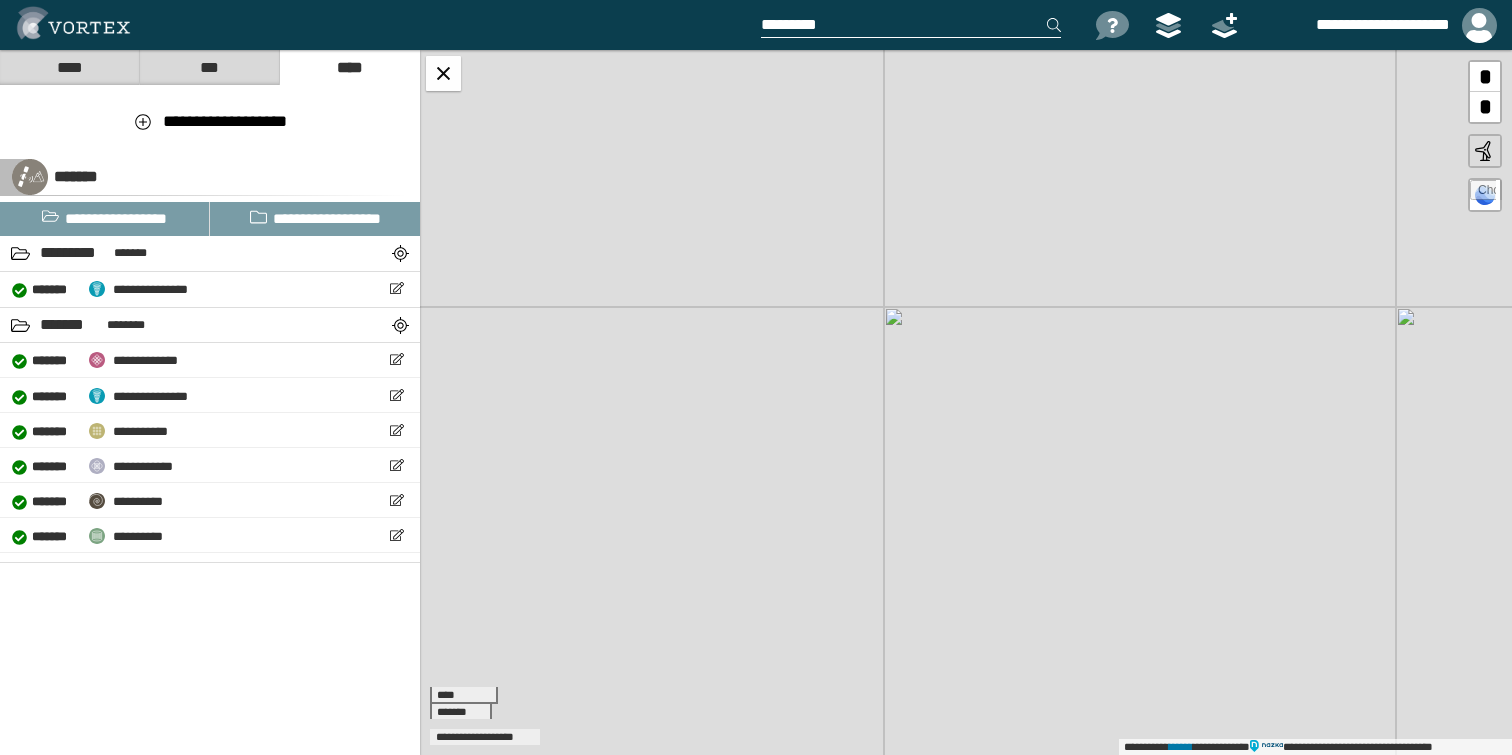 click on "*" at bounding box center [1485, 77] 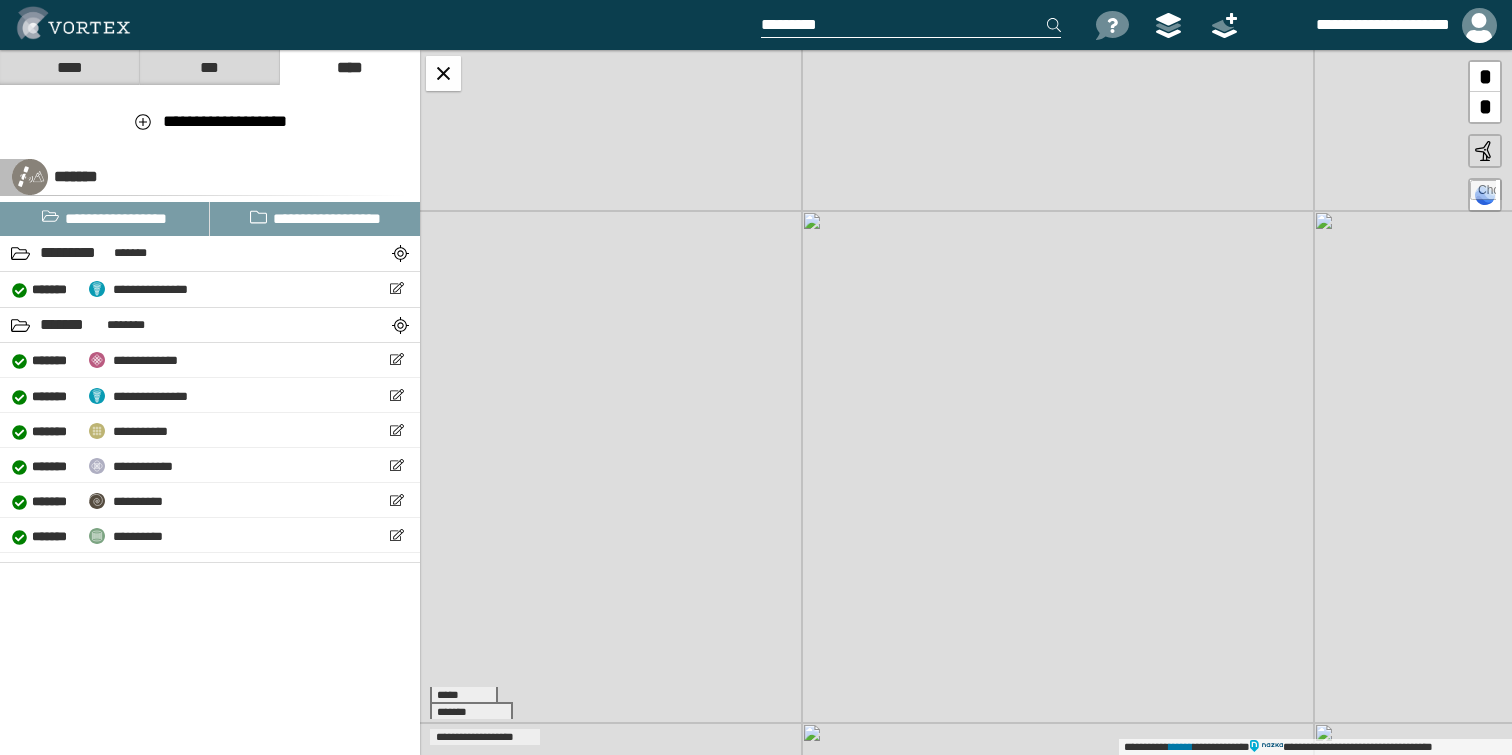 click on "*" at bounding box center [1485, 77] 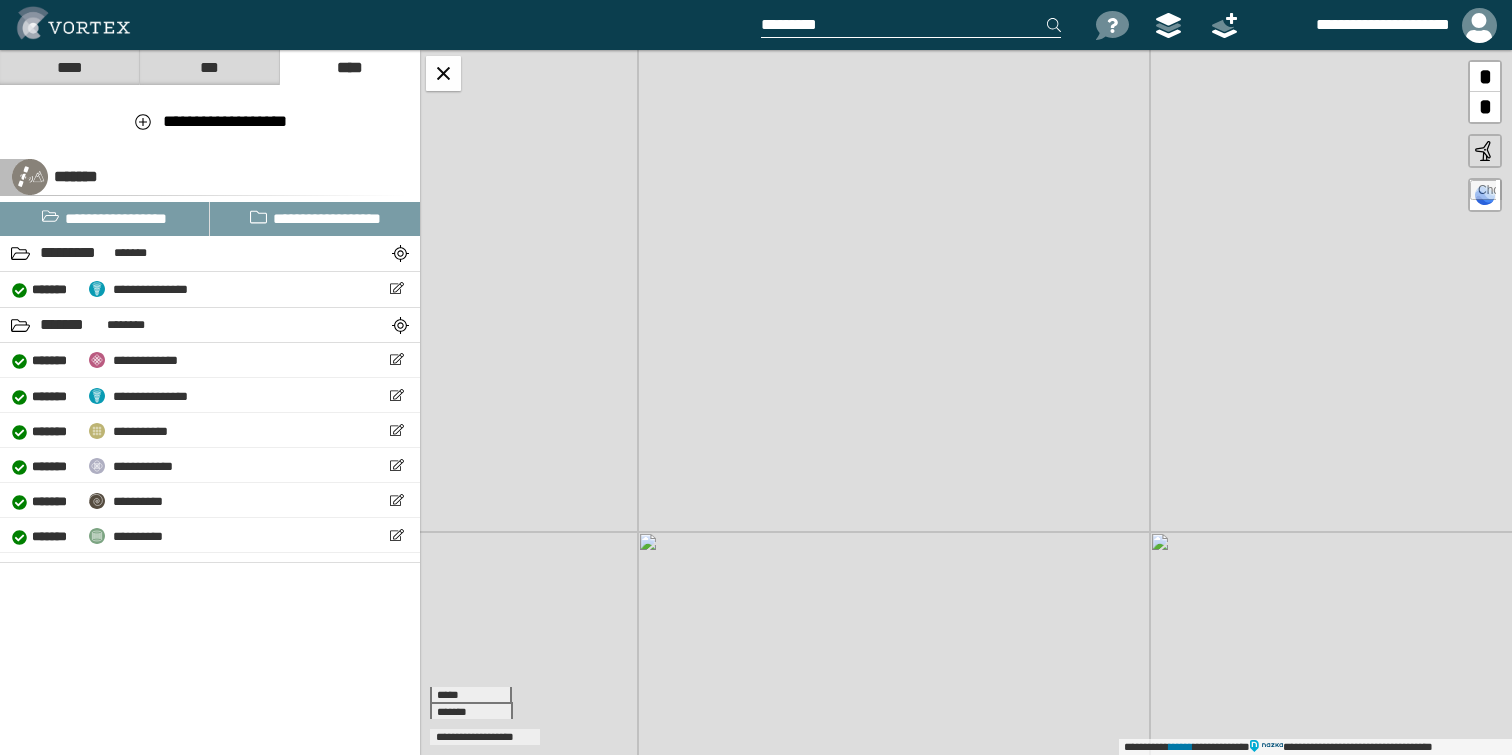 click on "*" at bounding box center (1485, 107) 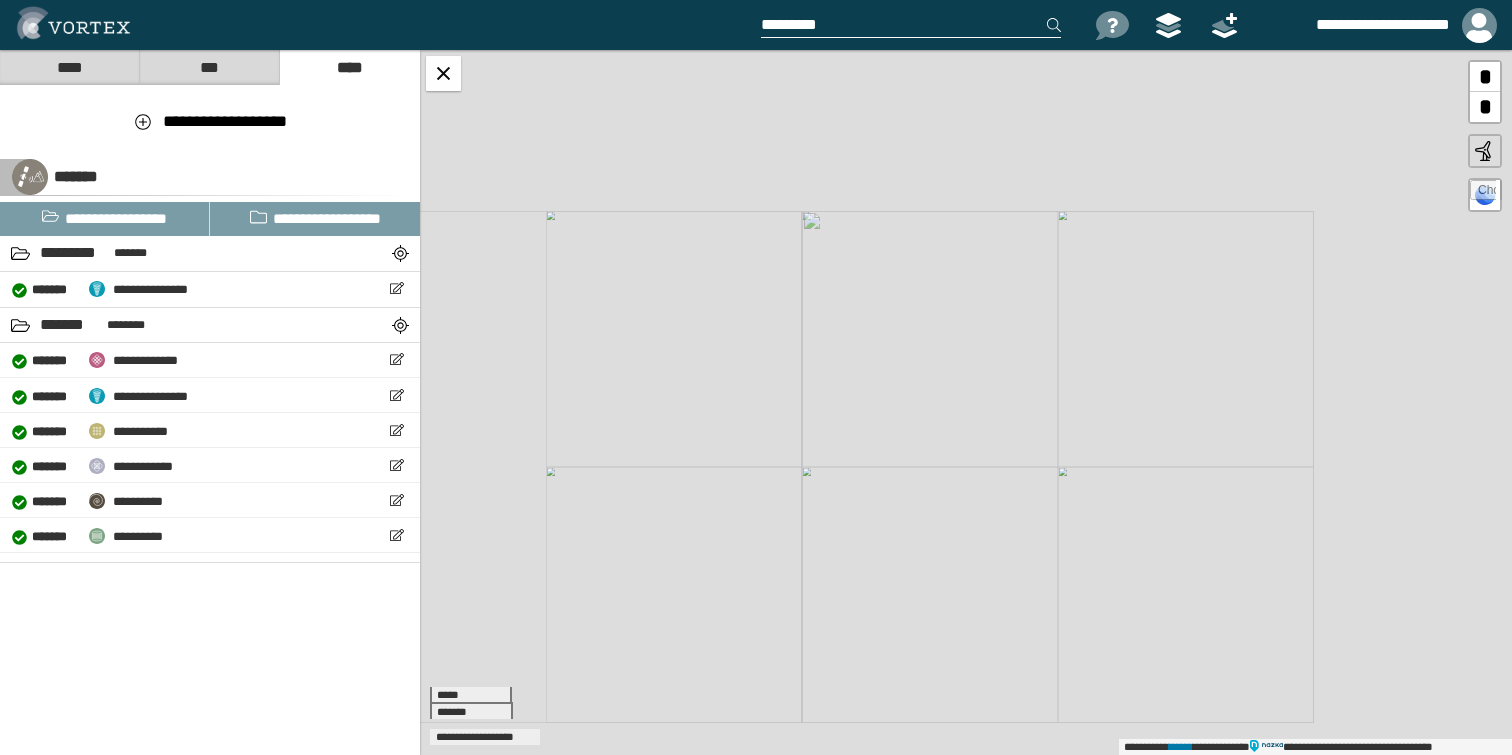 click on "*" at bounding box center [1485, 107] 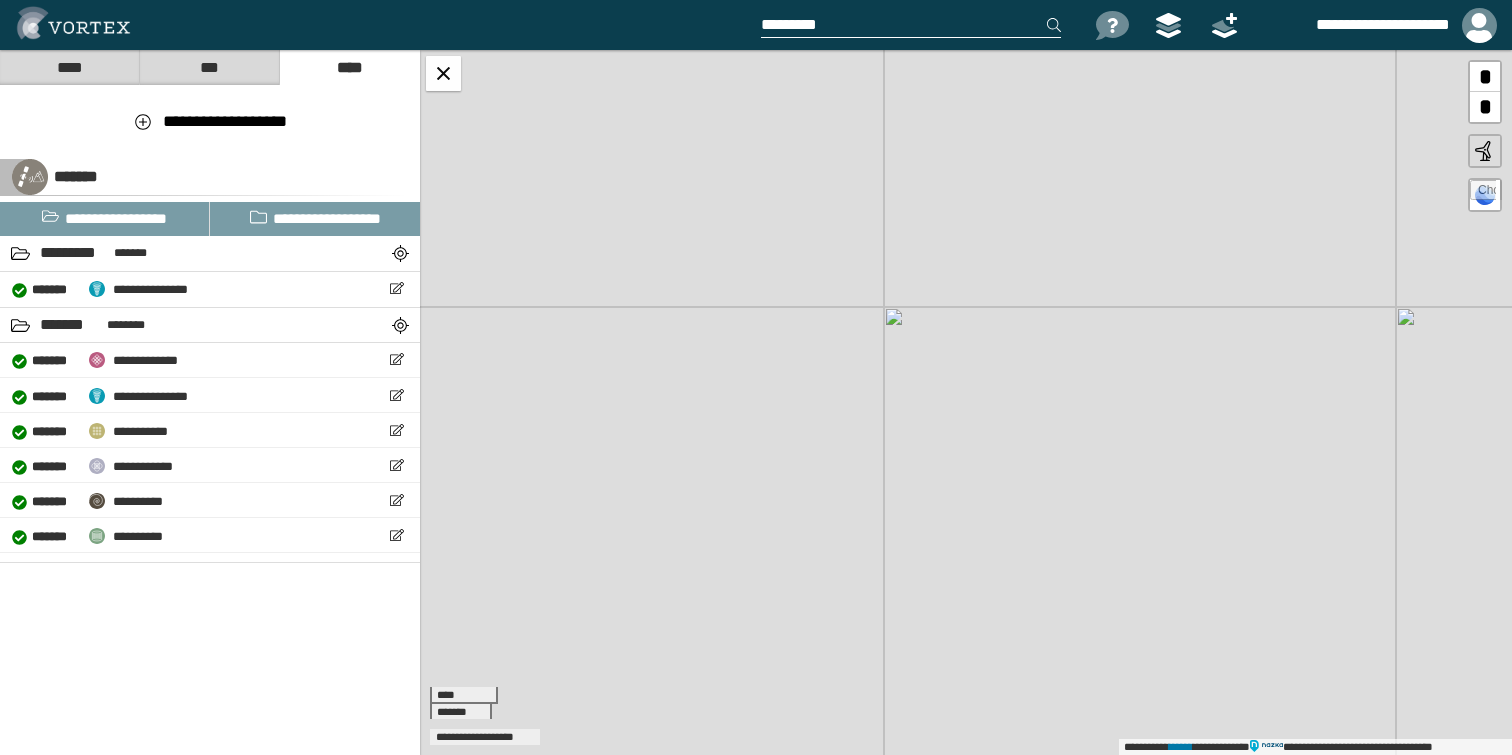click at bounding box center [911, 25] 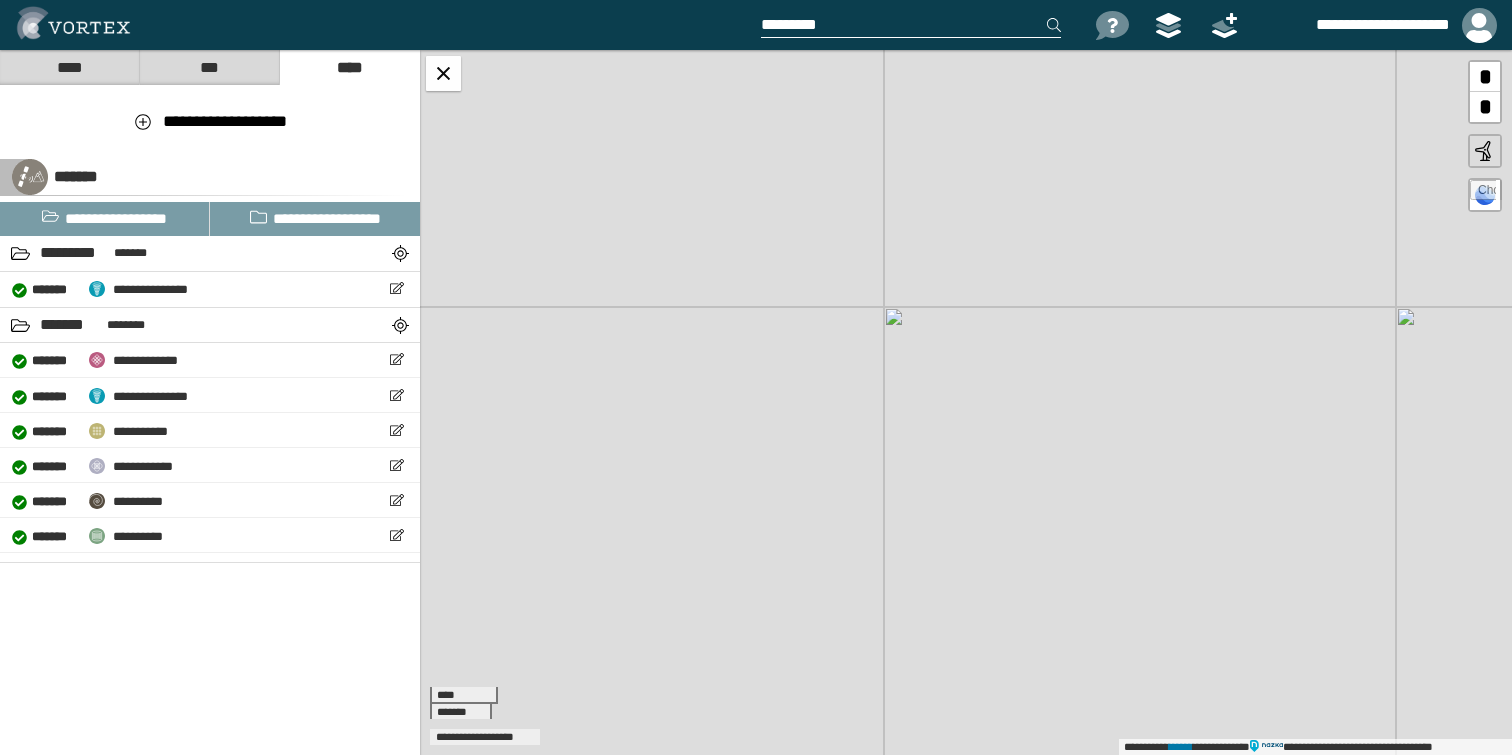 paste on "**********" 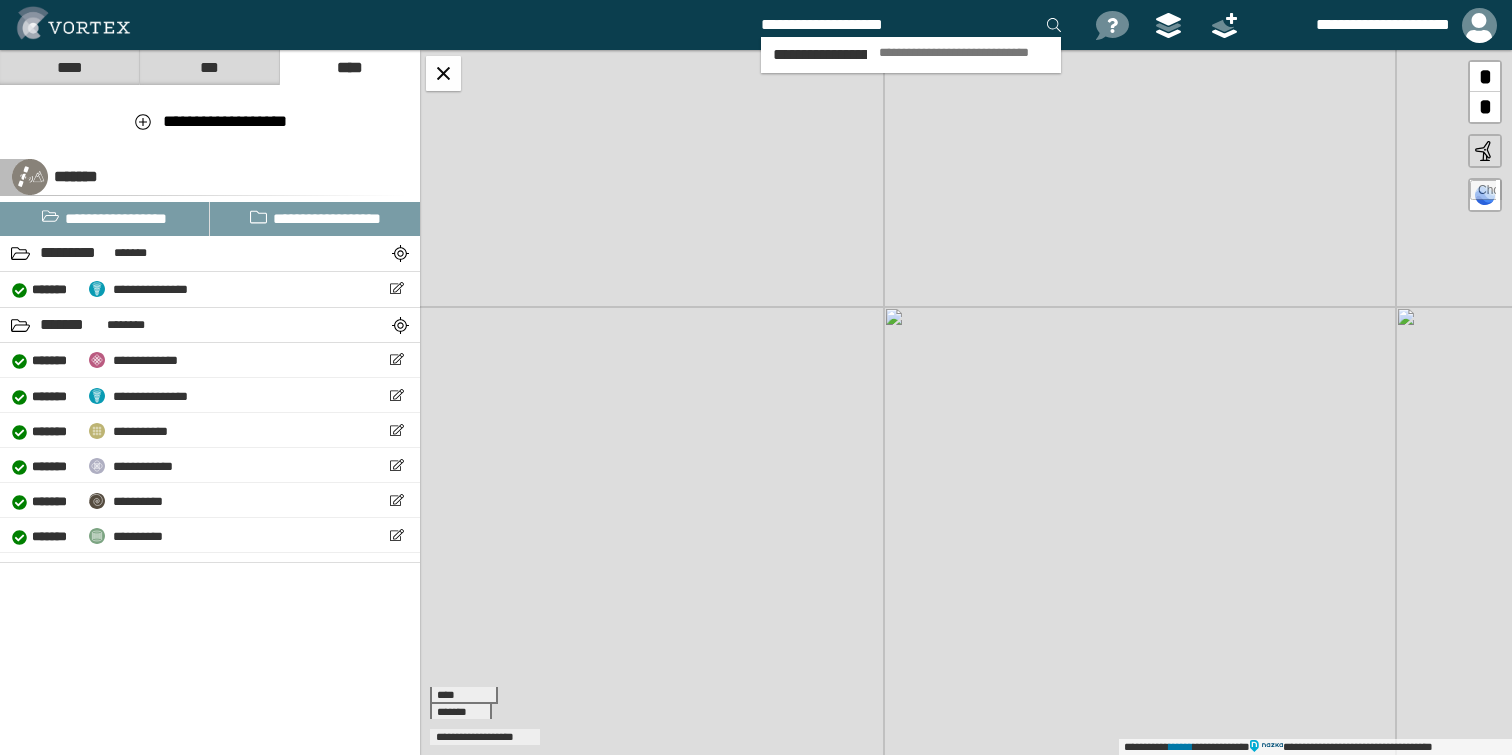 type on "**********" 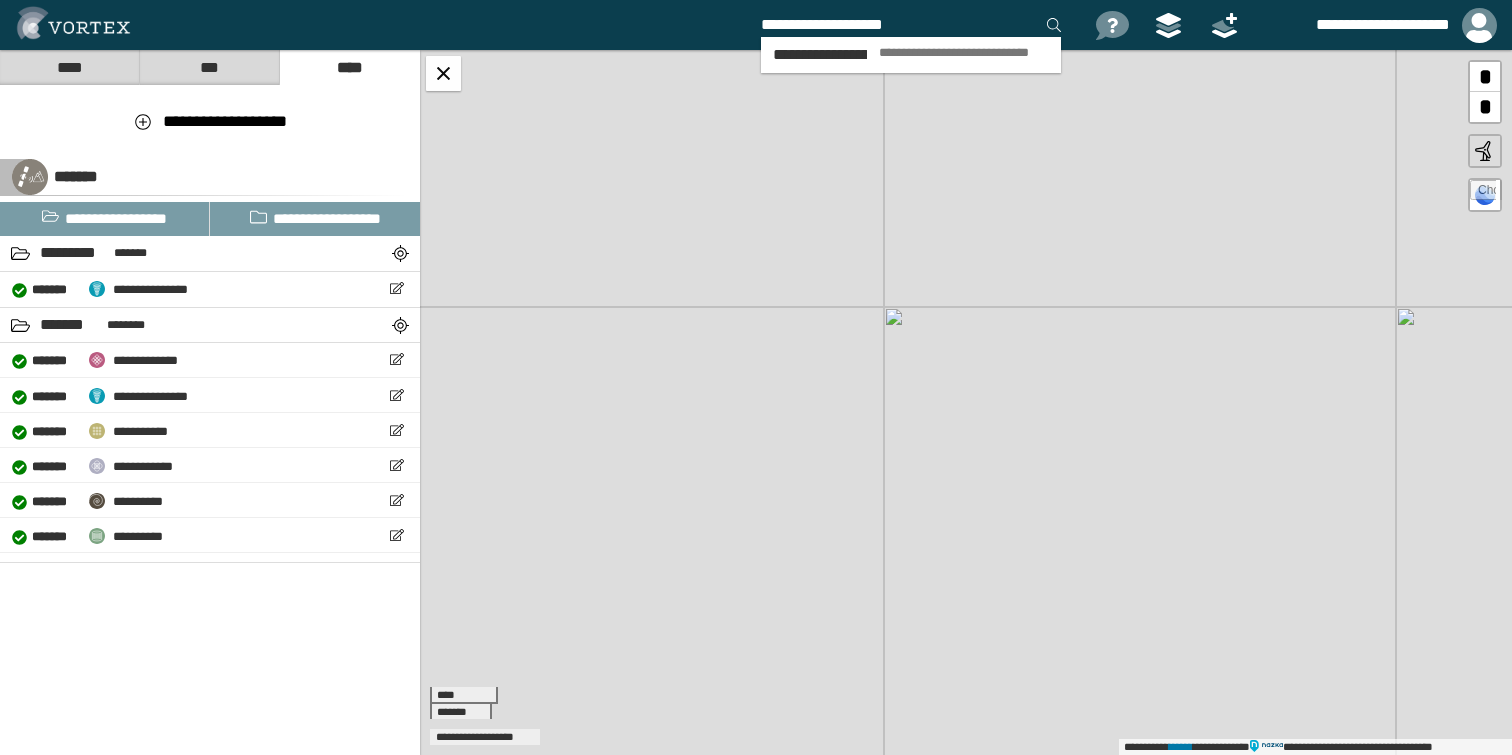 click on "**********" at bounding box center [964, 53] 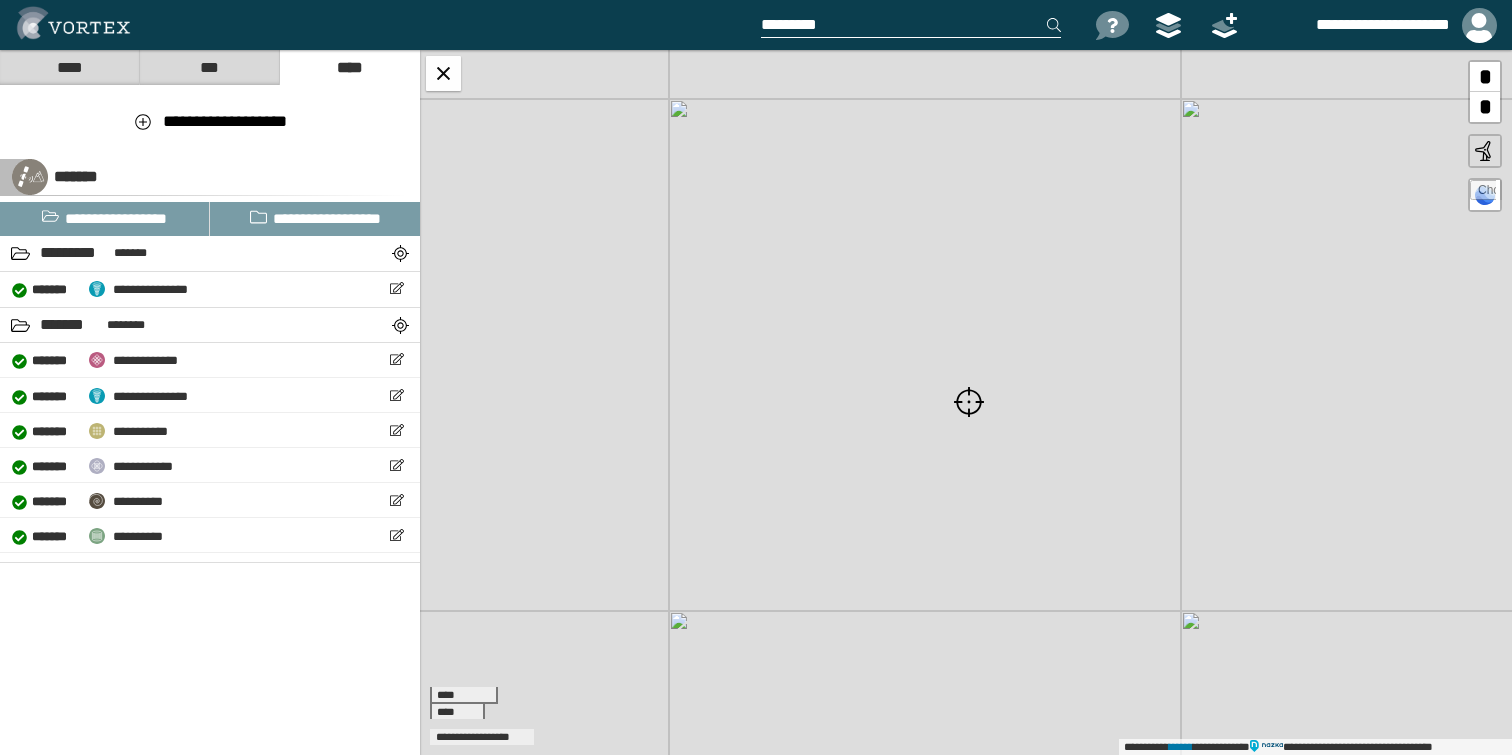click on "*********" at bounding box center (1209, 138) 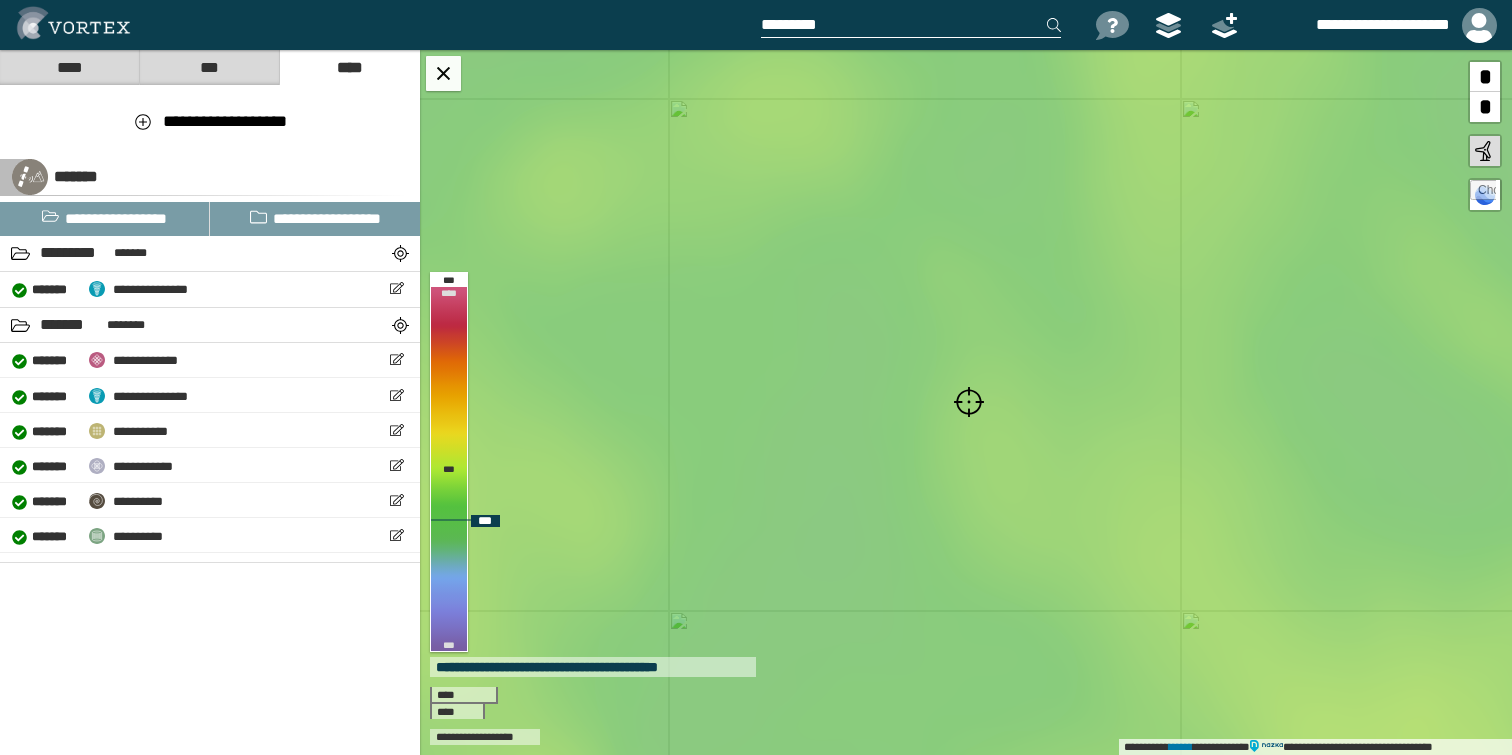 click on "*" at bounding box center [1485, 77] 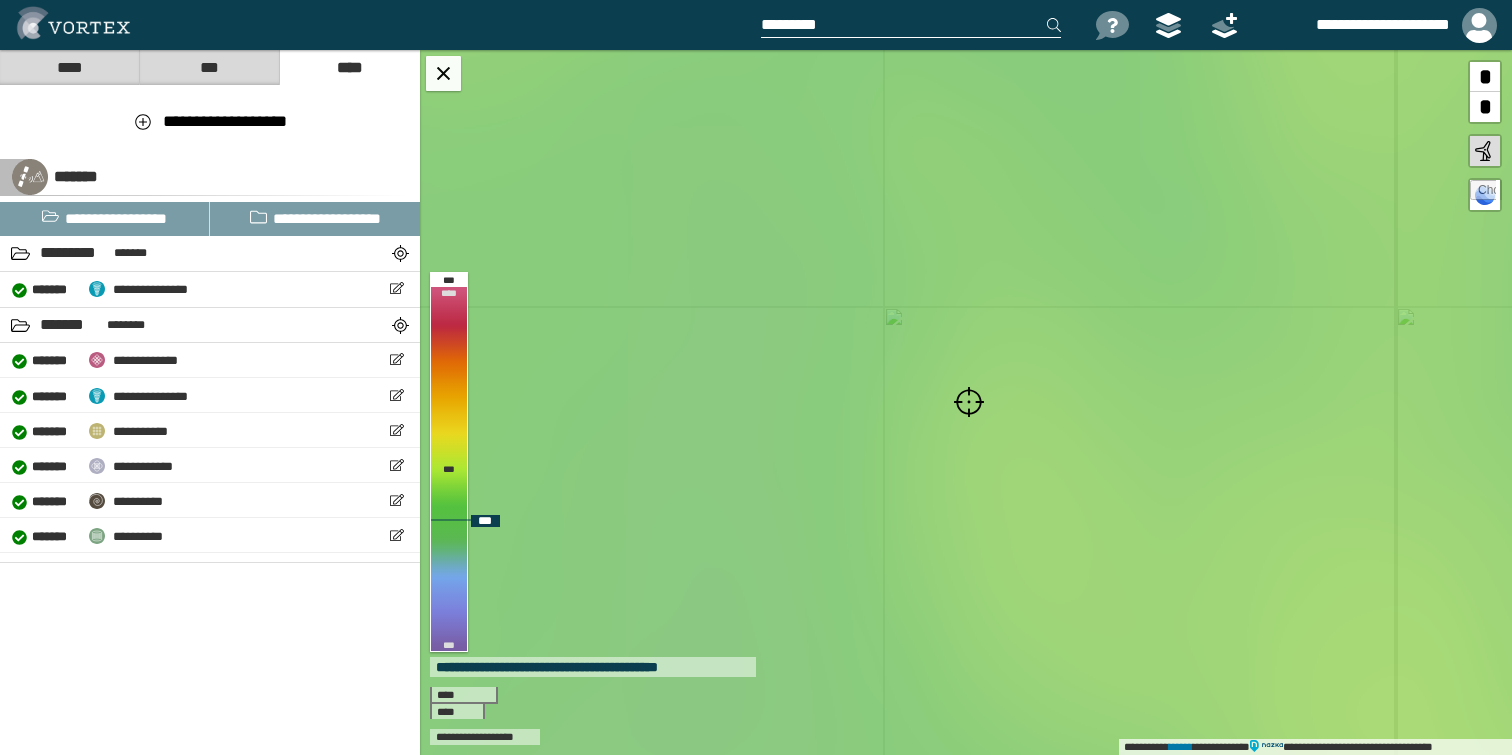 click on "*" at bounding box center [1485, 77] 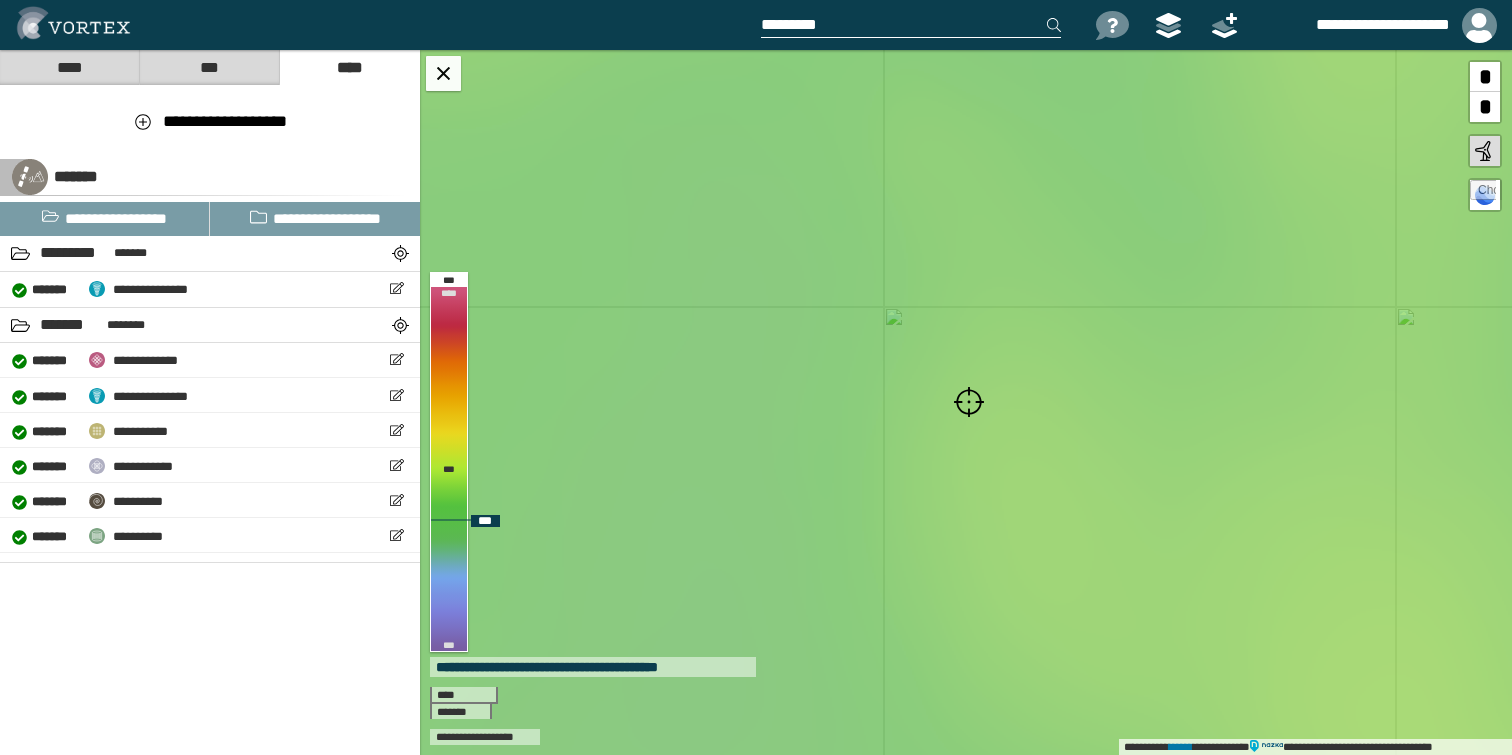 click on "*" at bounding box center [1485, 77] 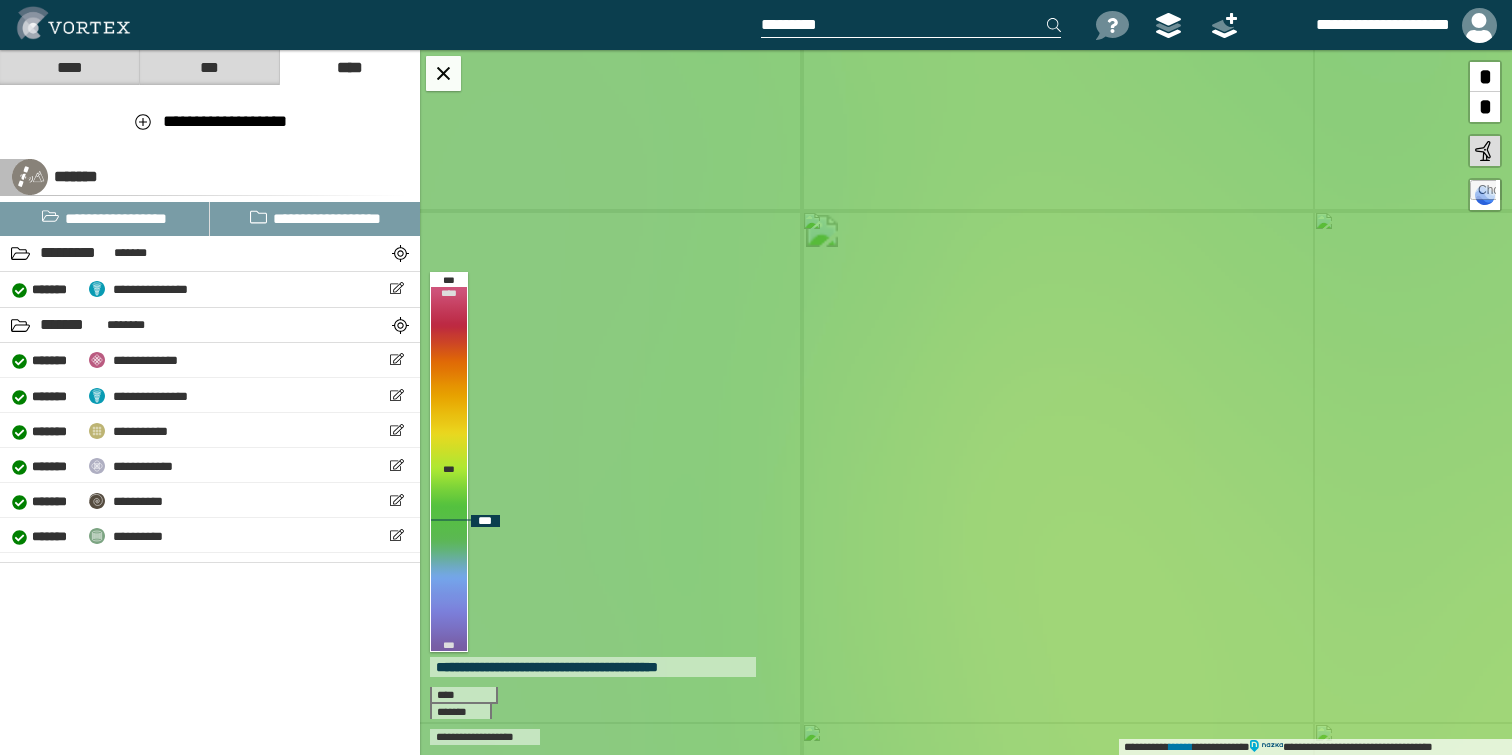 click on "*" at bounding box center (1485, 77) 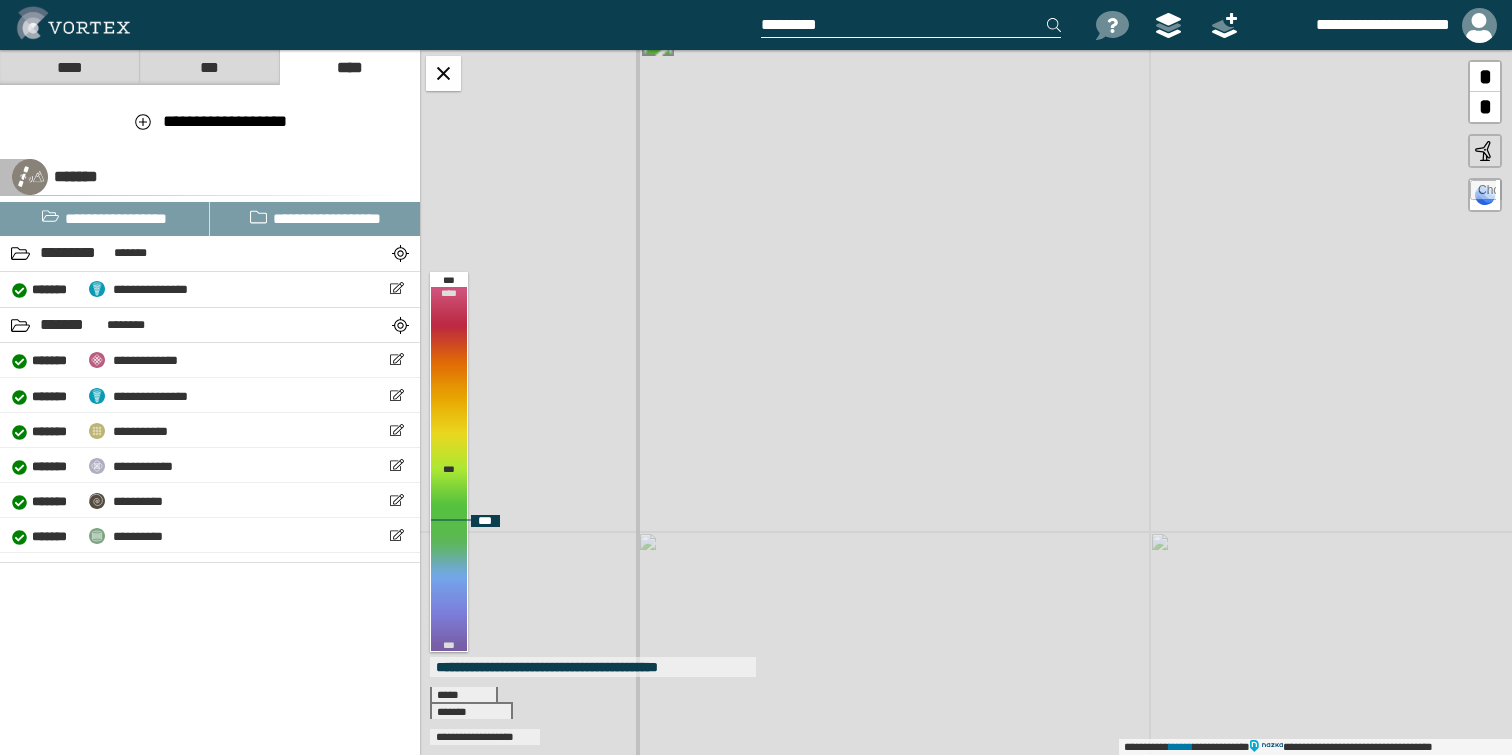 click on "*" at bounding box center (1485, 77) 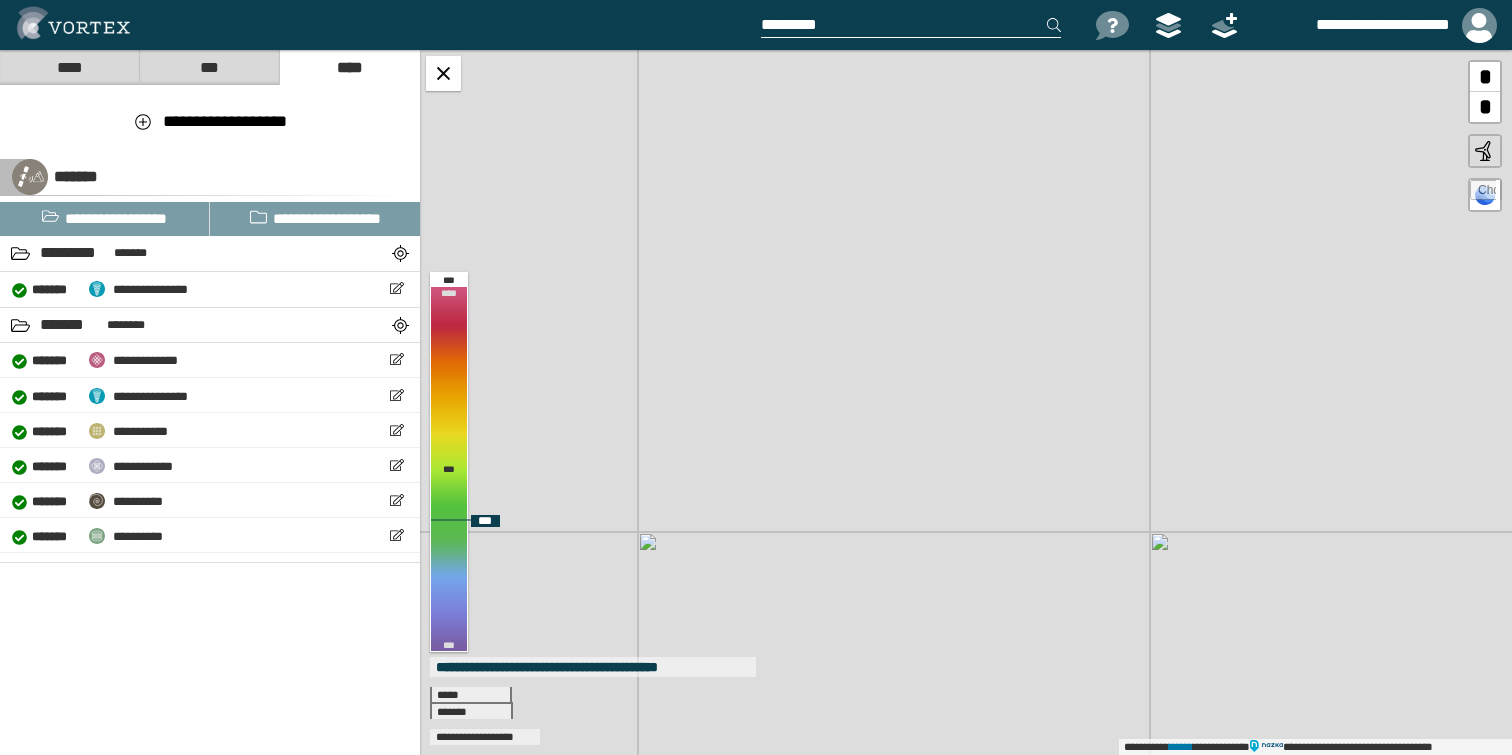 click on "*" at bounding box center [1485, 77] 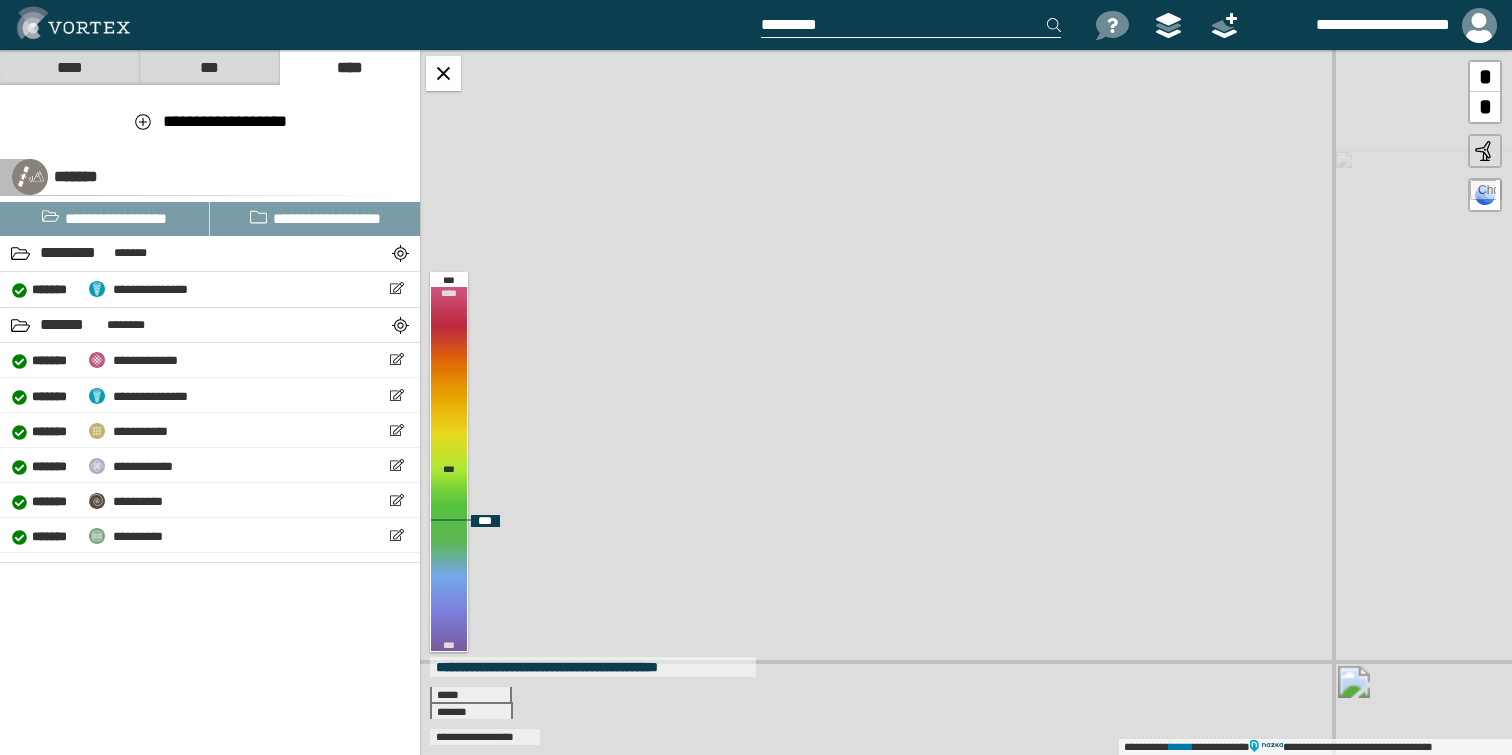 click on "*" at bounding box center [1485, 77] 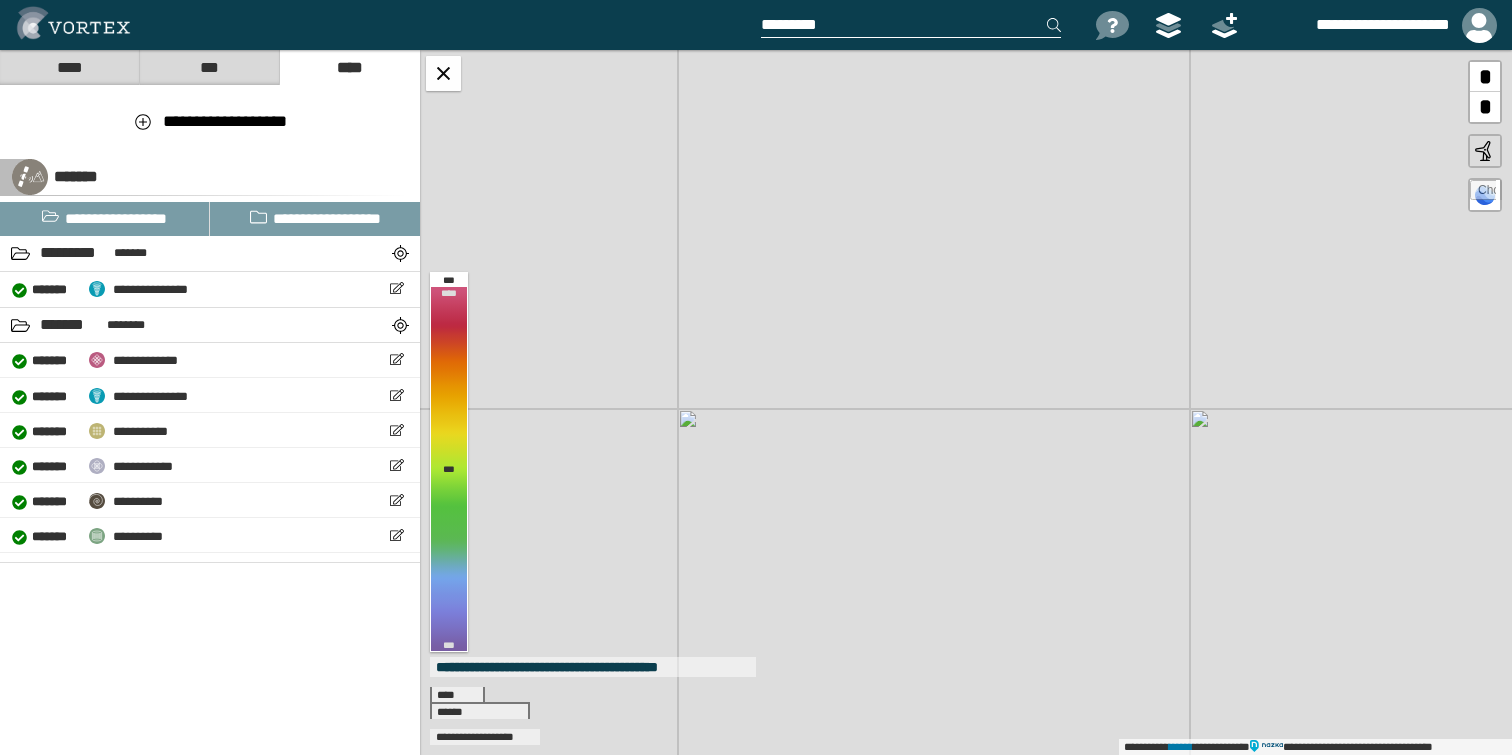 click at bounding box center [911, 25] 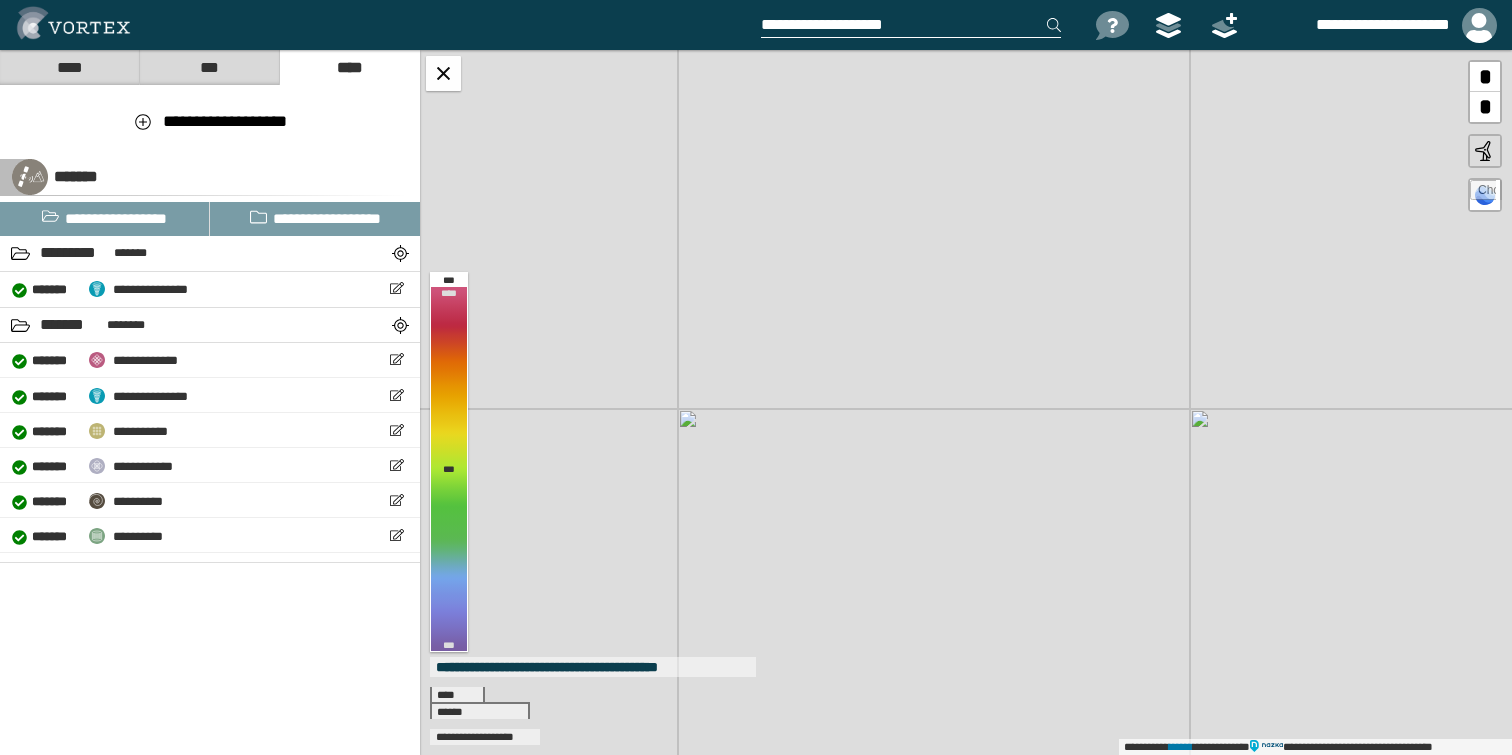 type on "**********" 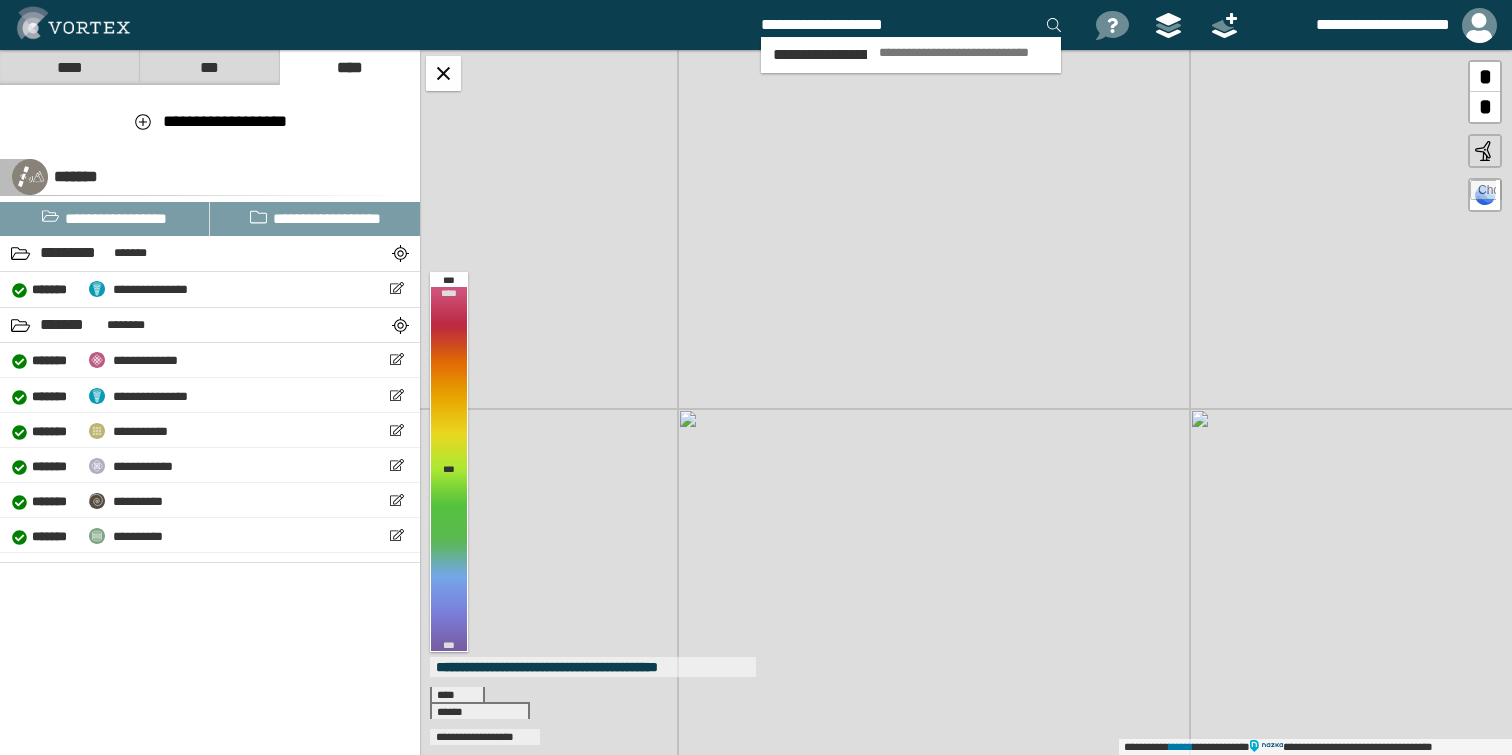 click on "**********" at bounding box center (964, 53) 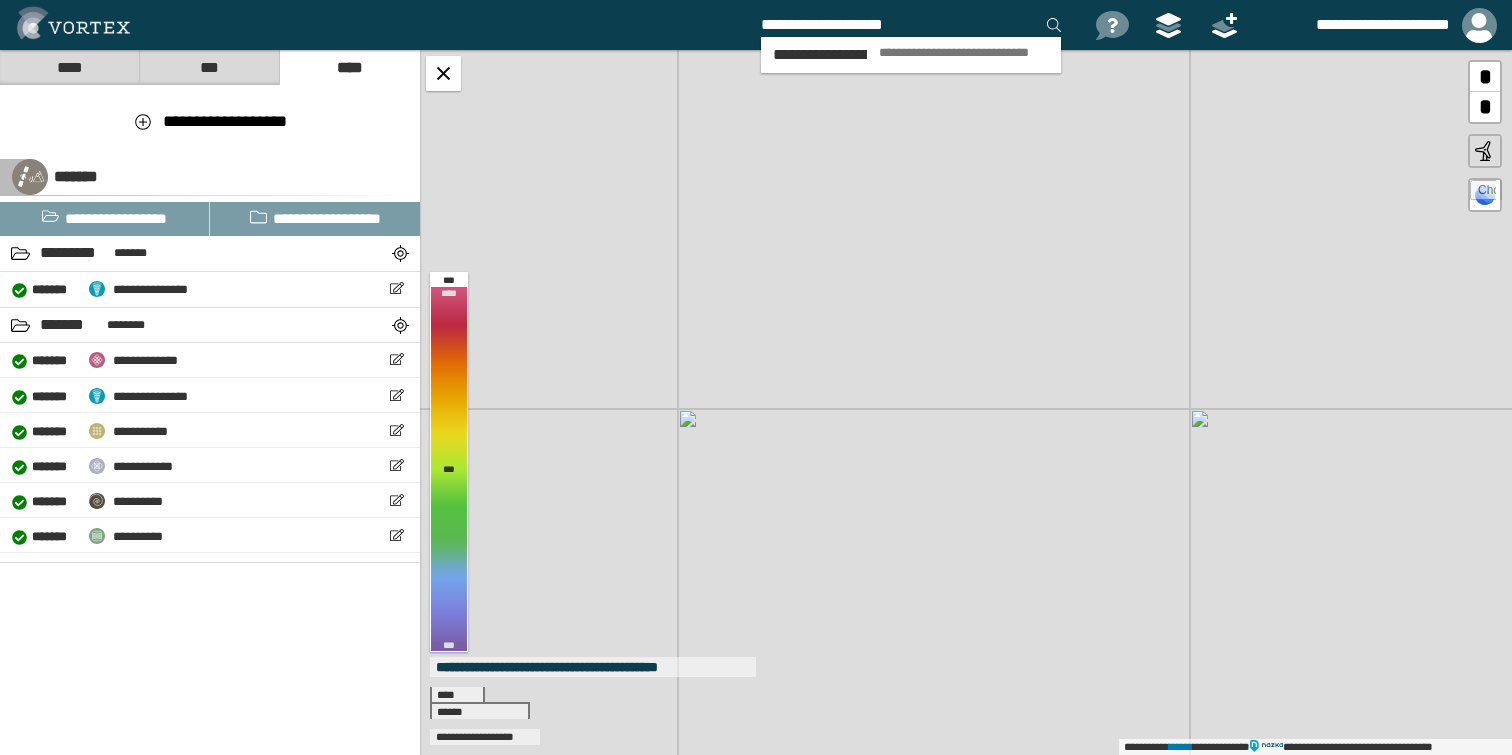 type 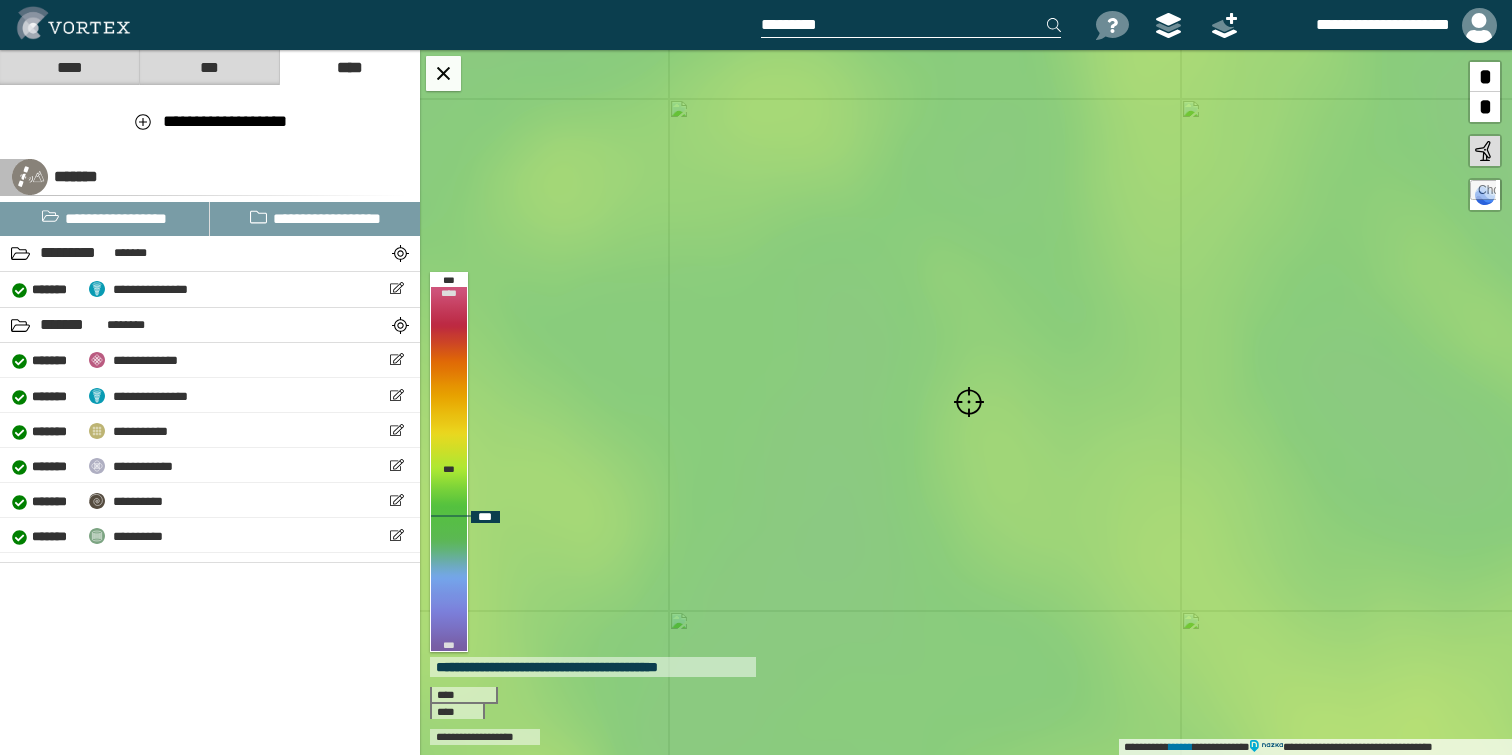 click on "*" at bounding box center [1485, 77] 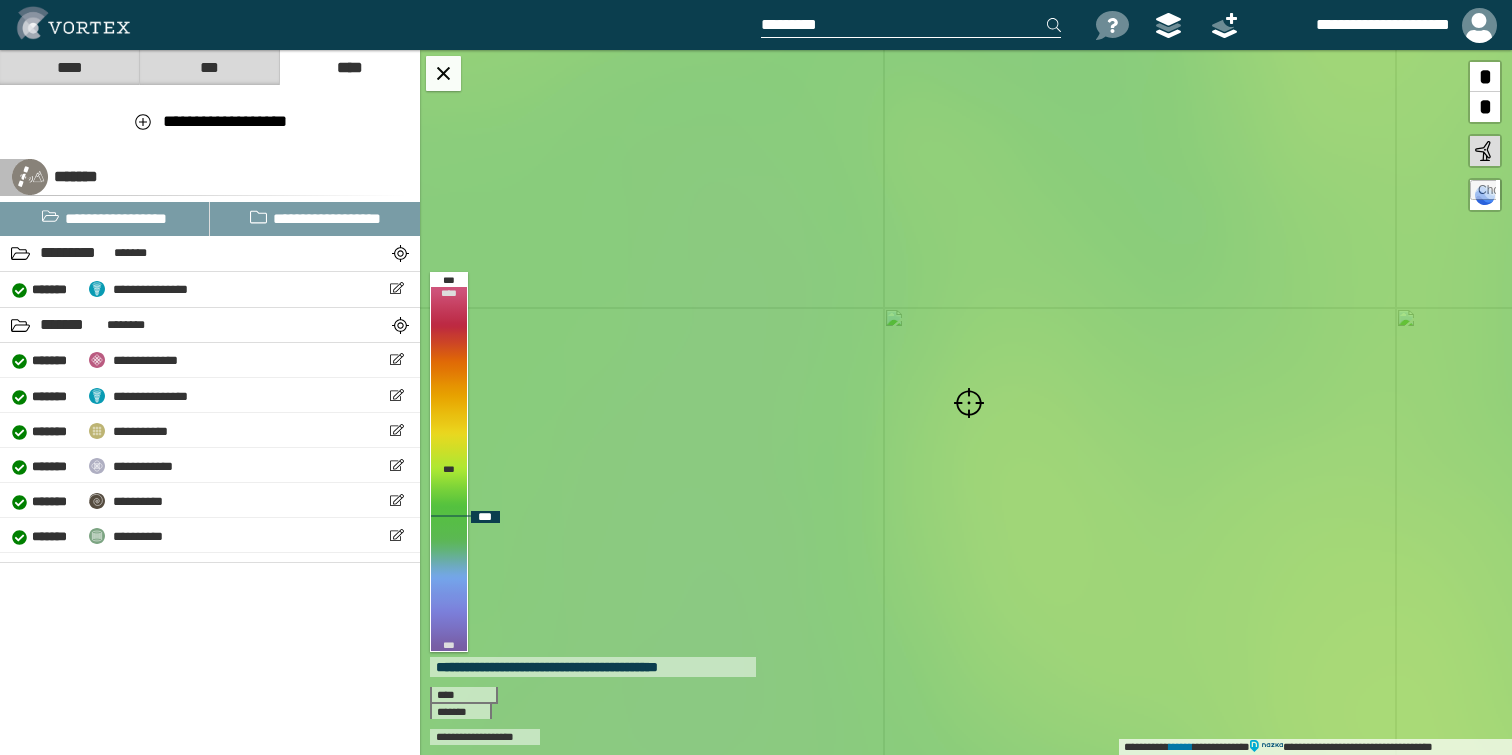 click on "*" at bounding box center [1485, 77] 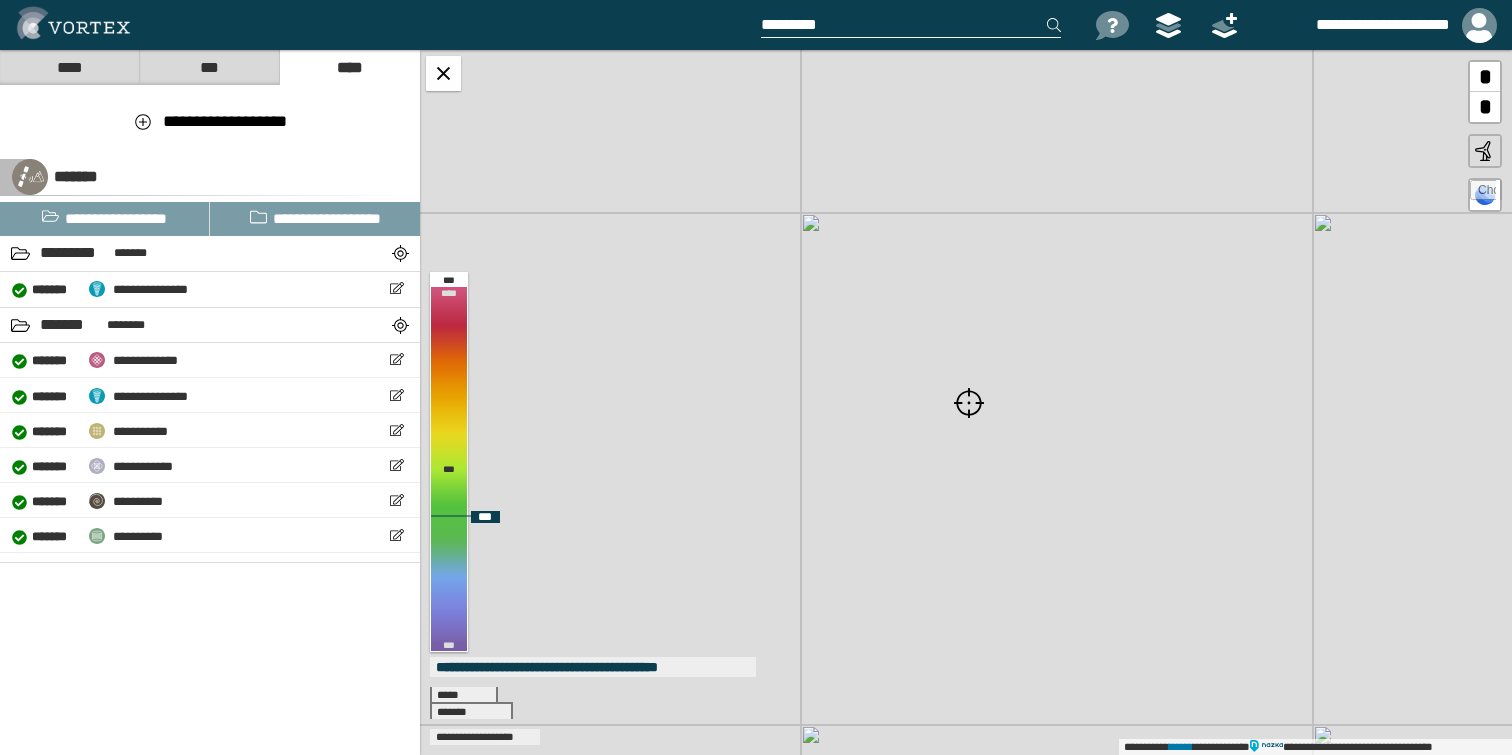 click on "*" at bounding box center (1485, 77) 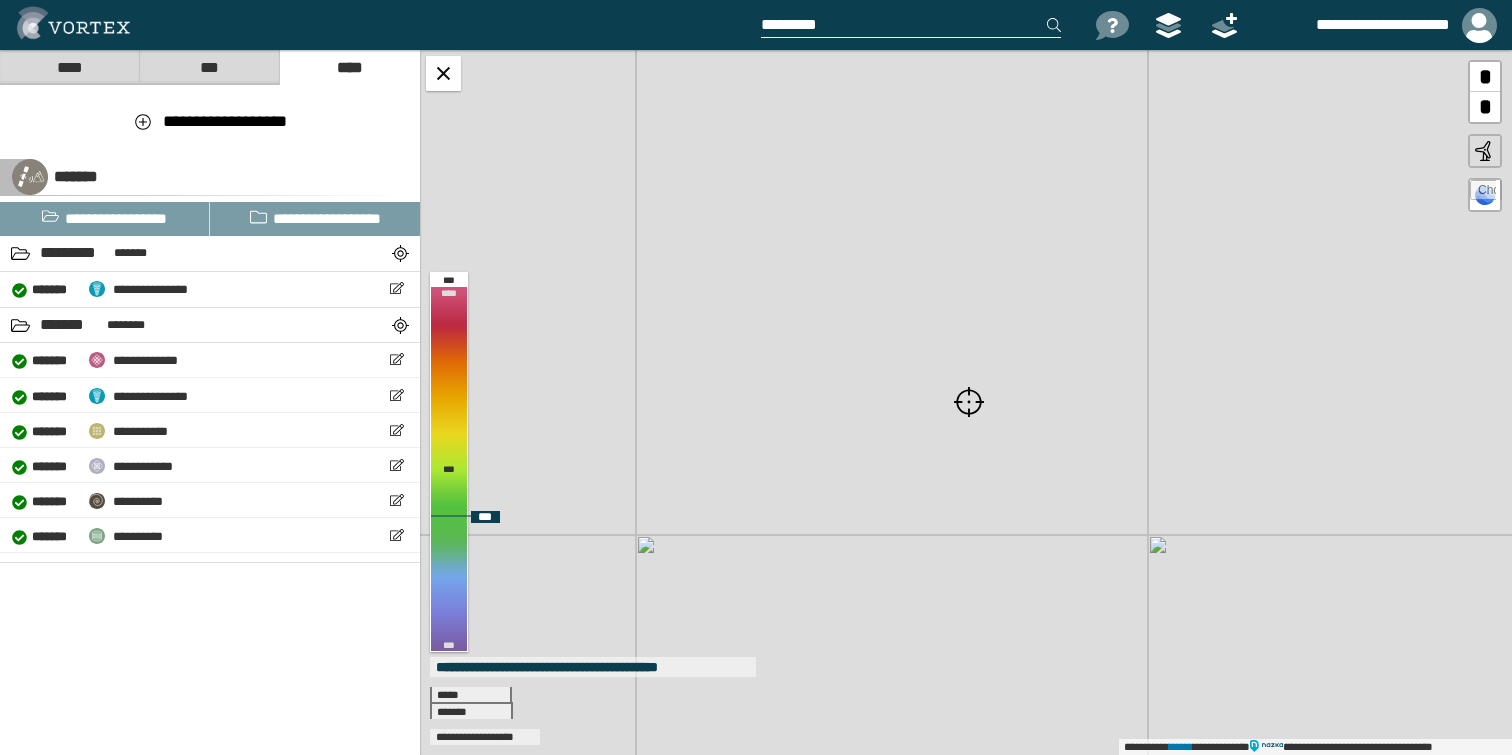 click on "*" at bounding box center (1485, 77) 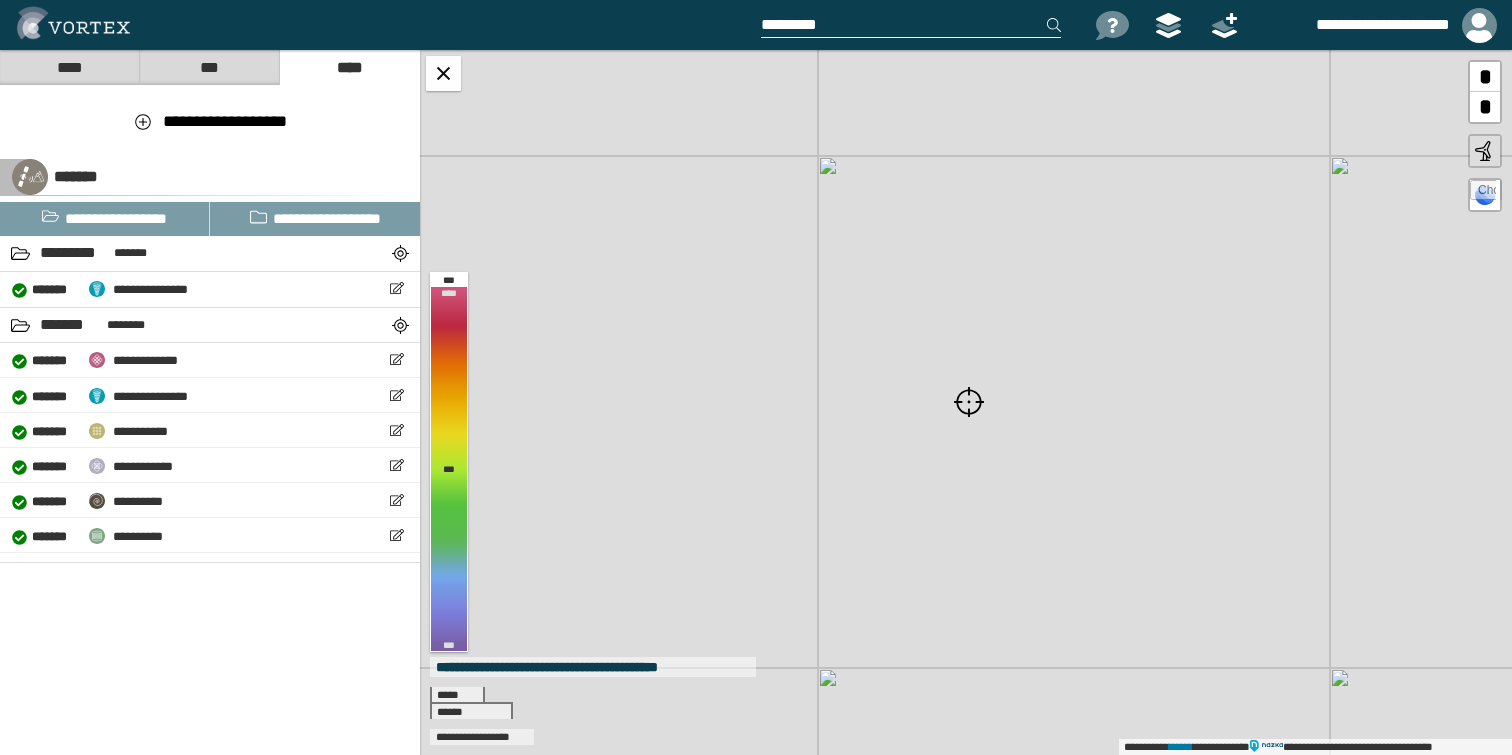 click at bounding box center (969, 402) 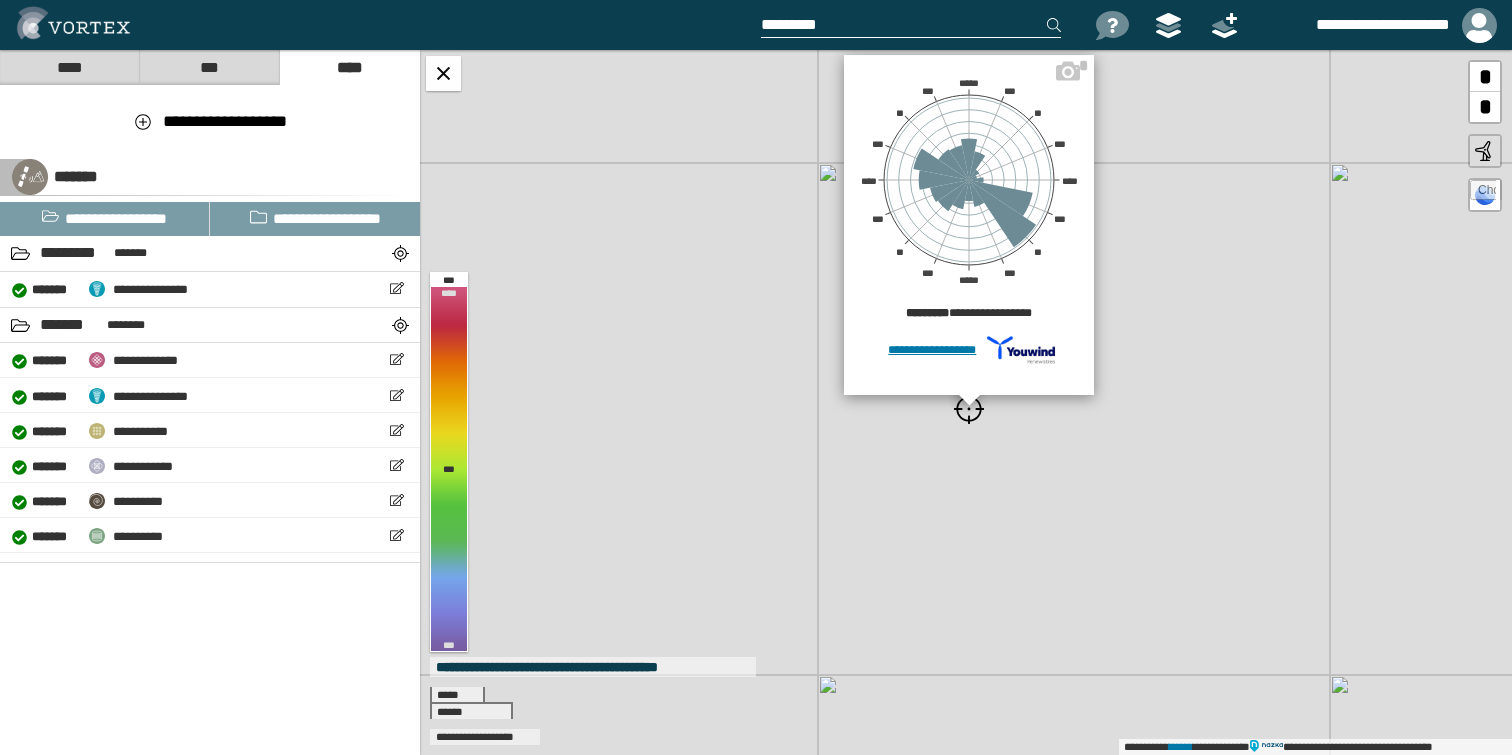 click on "*" at bounding box center (1485, 107) 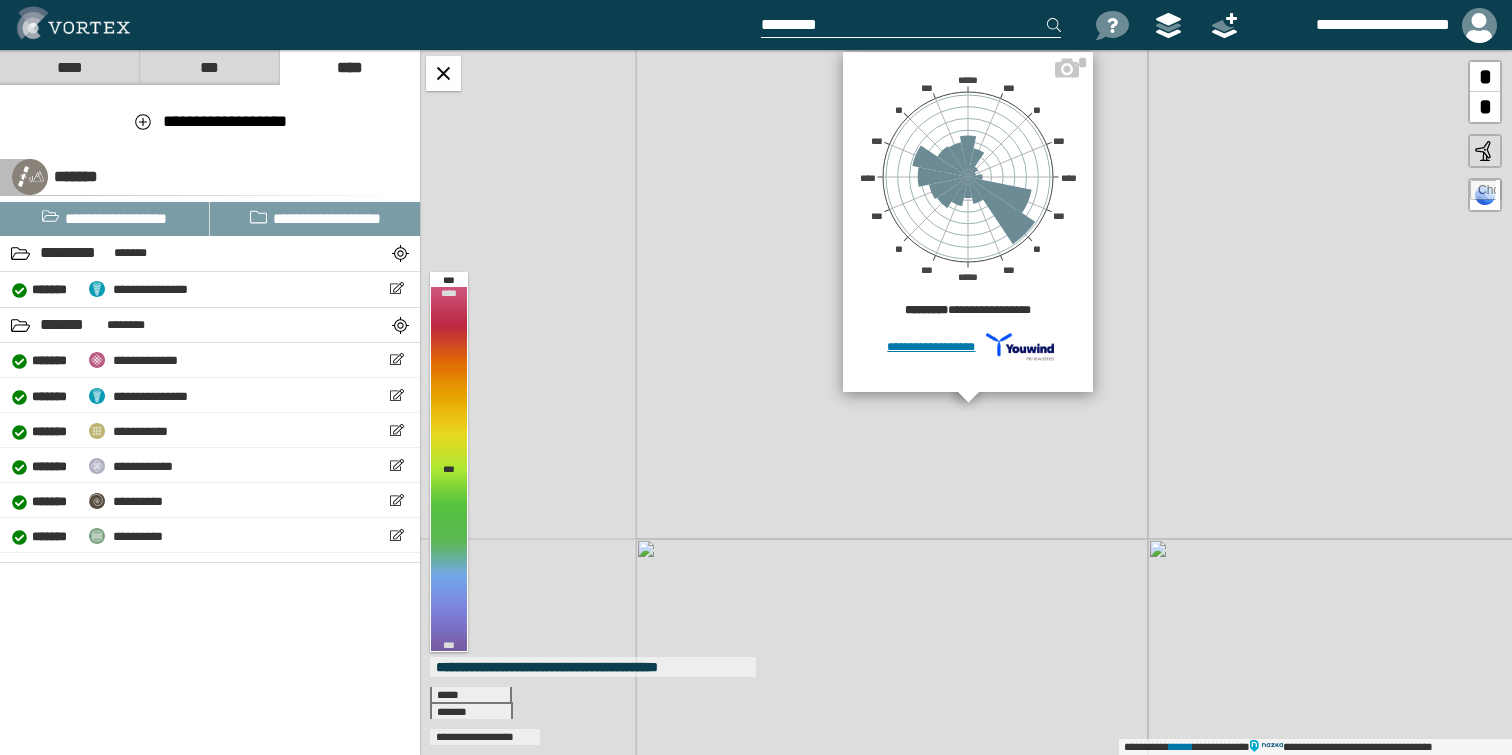 click on "*" at bounding box center (1485, 107) 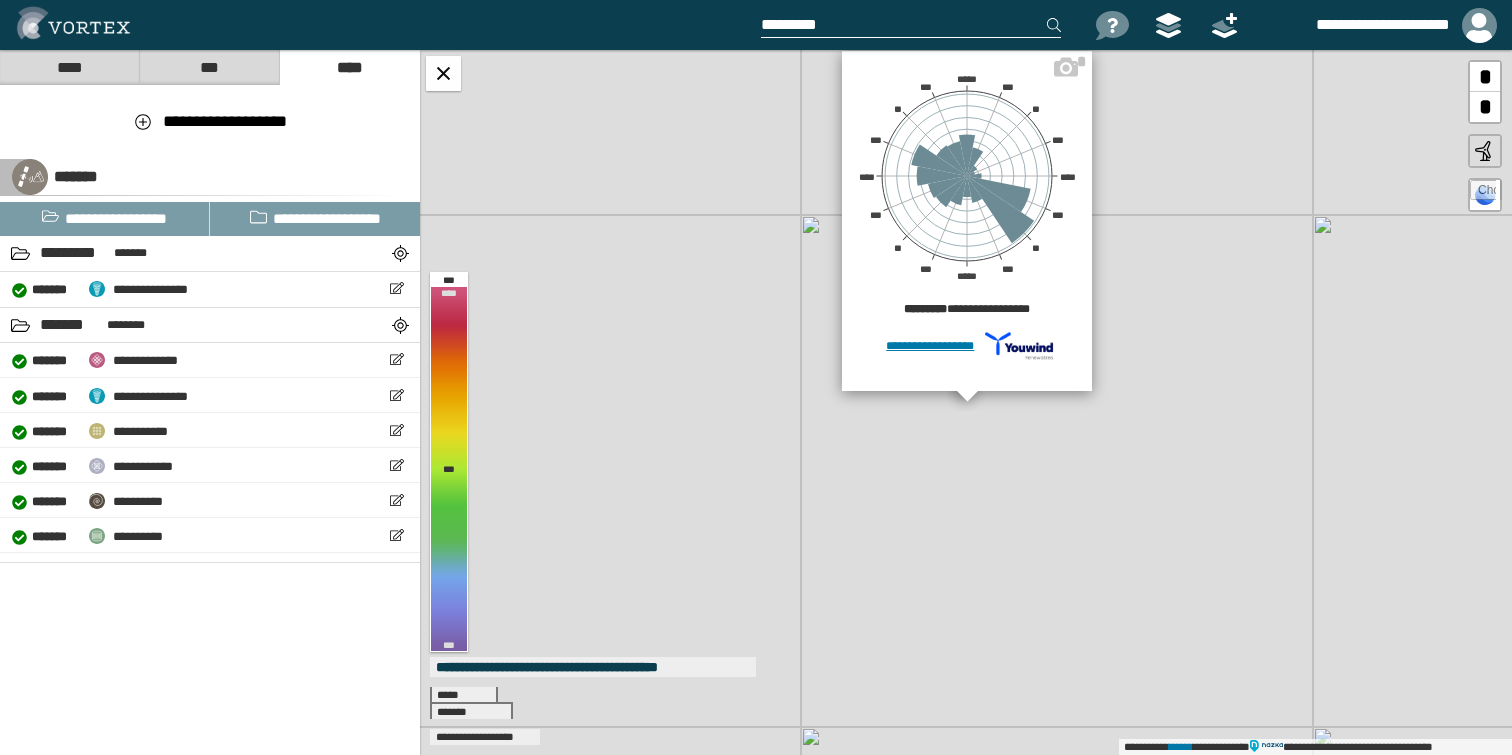click on "*" at bounding box center (1485, 107) 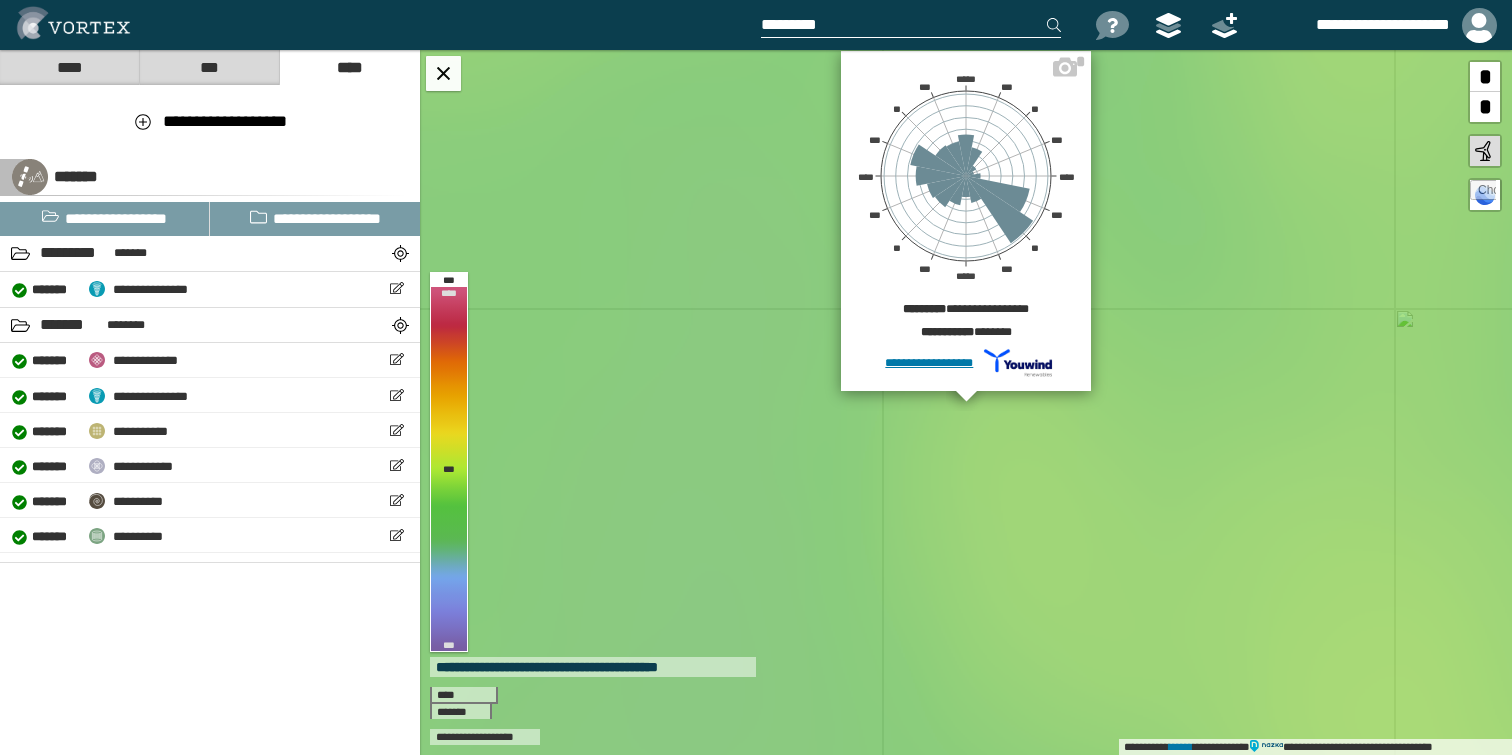 click on "*********" at bounding box center [1209, 166] 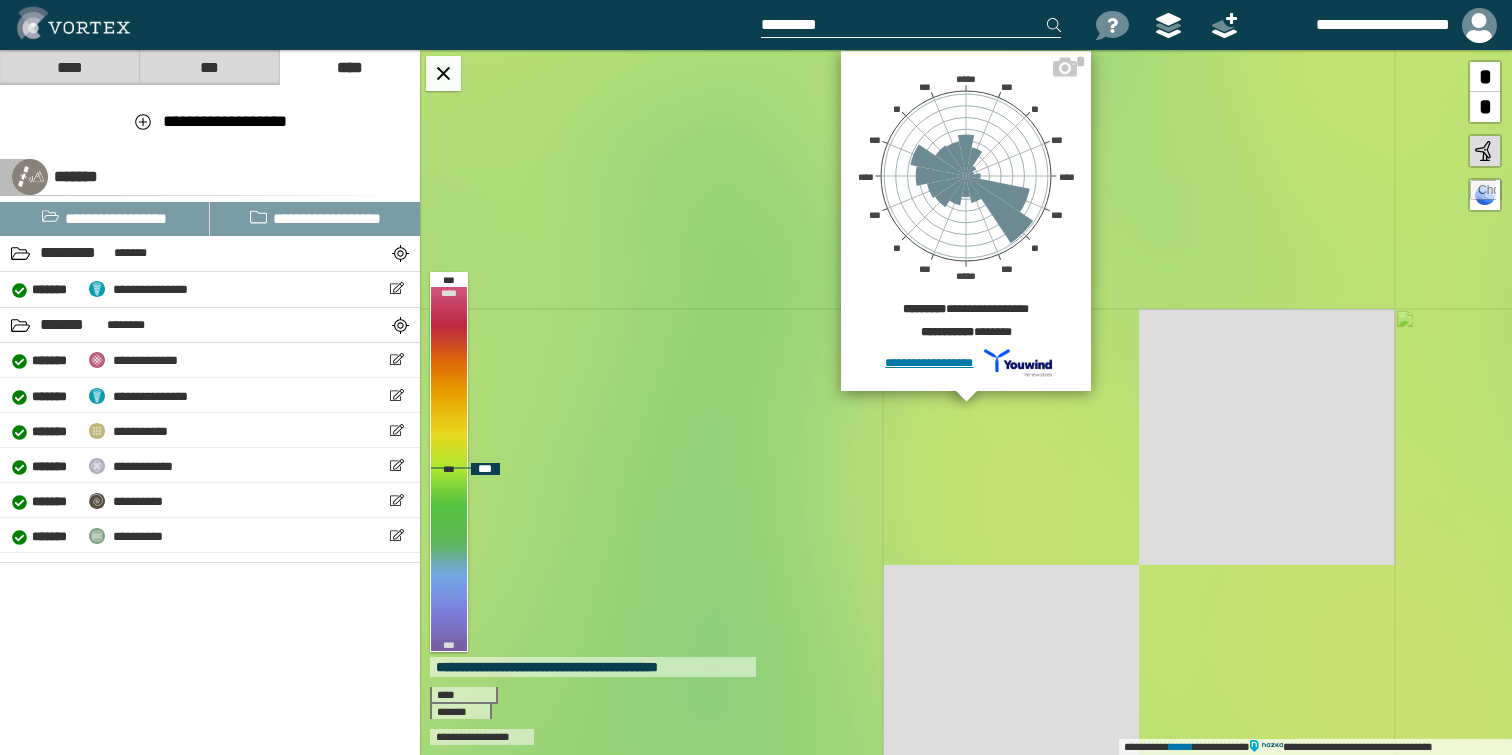 click on "*" at bounding box center [1485, 77] 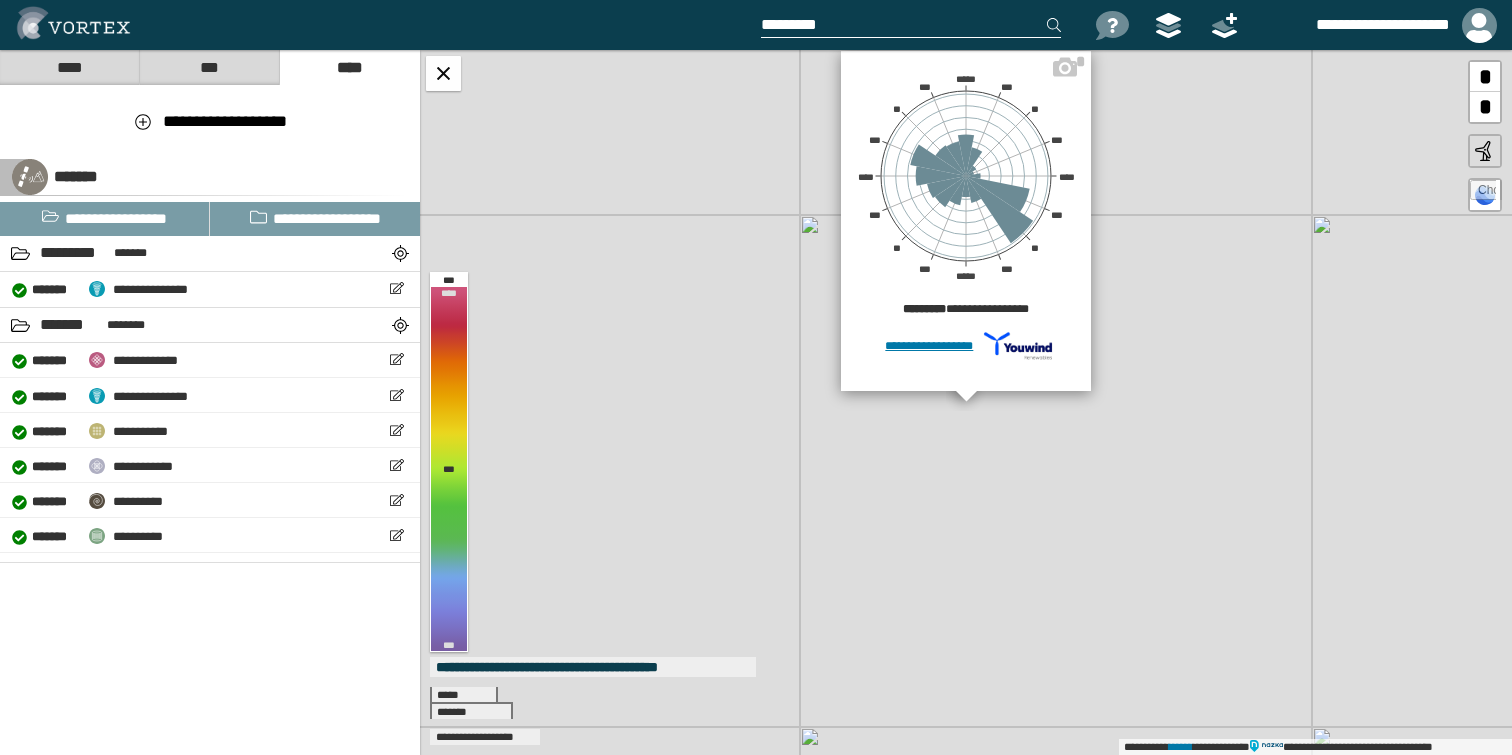 click on "*" at bounding box center [1485, 107] 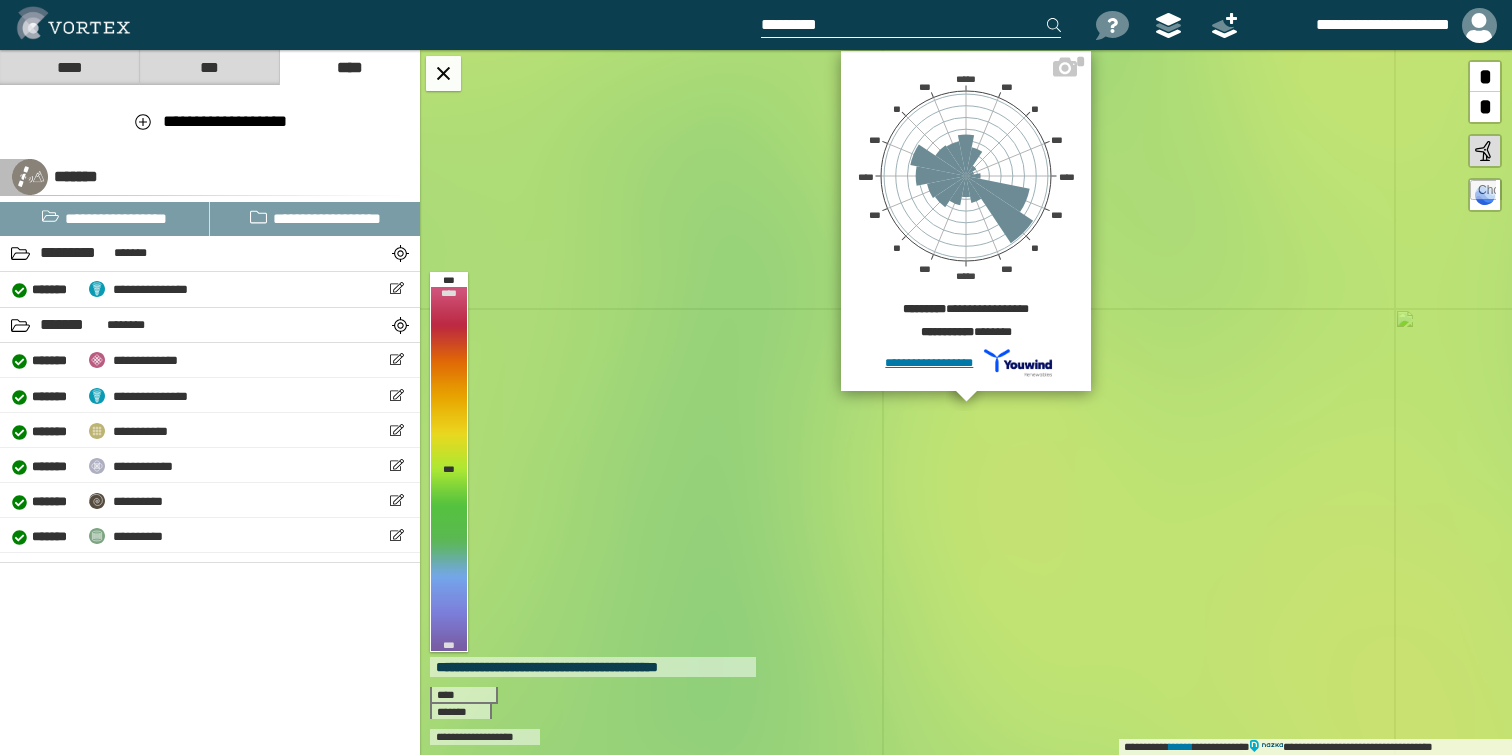 click at bounding box center (1168, 25) 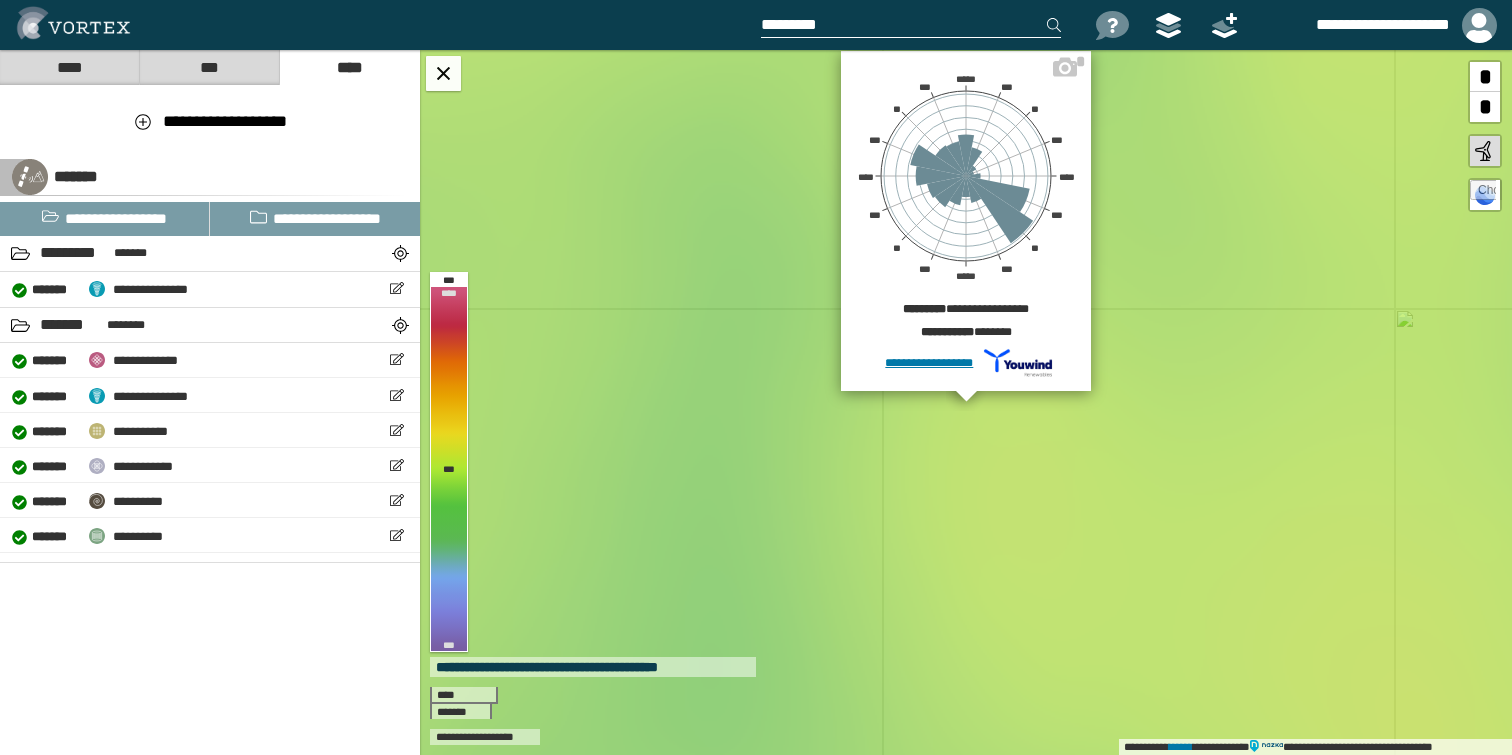 click on "*********" at bounding box center (1209, 194) 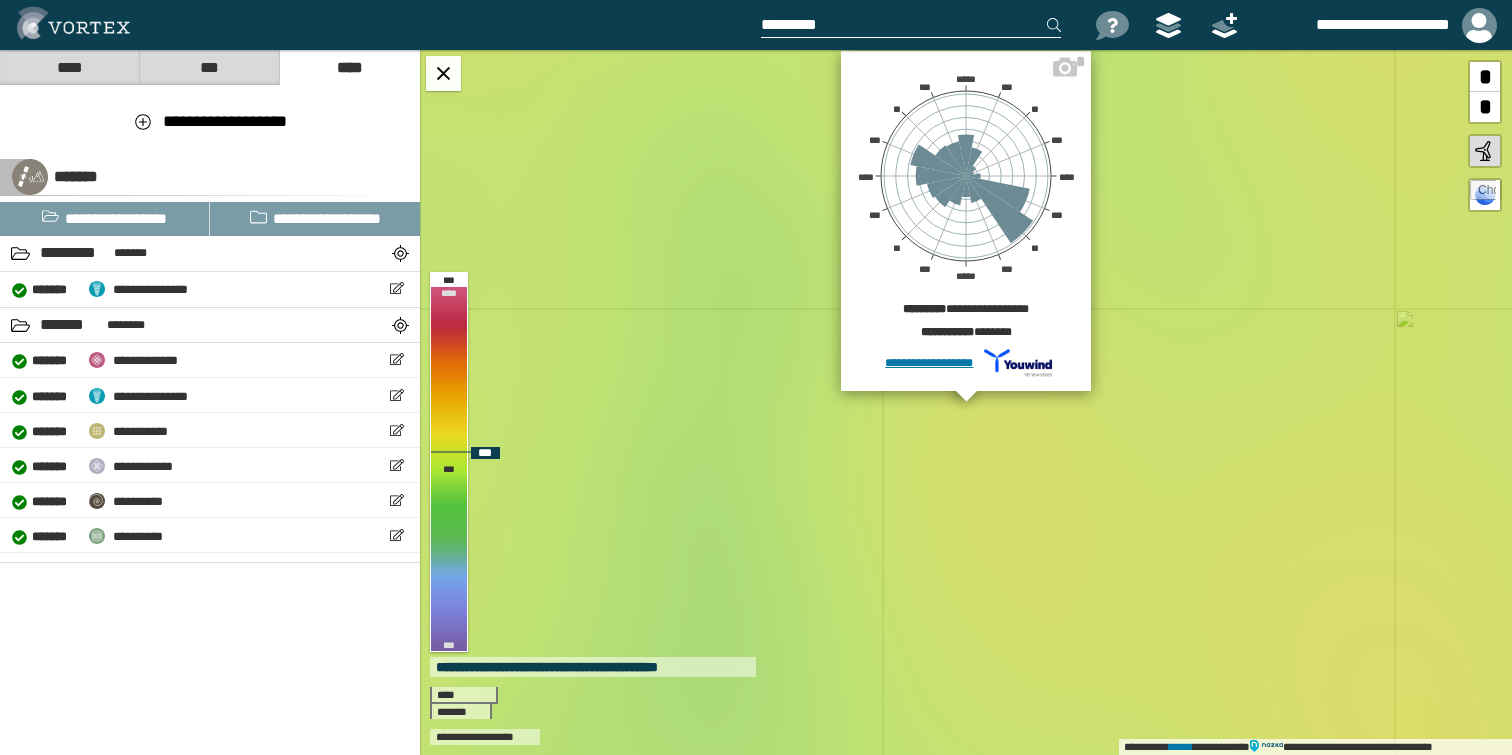 click on "*" at bounding box center [1485, 107] 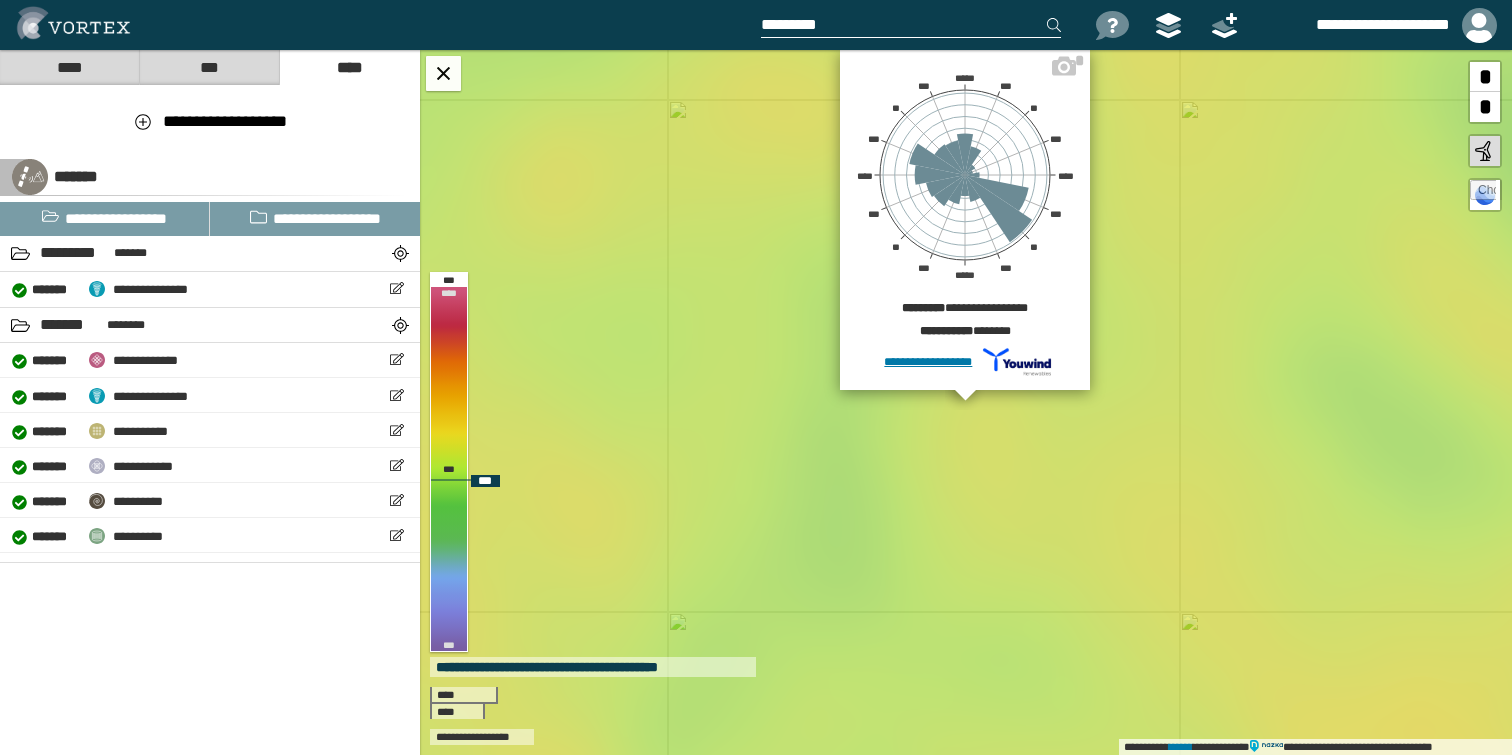 click on "*" at bounding box center [1485, 77] 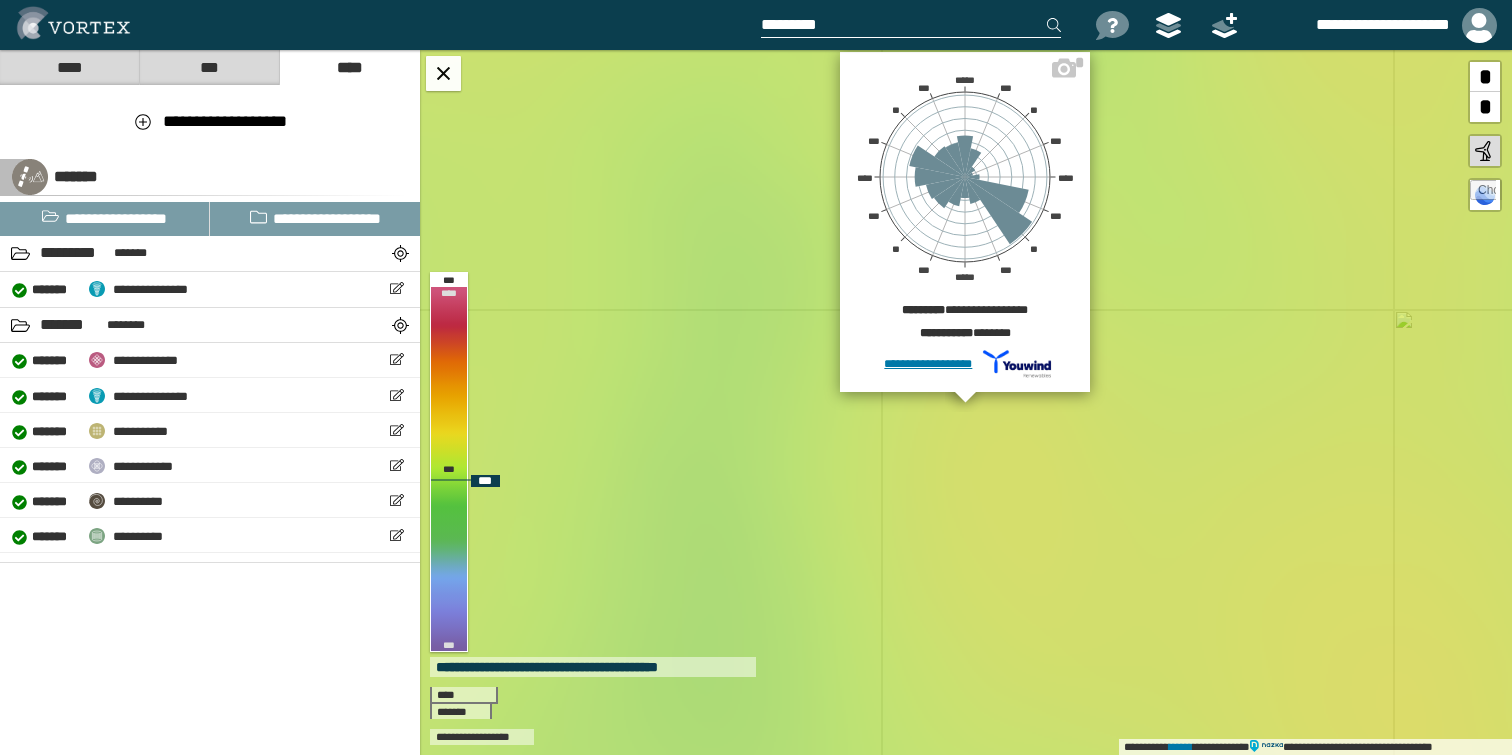 click on "*" at bounding box center (1485, 77) 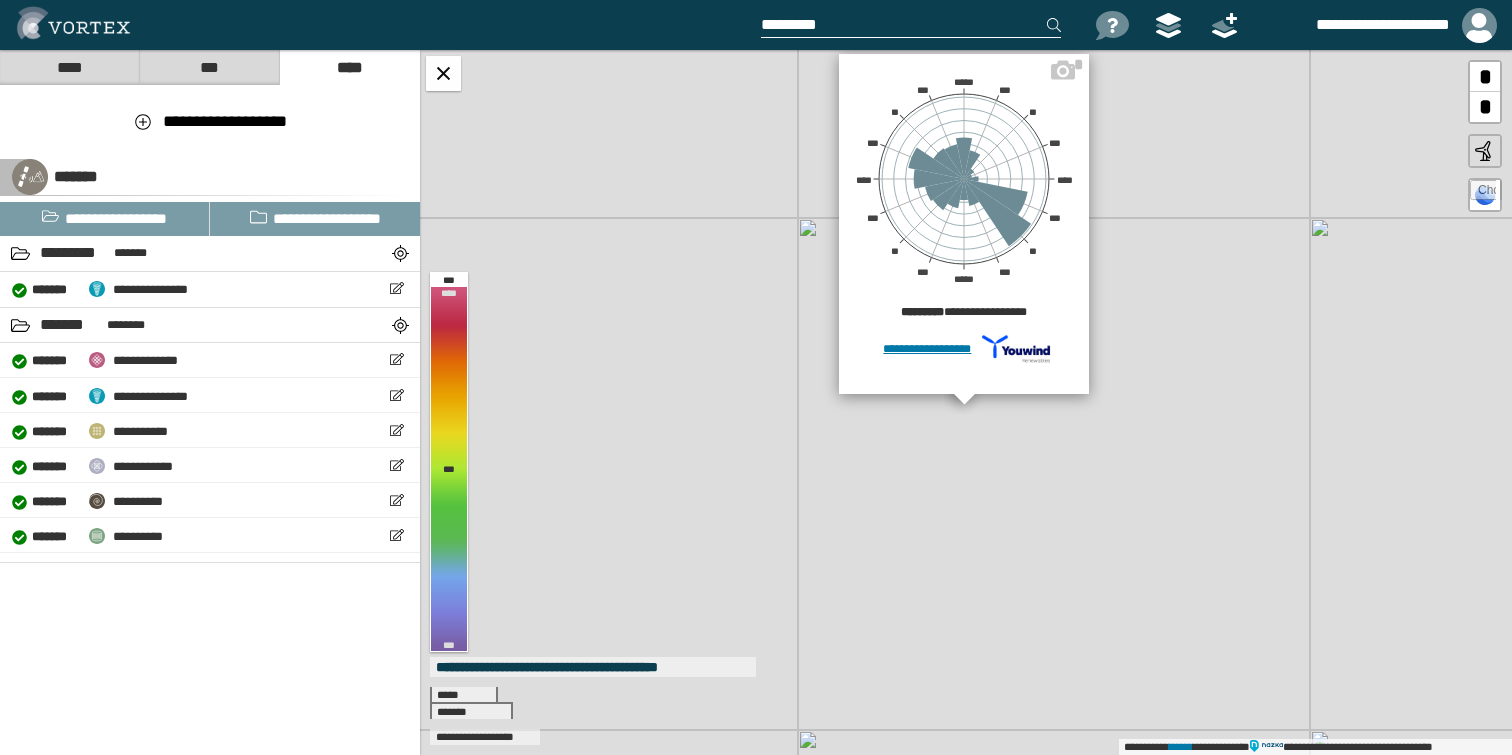 click on "*" at bounding box center (1485, 107) 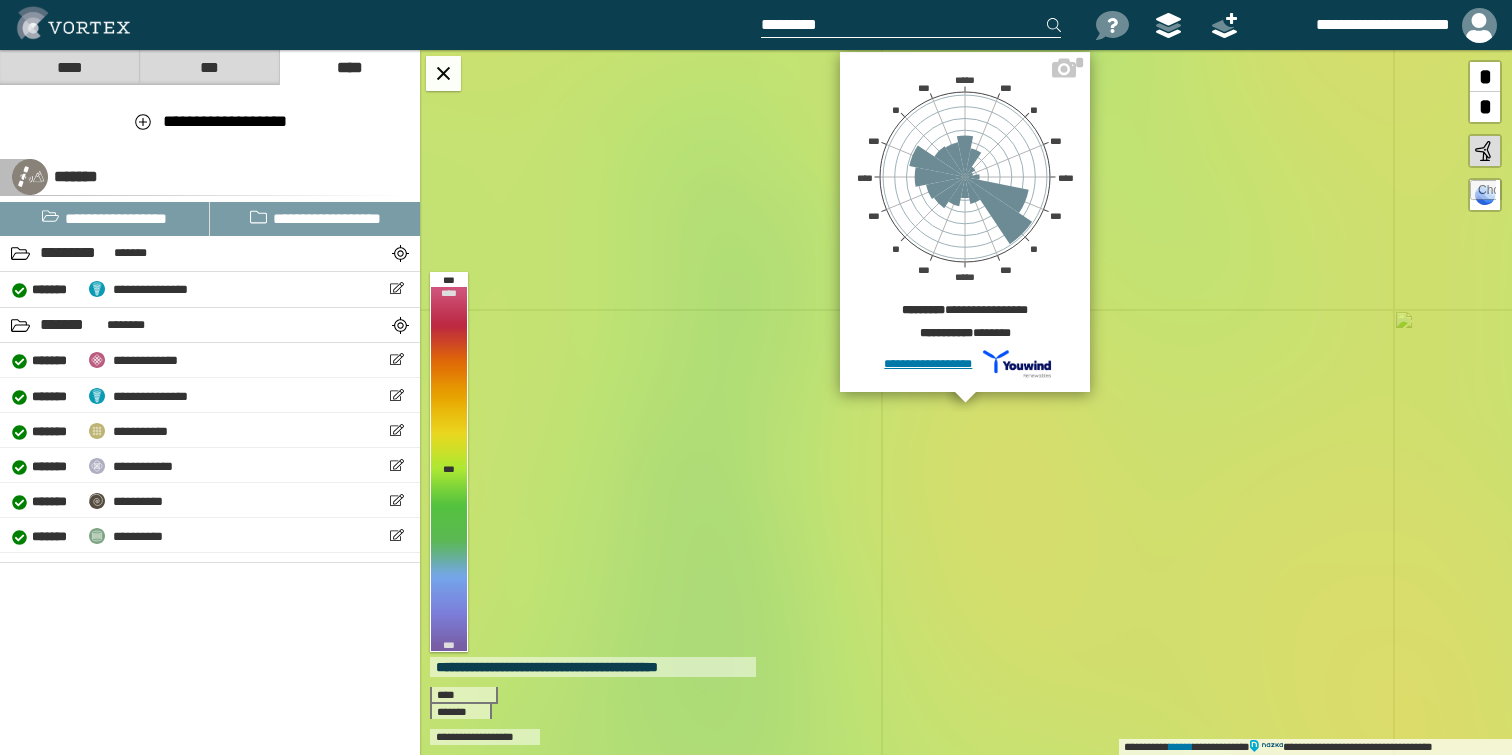 click on "*********" at bounding box center [1209, 138] 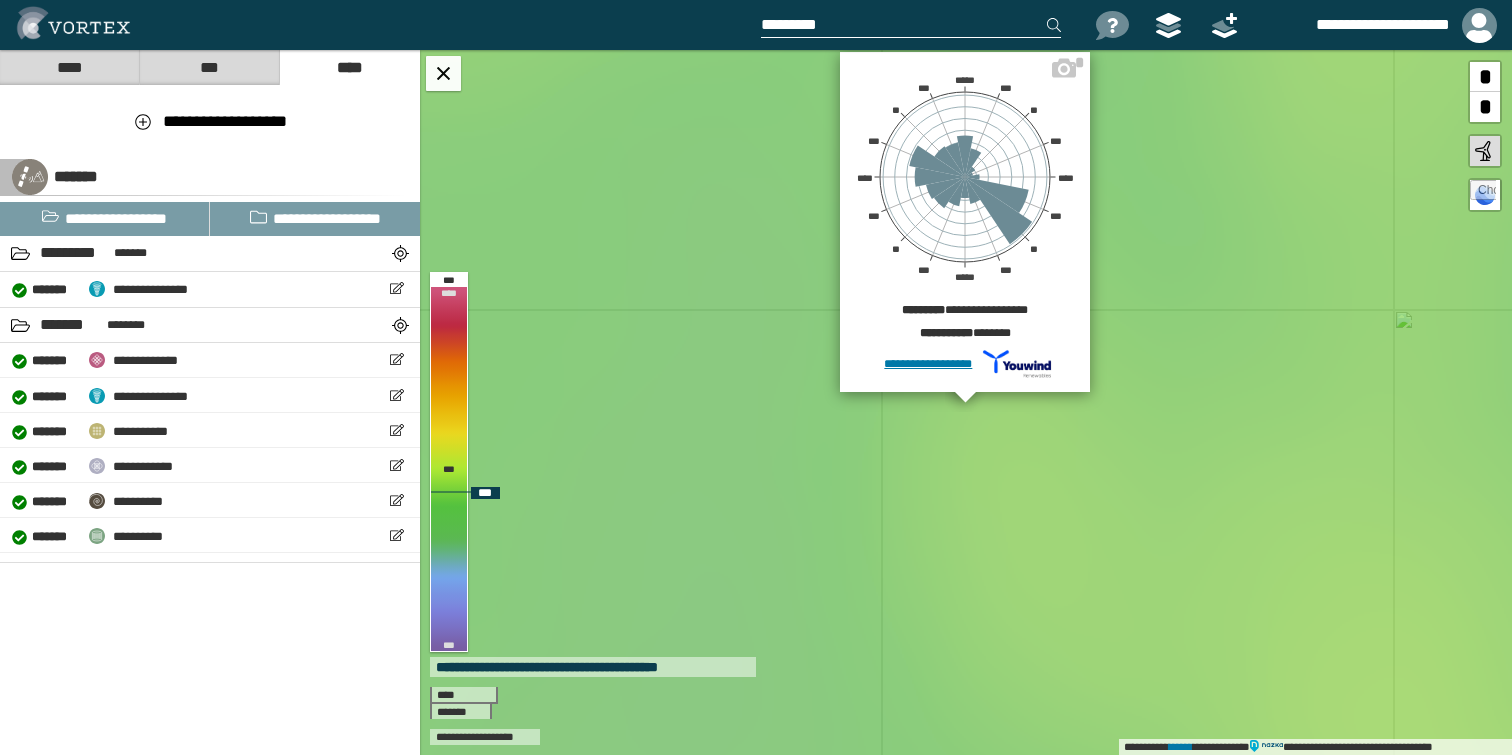click on "*" at bounding box center (1485, 77) 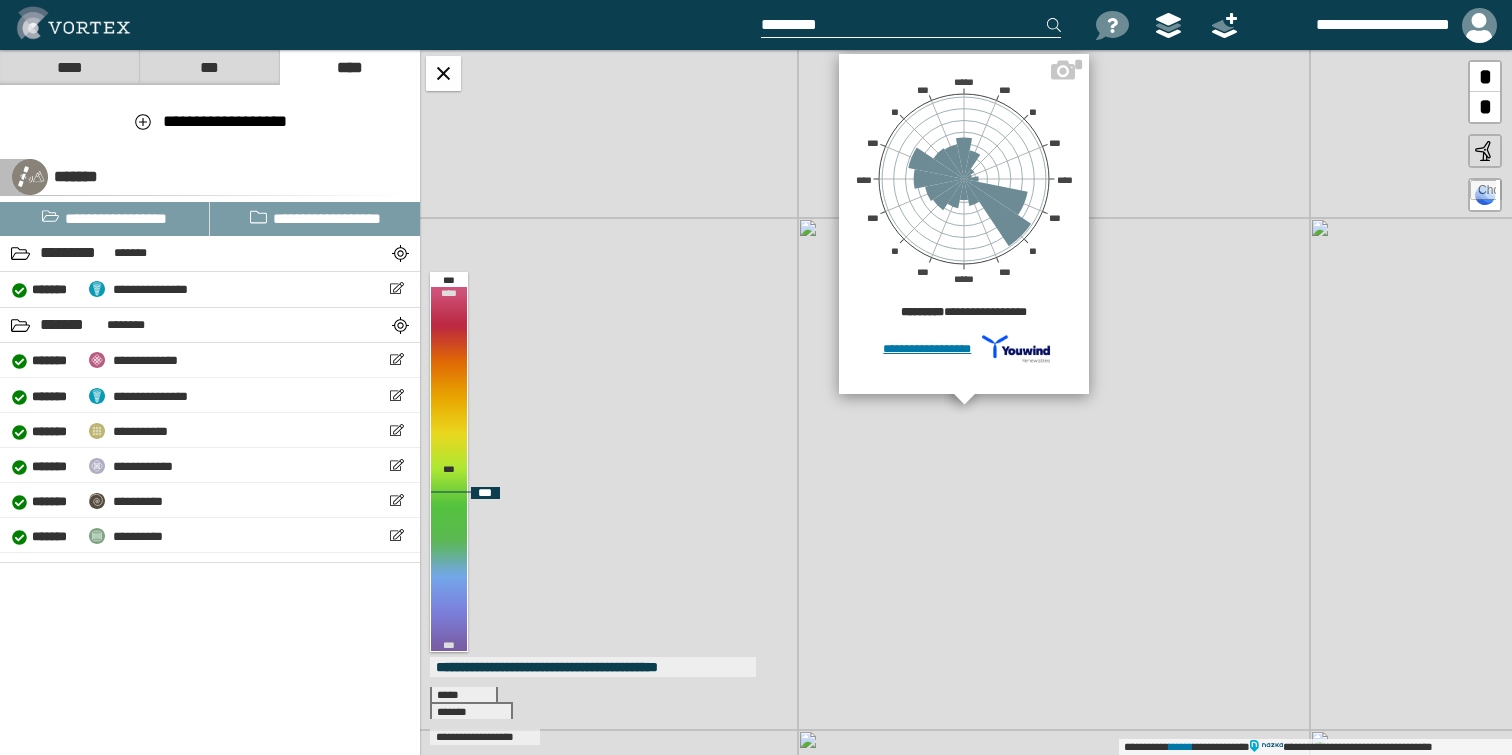 click on "*" at bounding box center (1485, 77) 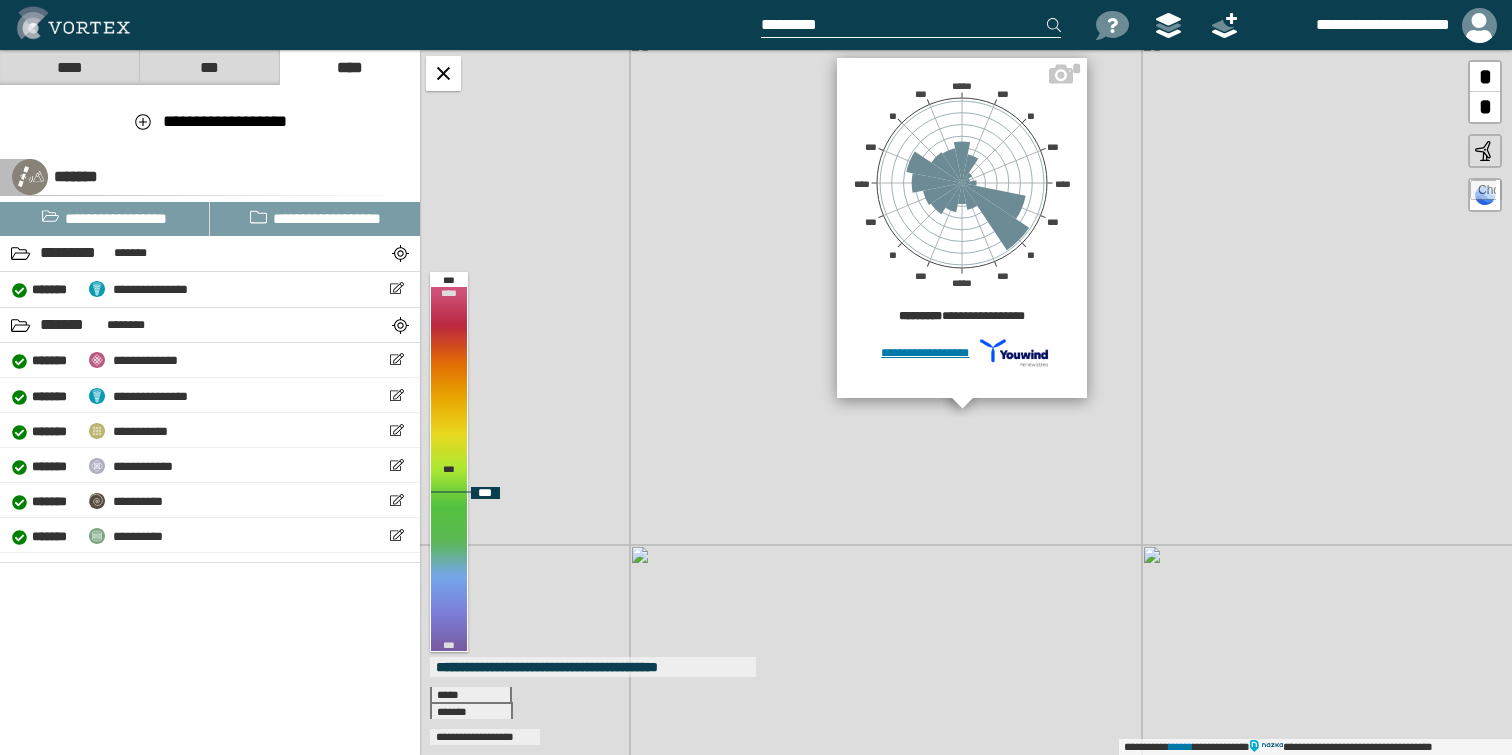 click on "*" at bounding box center (1485, 77) 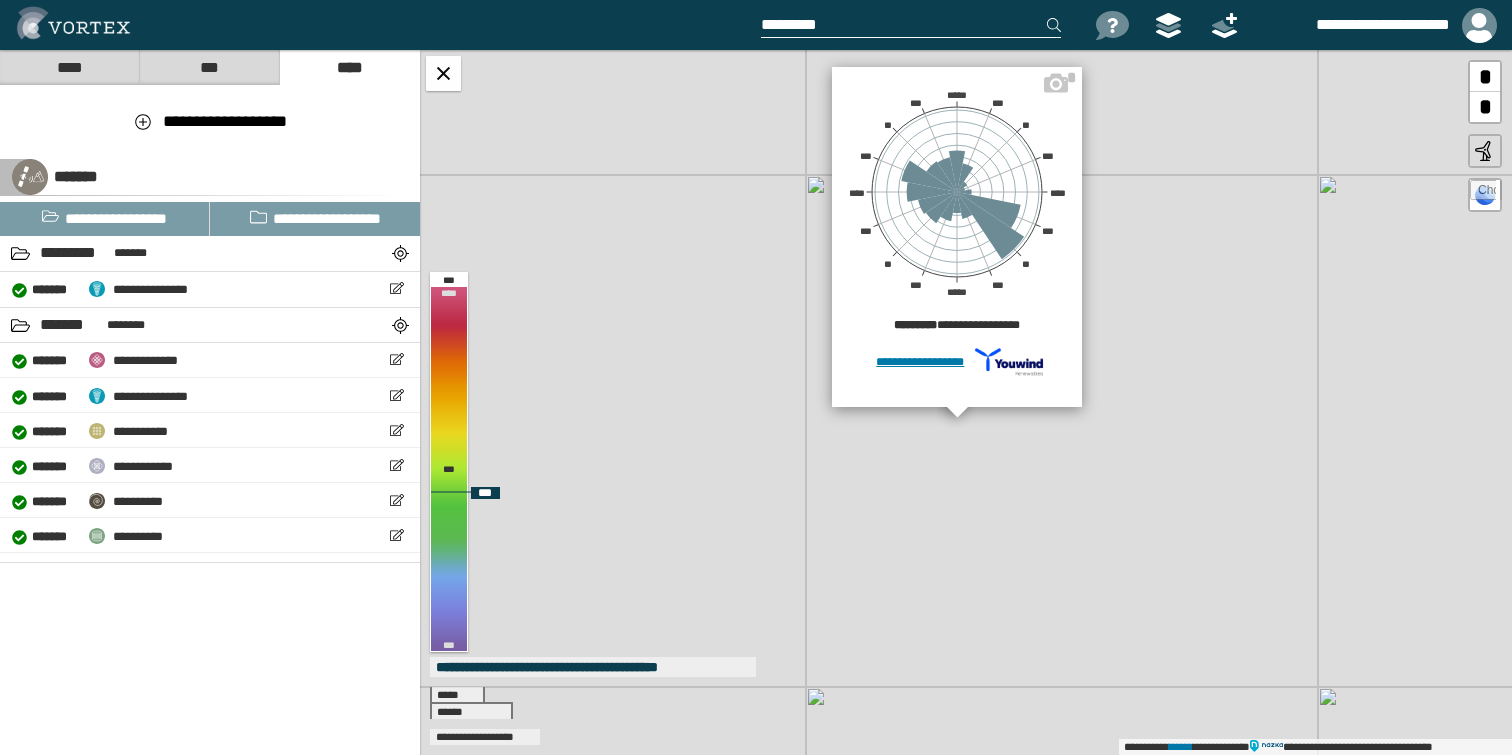 click on "*" at bounding box center (1485, 77) 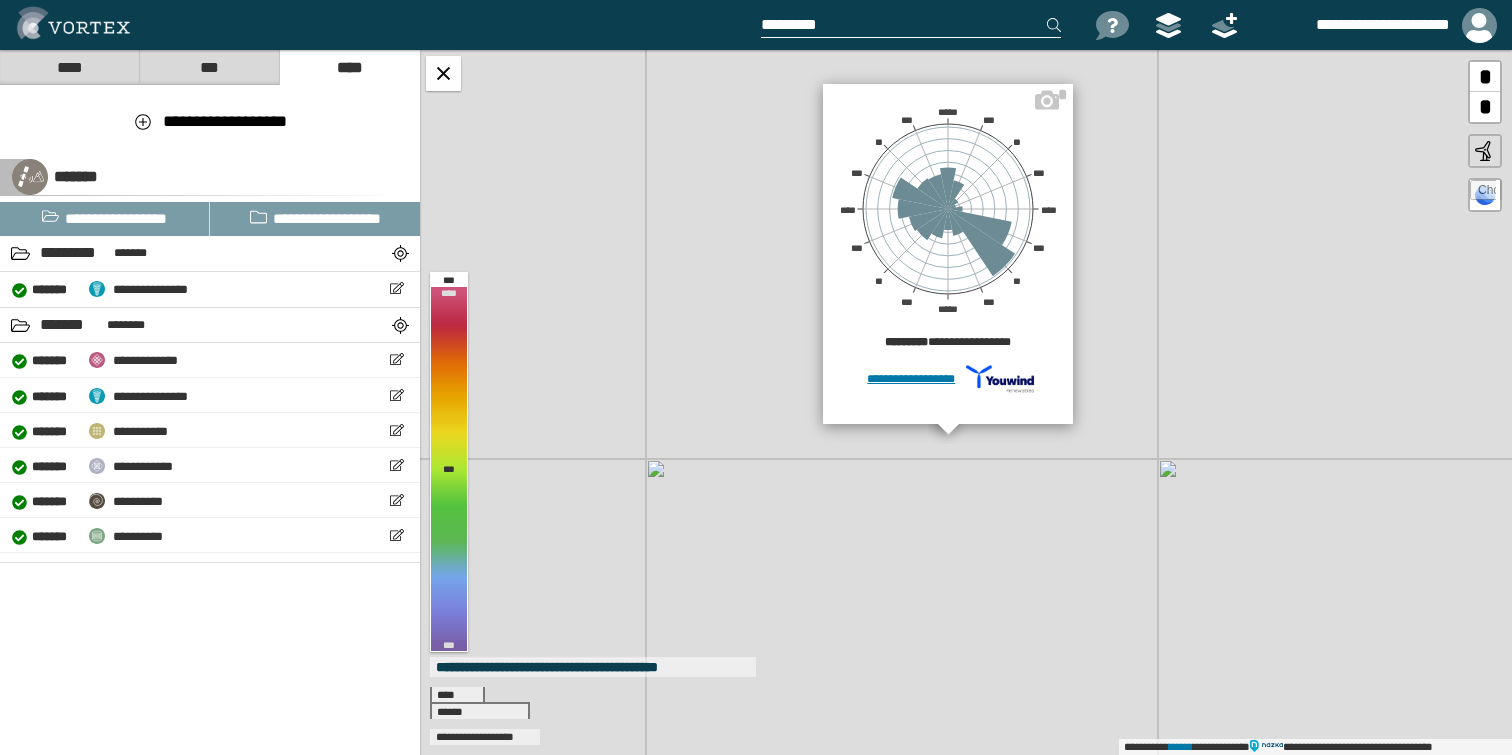 click on "*" at bounding box center (1485, 107) 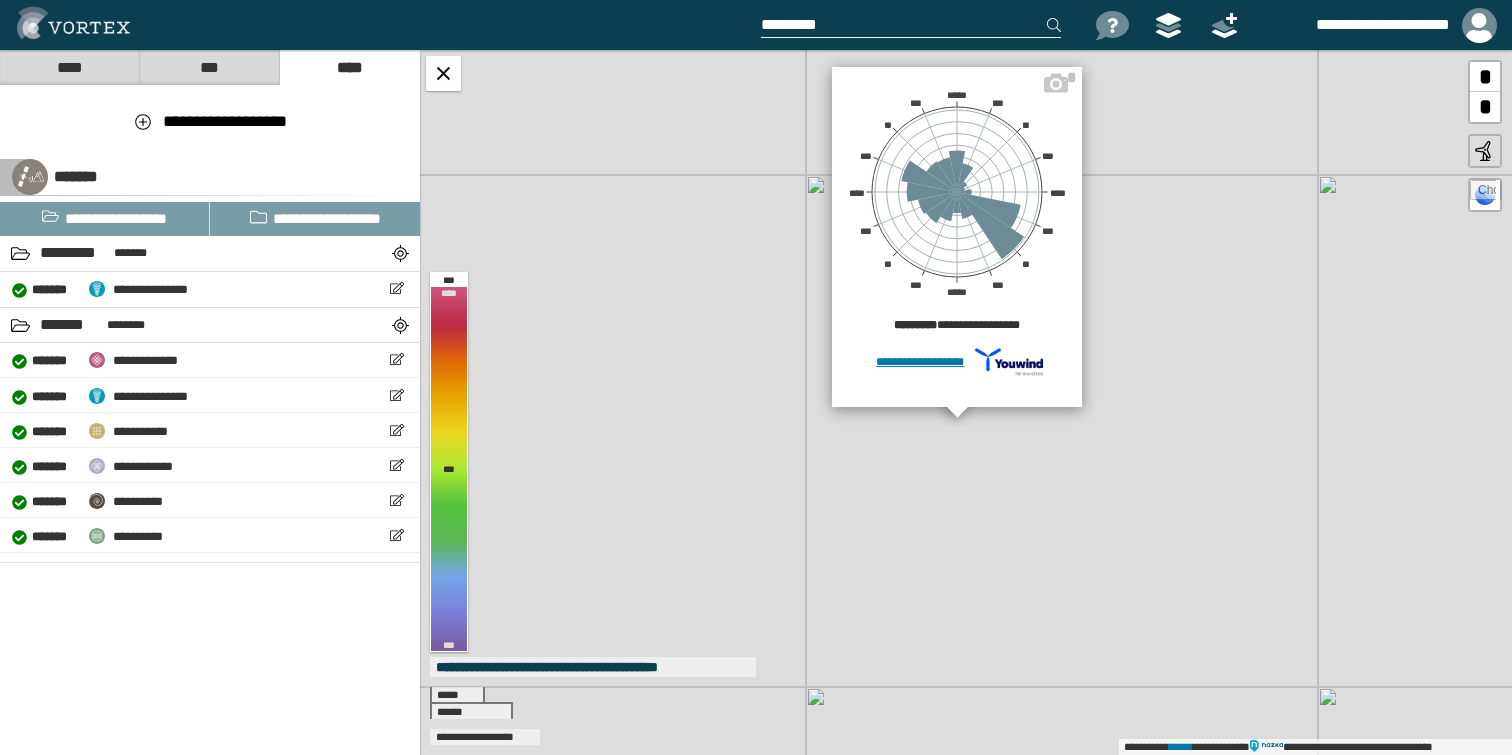 click on "*" at bounding box center (1485, 107) 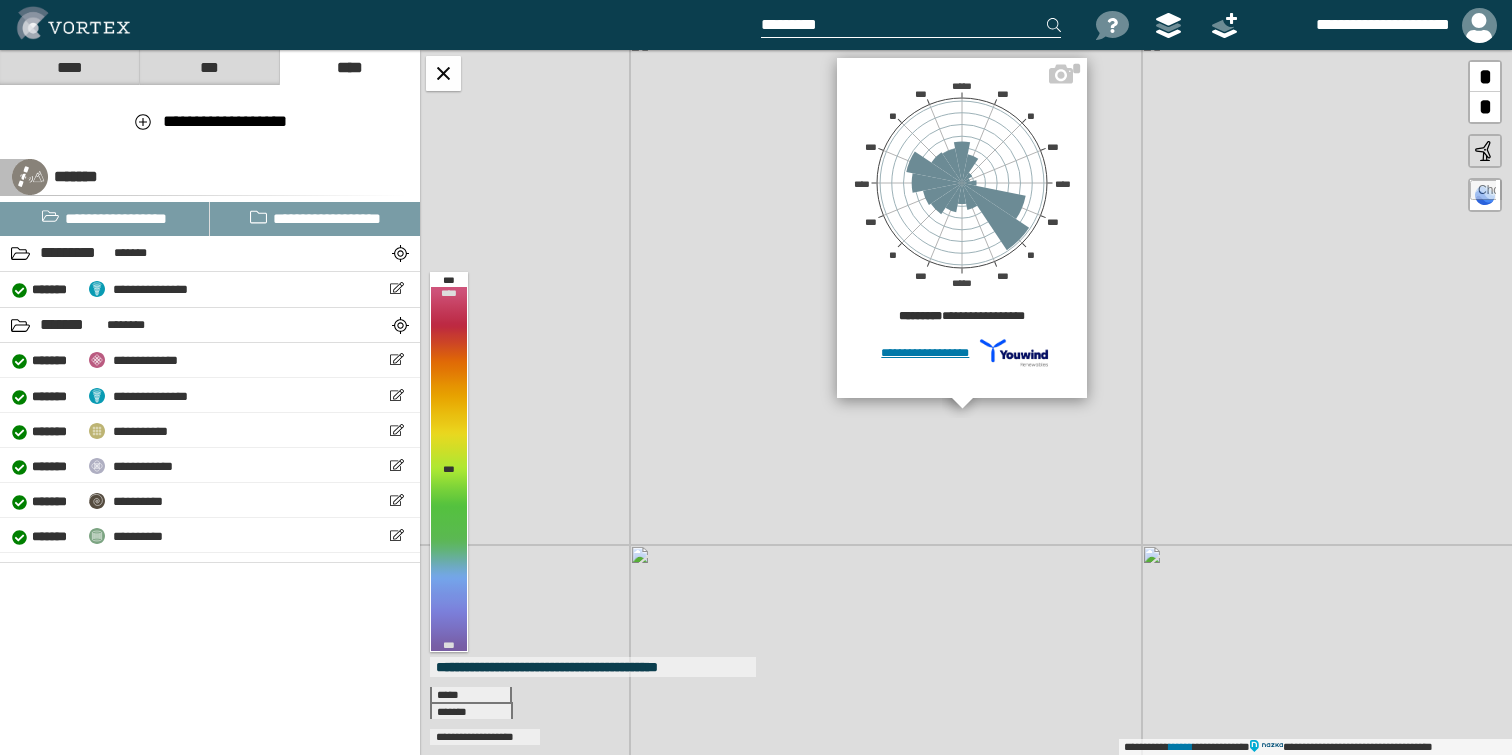 click on "*" at bounding box center (1485, 107) 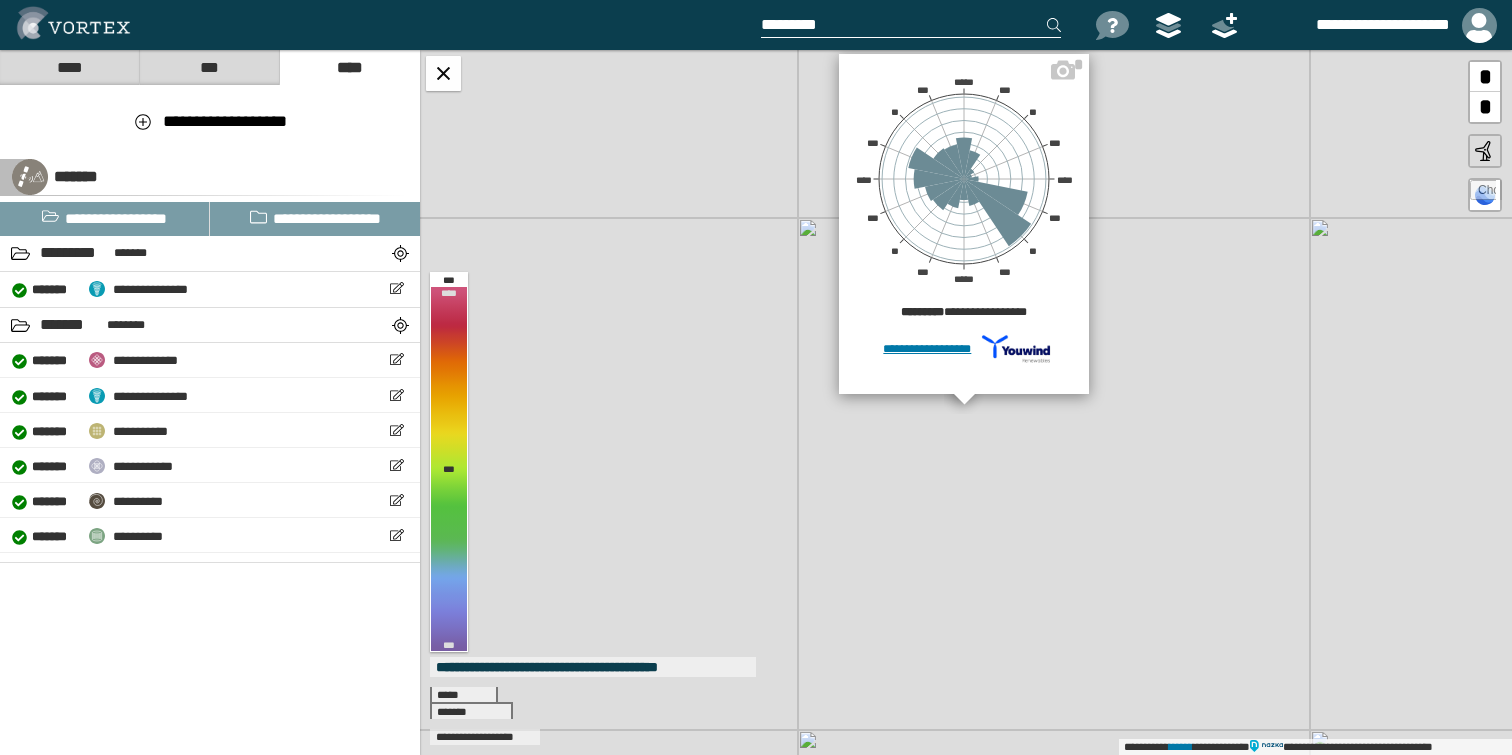 click on "*" at bounding box center [1485, 107] 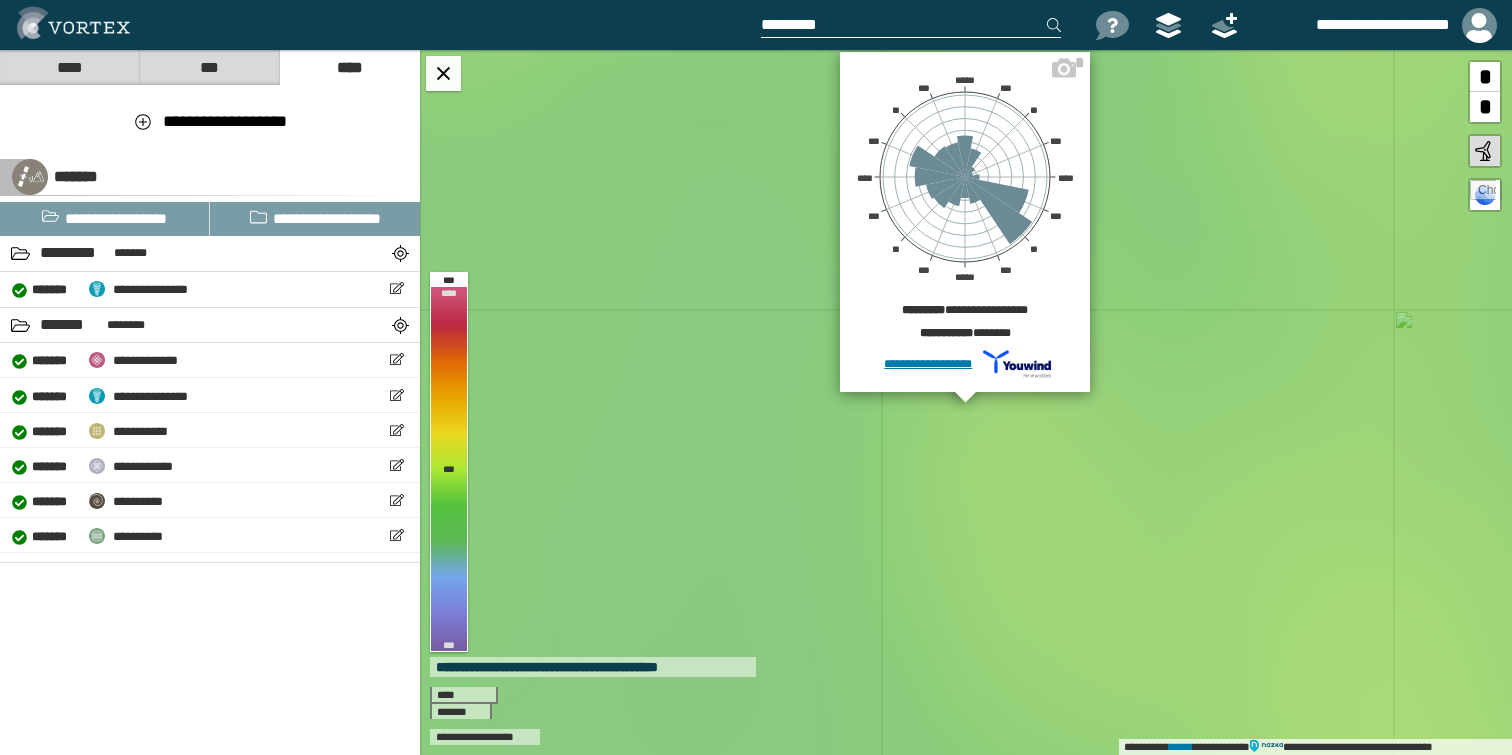 click on "*********" at bounding box center [1209, 166] 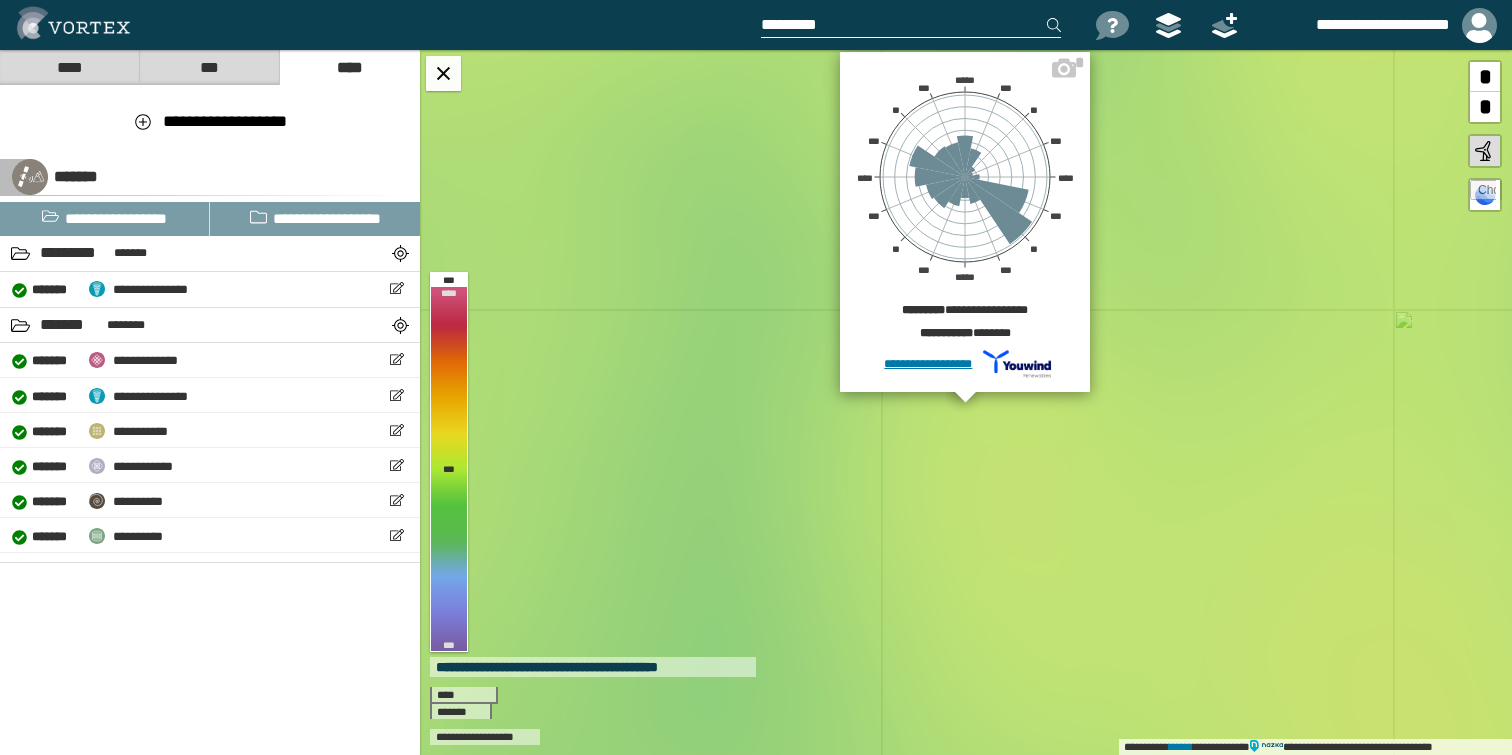 click on "*********" at bounding box center [1209, 194] 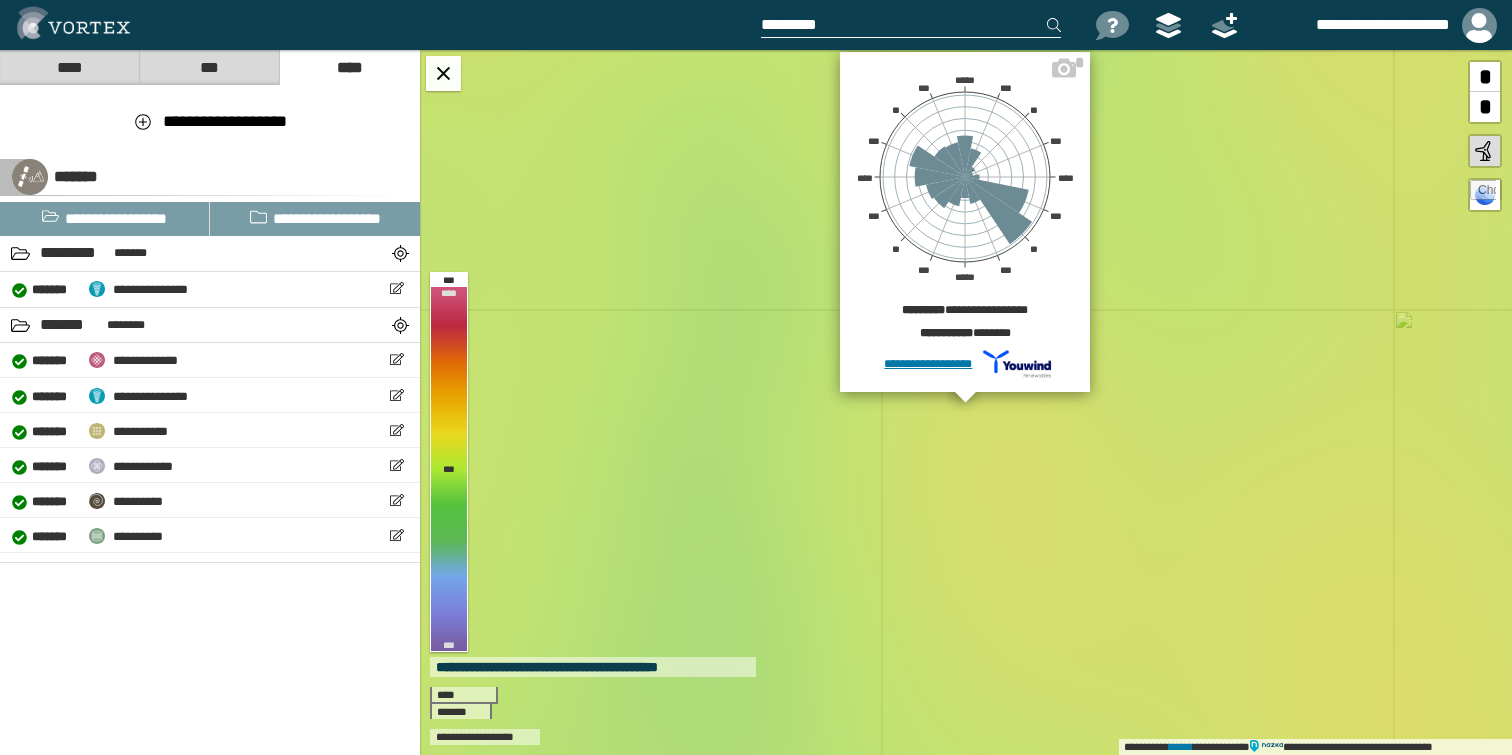 click on "*********" at bounding box center [1209, 166] 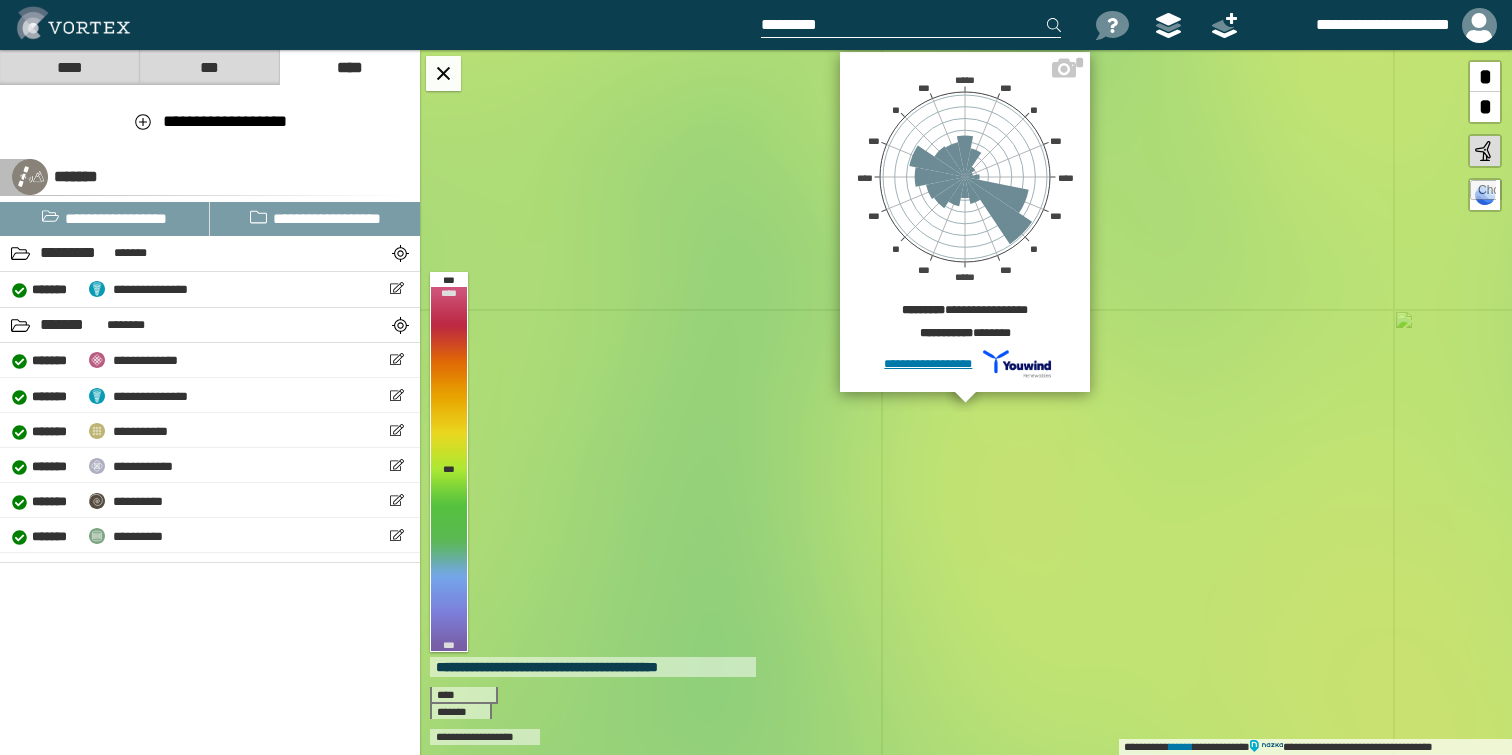 click on "*********" at bounding box center (1209, 138) 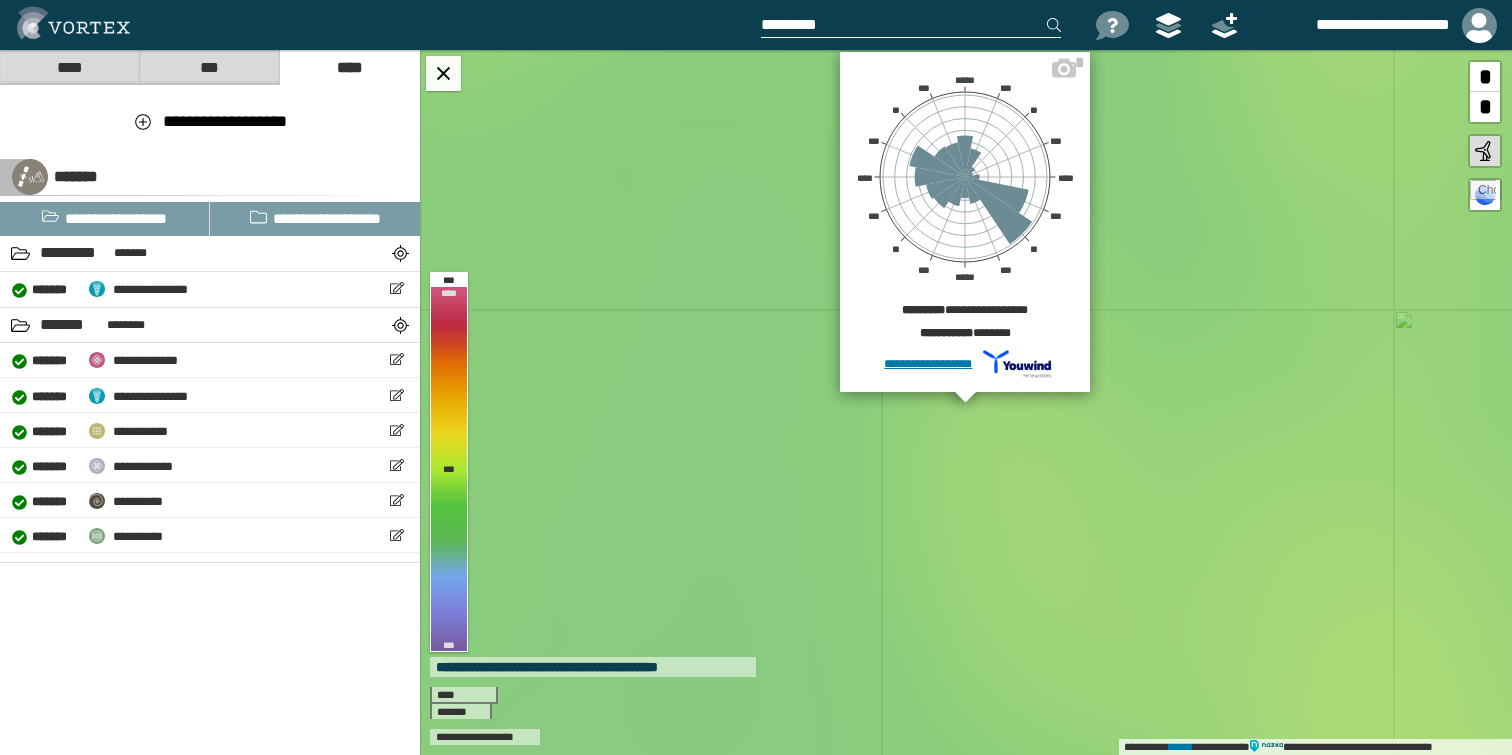 click on "*********" at bounding box center (1209, 194) 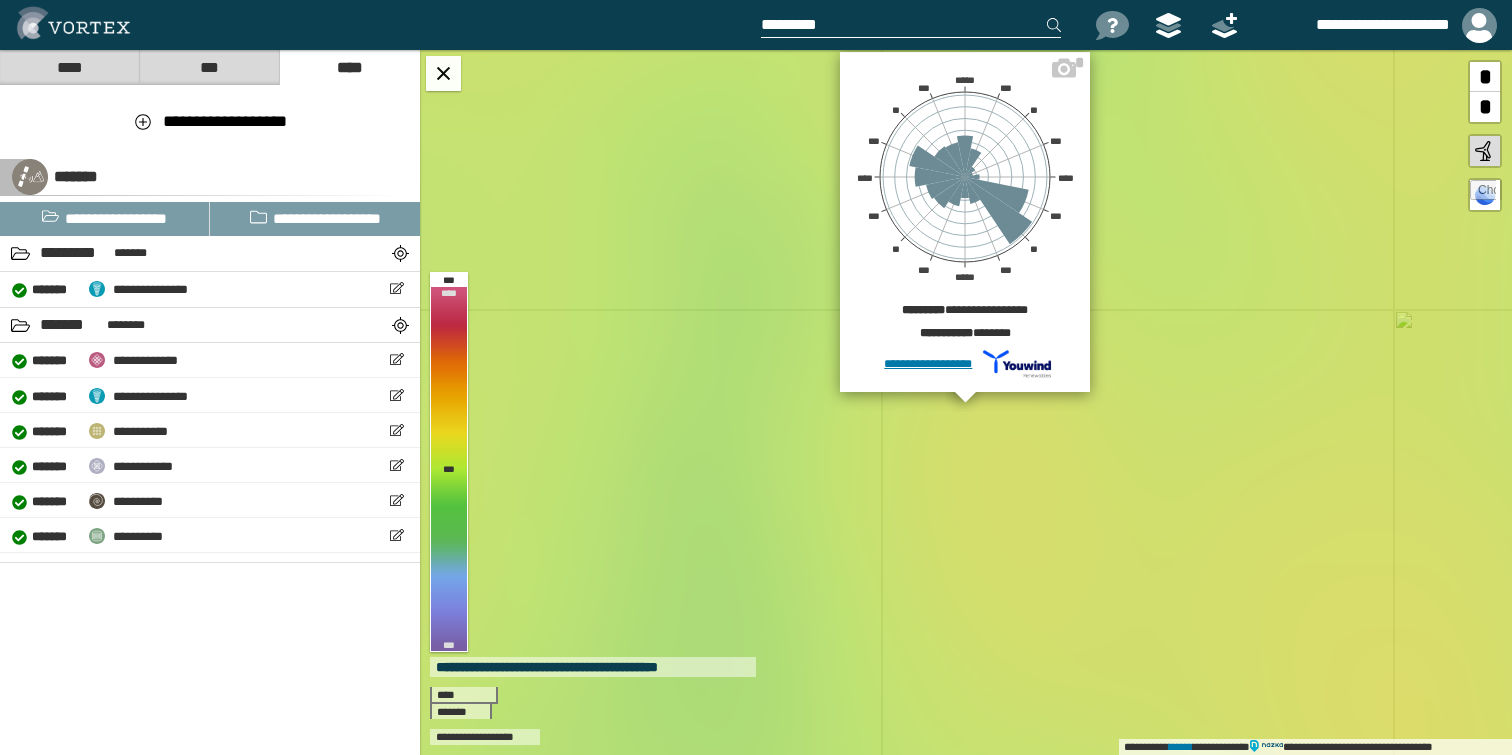 click on "*********" at bounding box center [1209, 138] 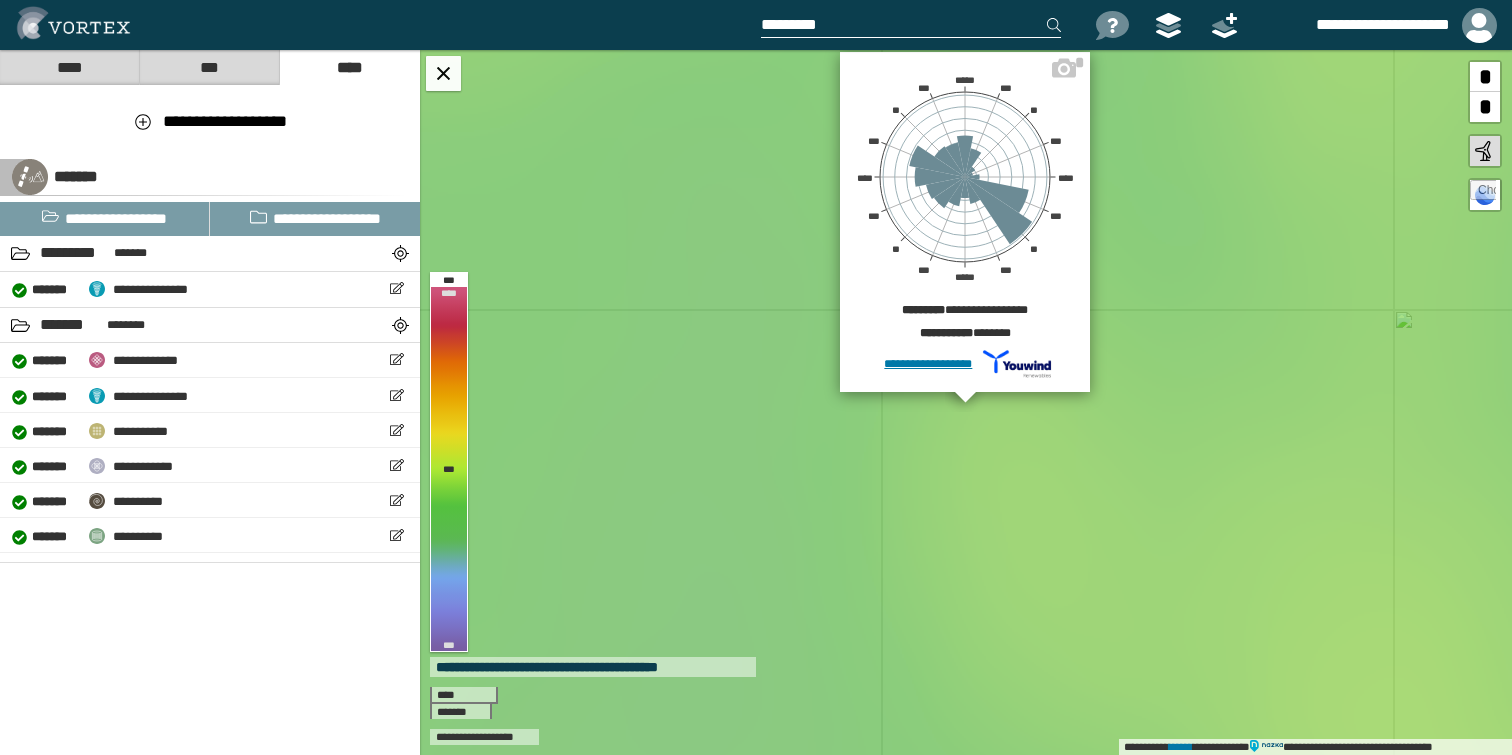 click on "*********" at bounding box center (1209, 166) 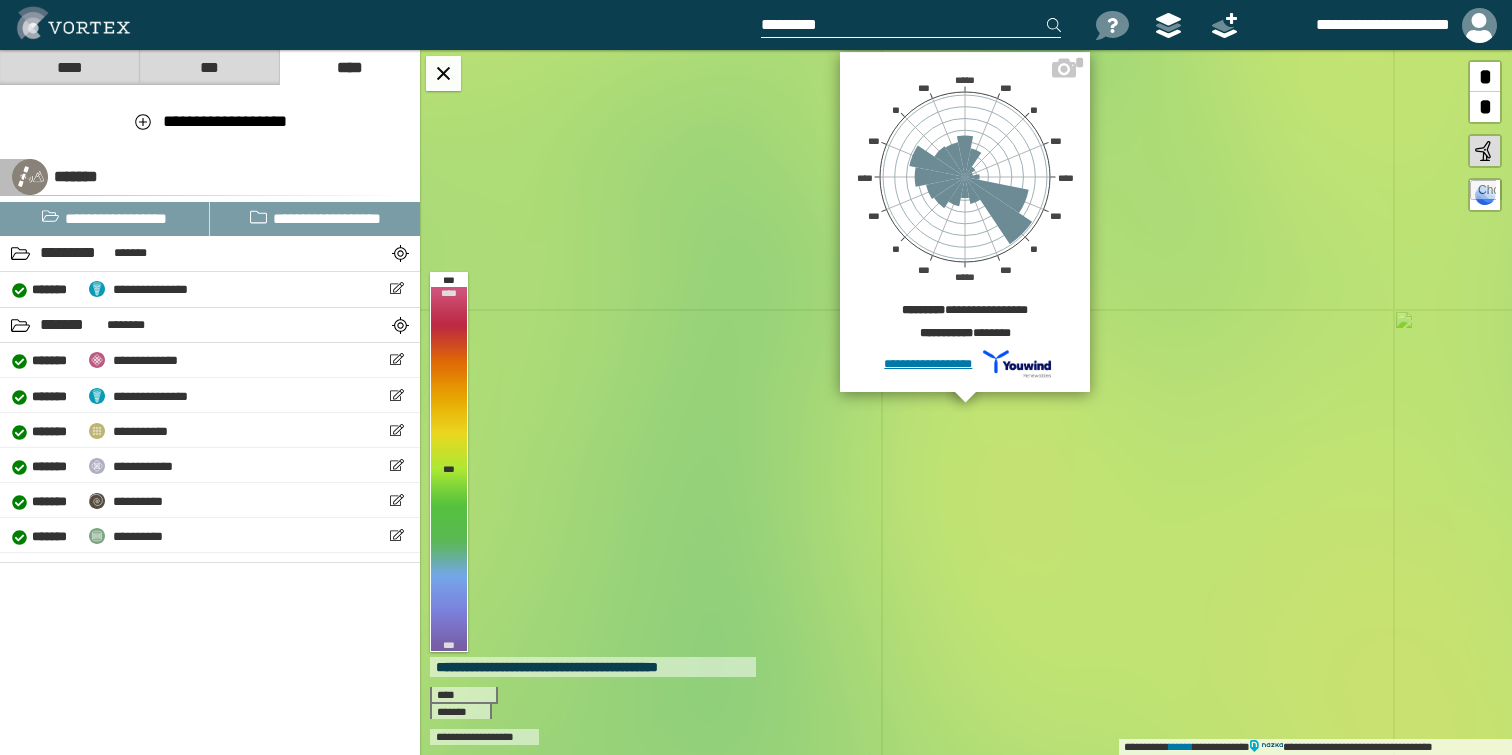 click on "*********" at bounding box center [1209, 194] 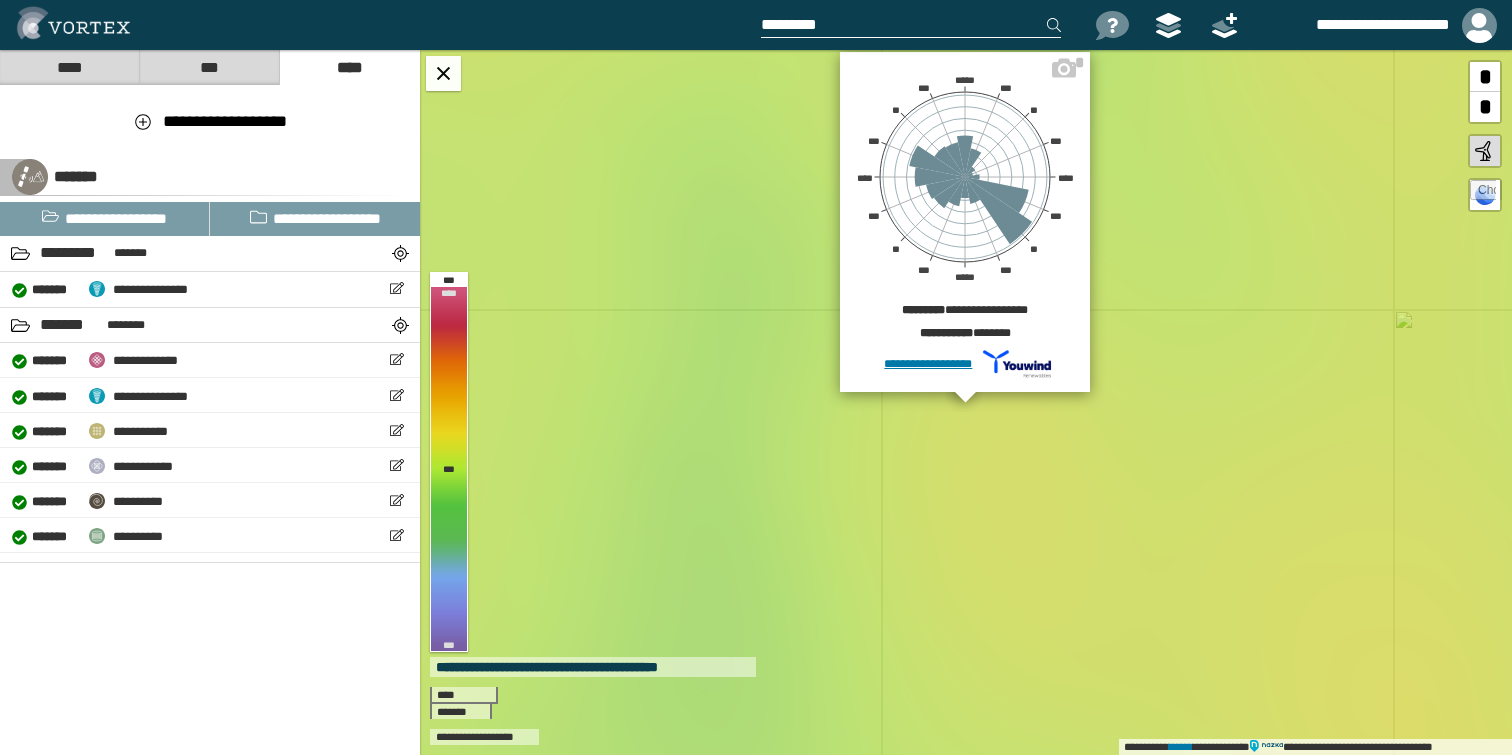 click on "*********" at bounding box center (1209, 166) 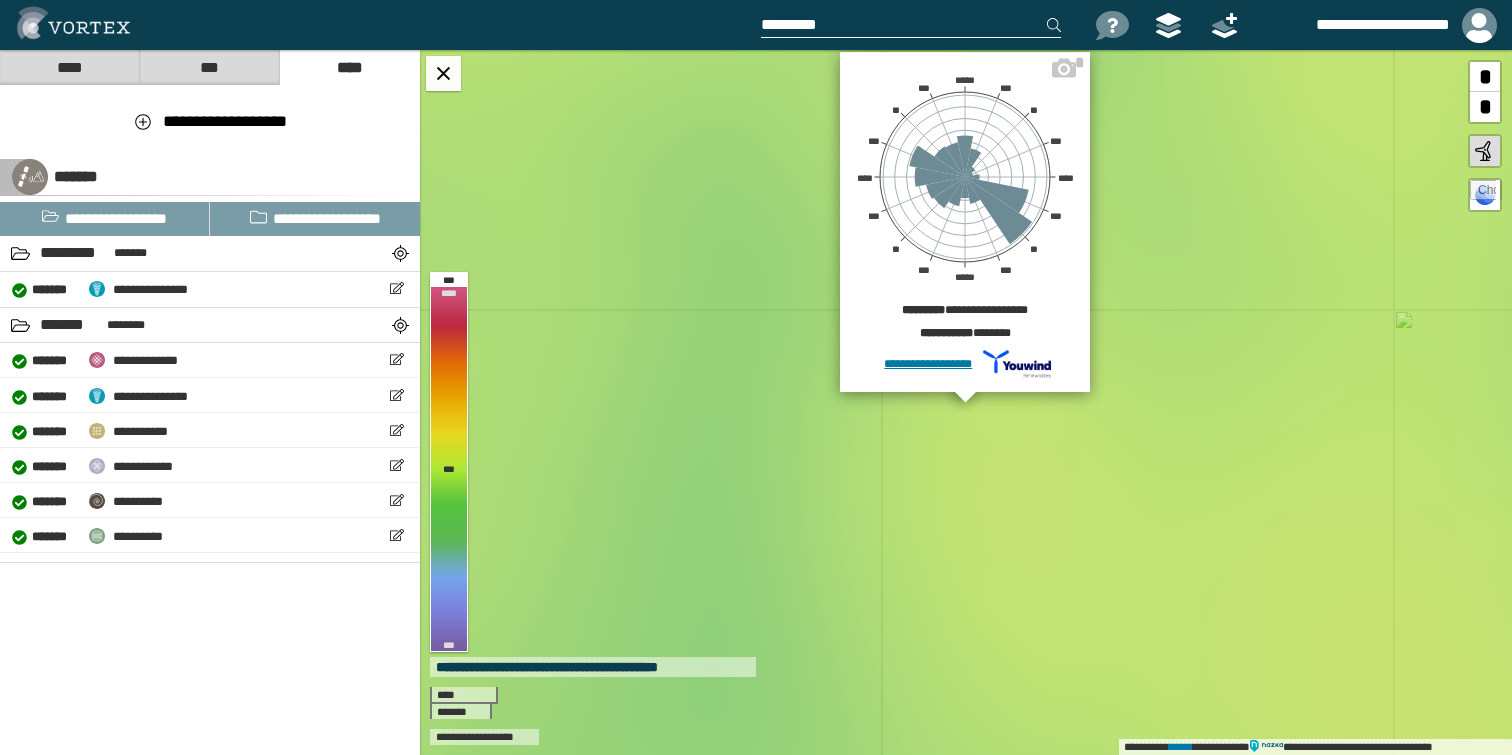 click on "*********" at bounding box center (1209, 138) 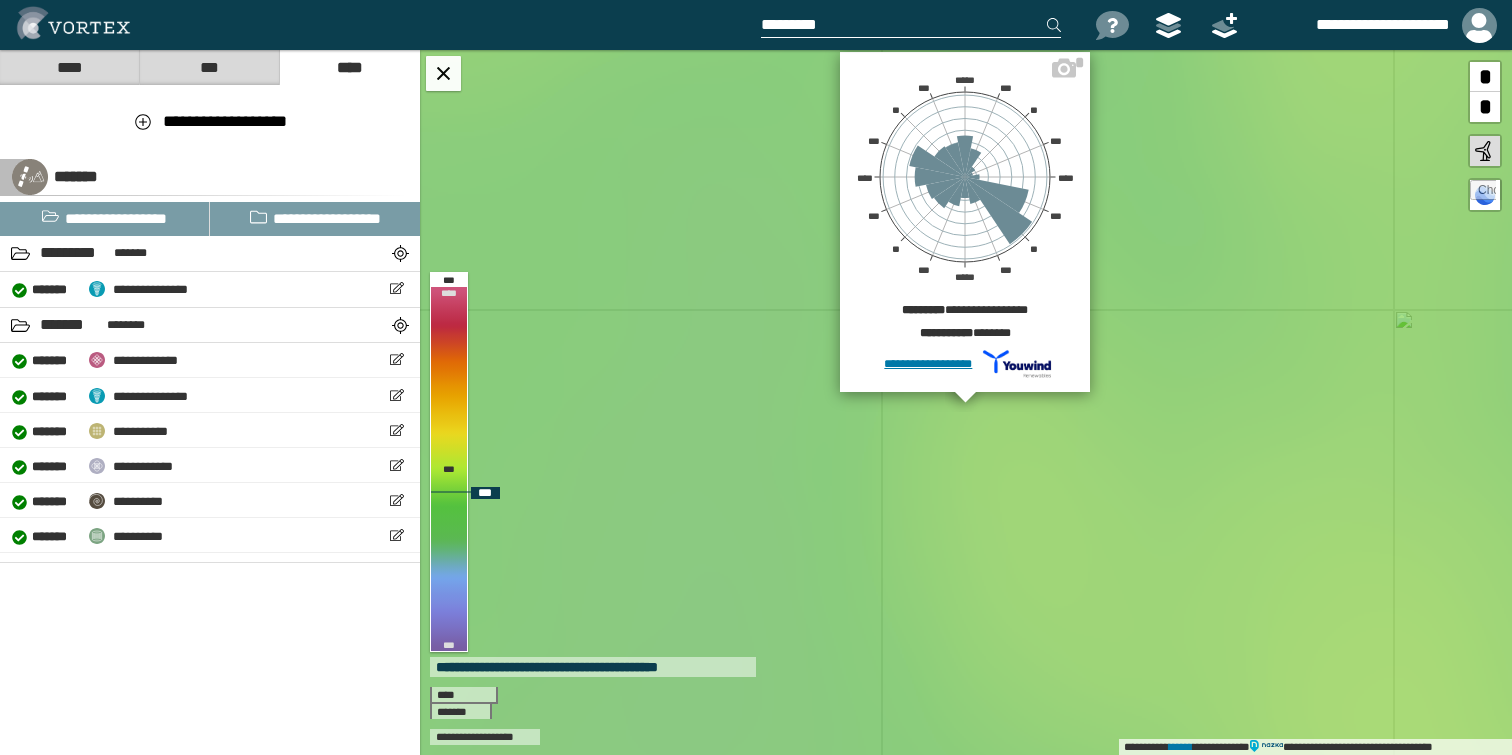 click on "*" at bounding box center [1485, 77] 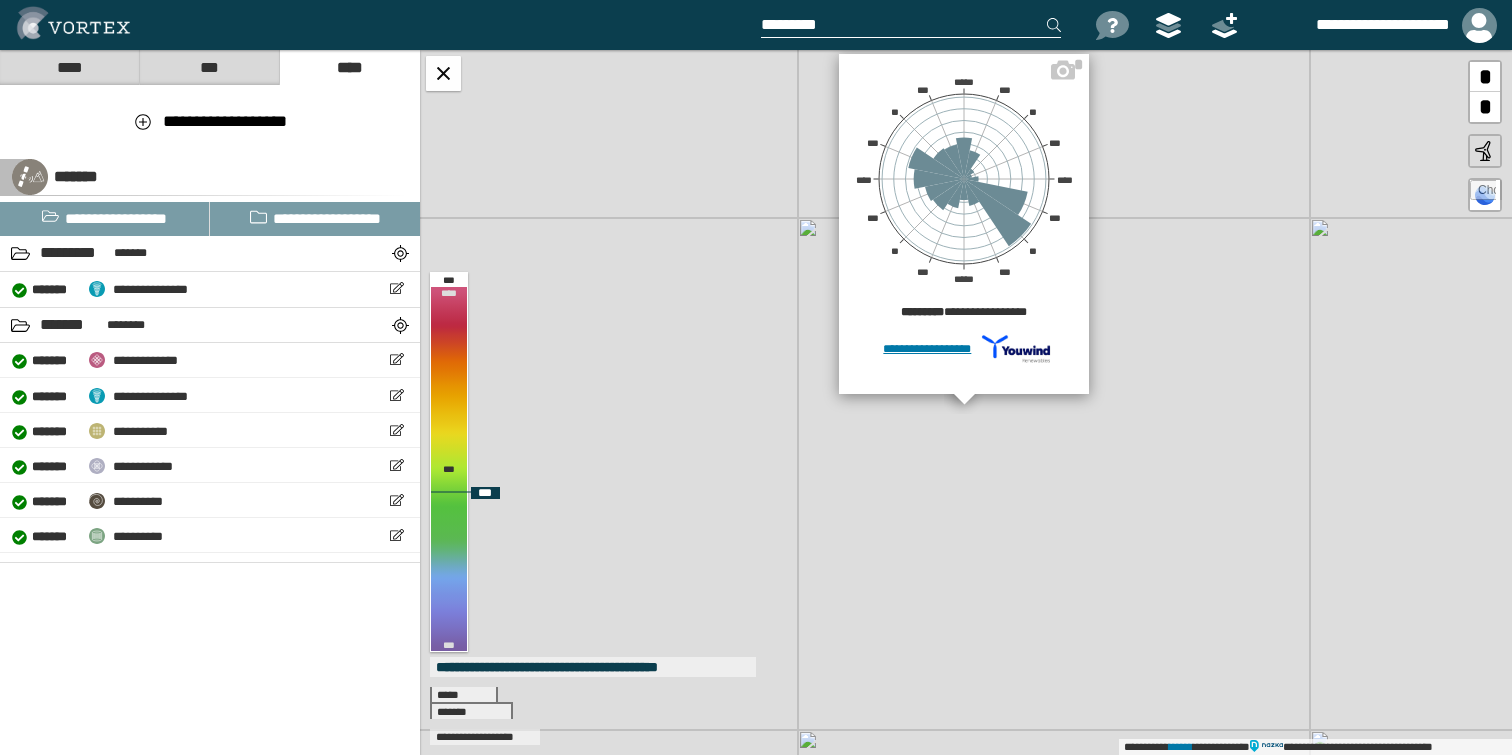 click on "*" at bounding box center [1485, 77] 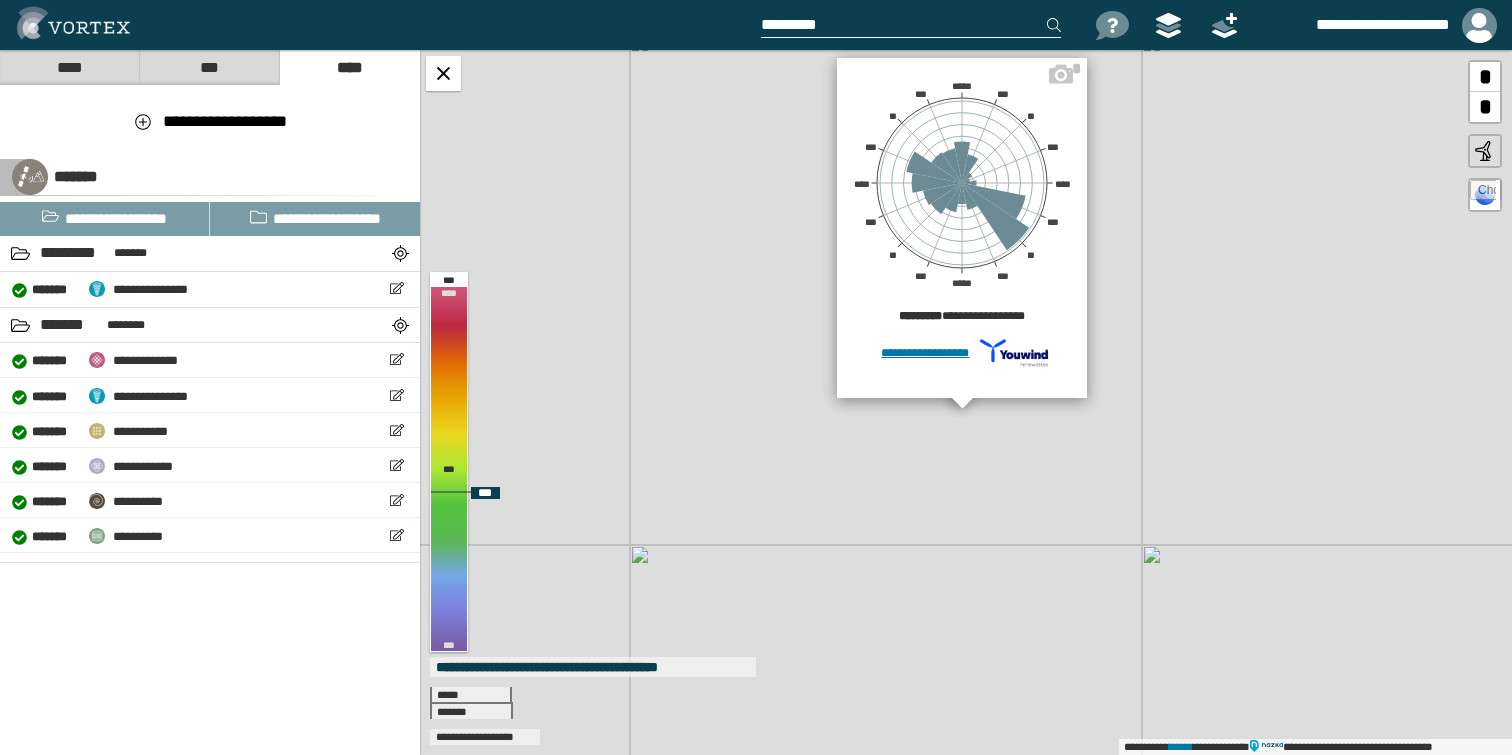 click on "*" at bounding box center [1485, 77] 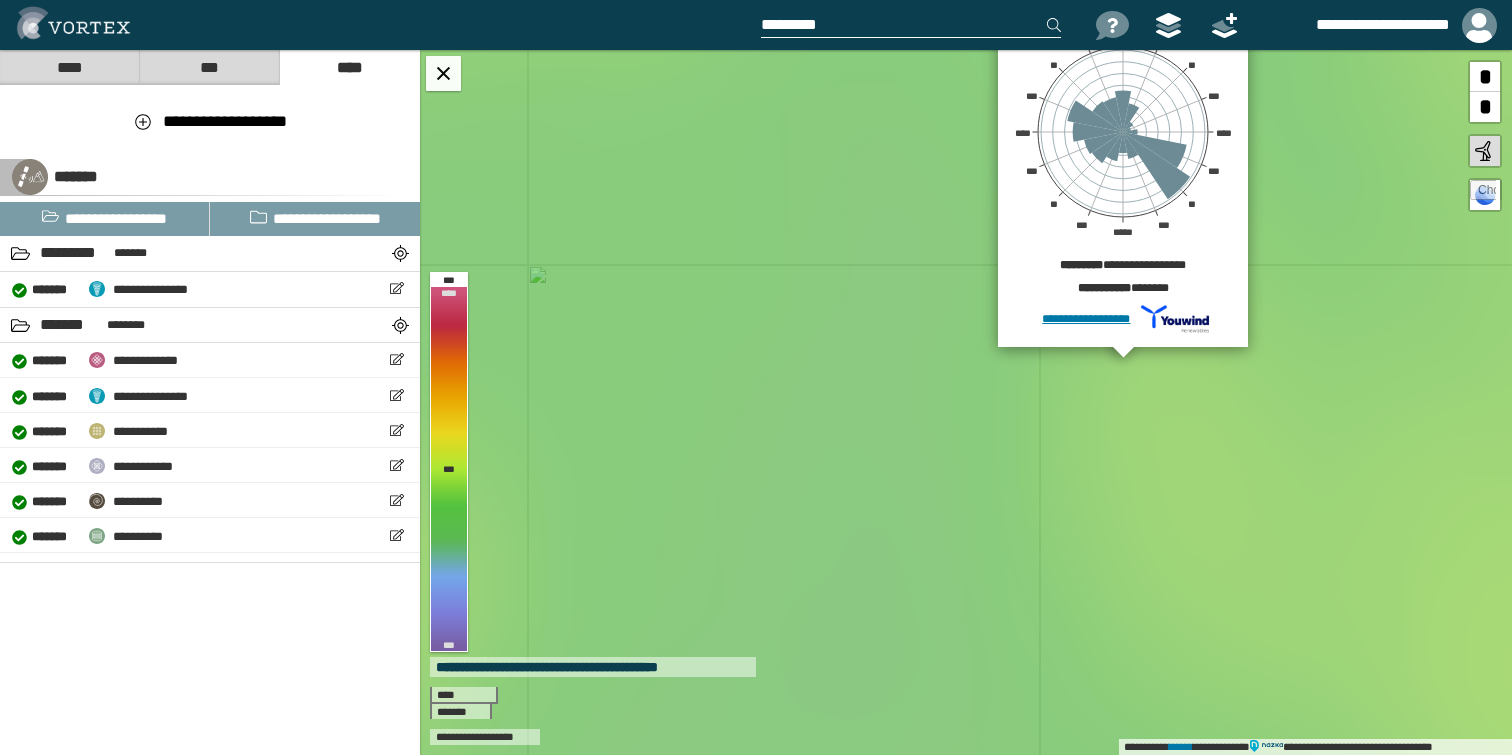 click on "*********" at bounding box center [1209, 166] 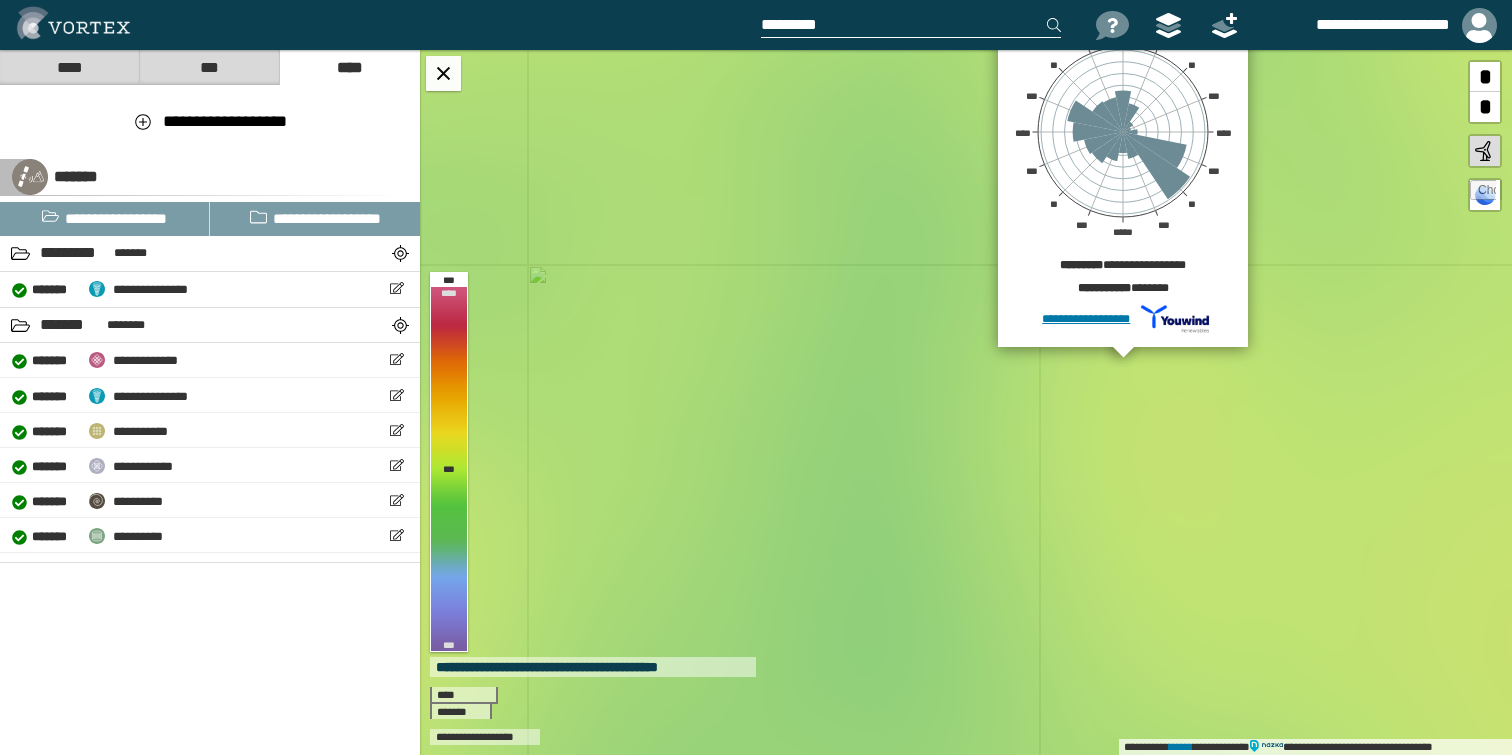 click on "*********" at bounding box center (1209, 194) 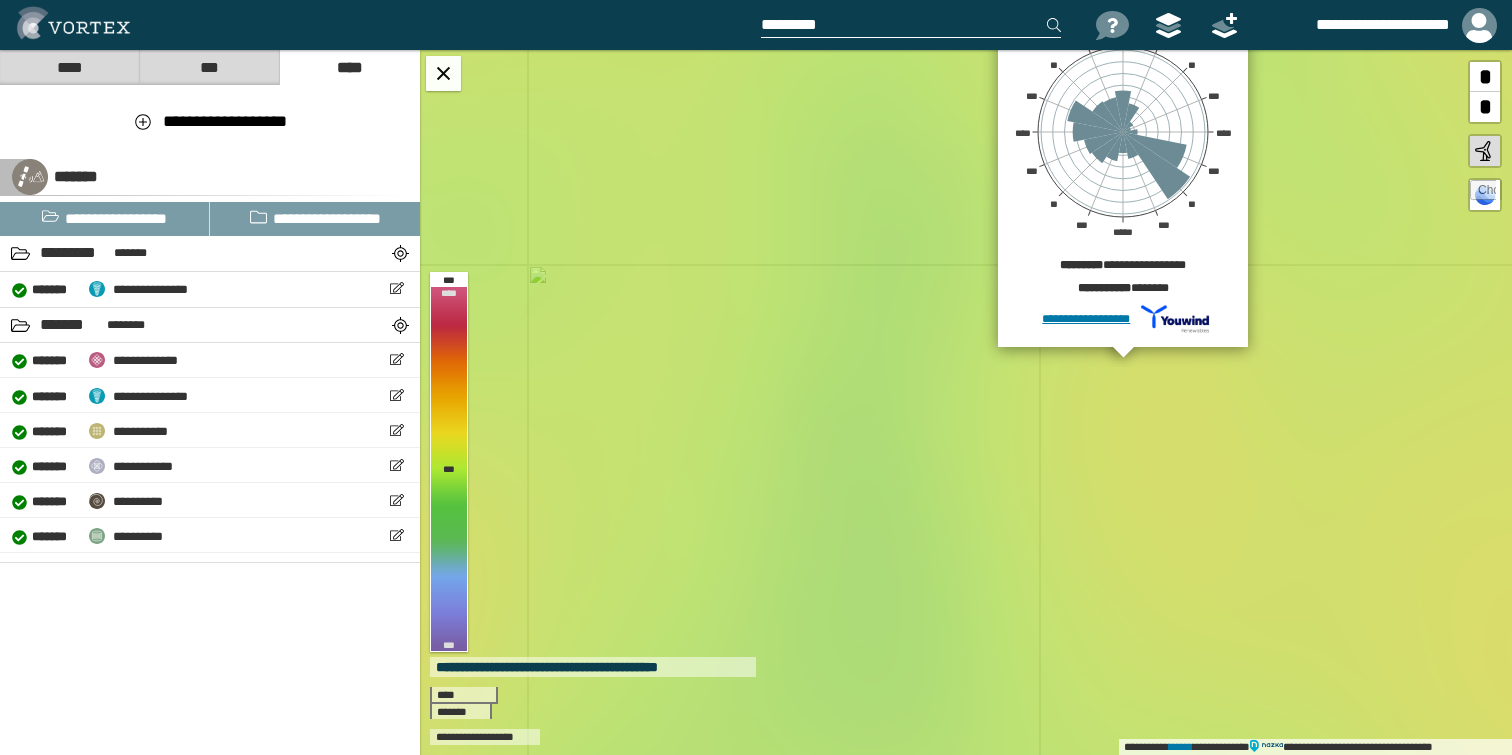 click on "*********" at bounding box center [1209, 138] 